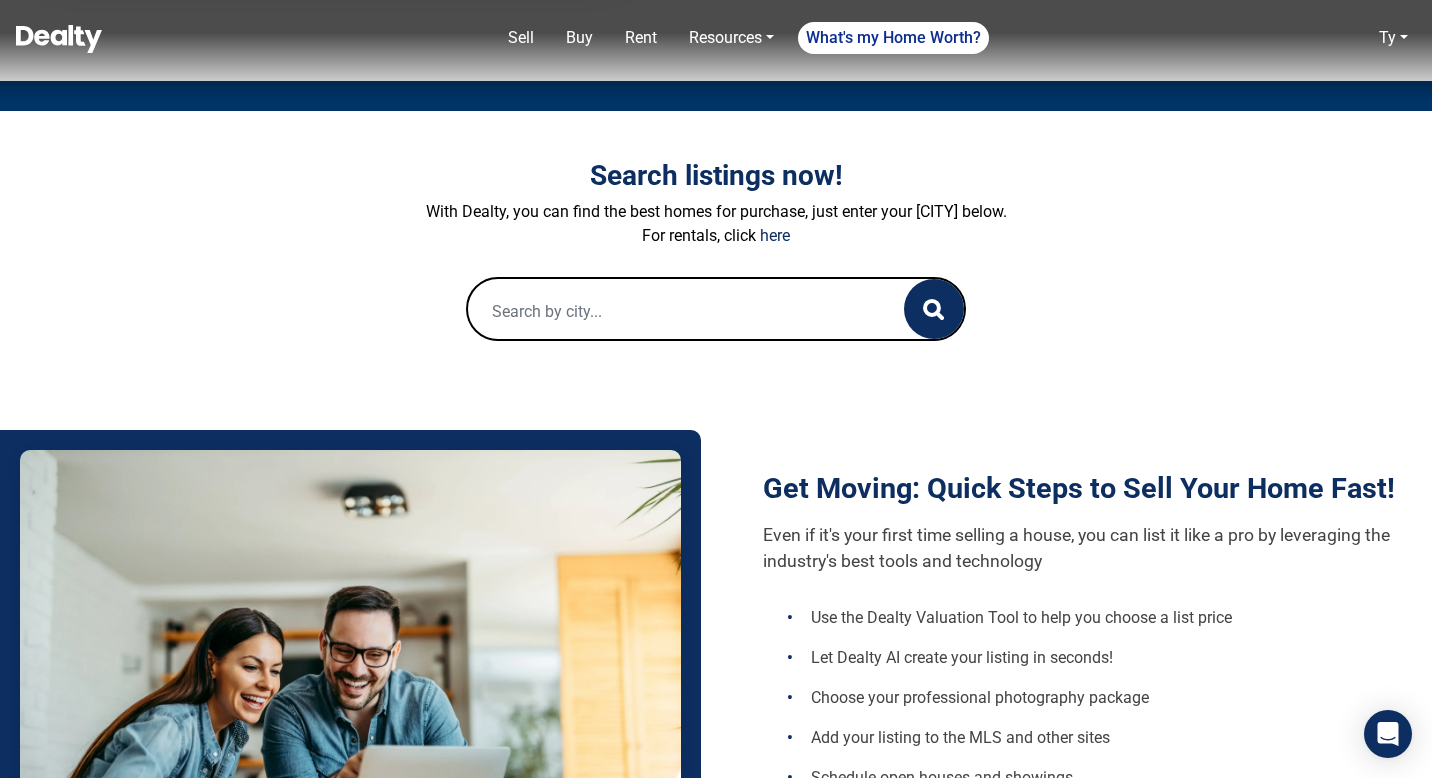 scroll, scrollTop: 0, scrollLeft: 0, axis: both 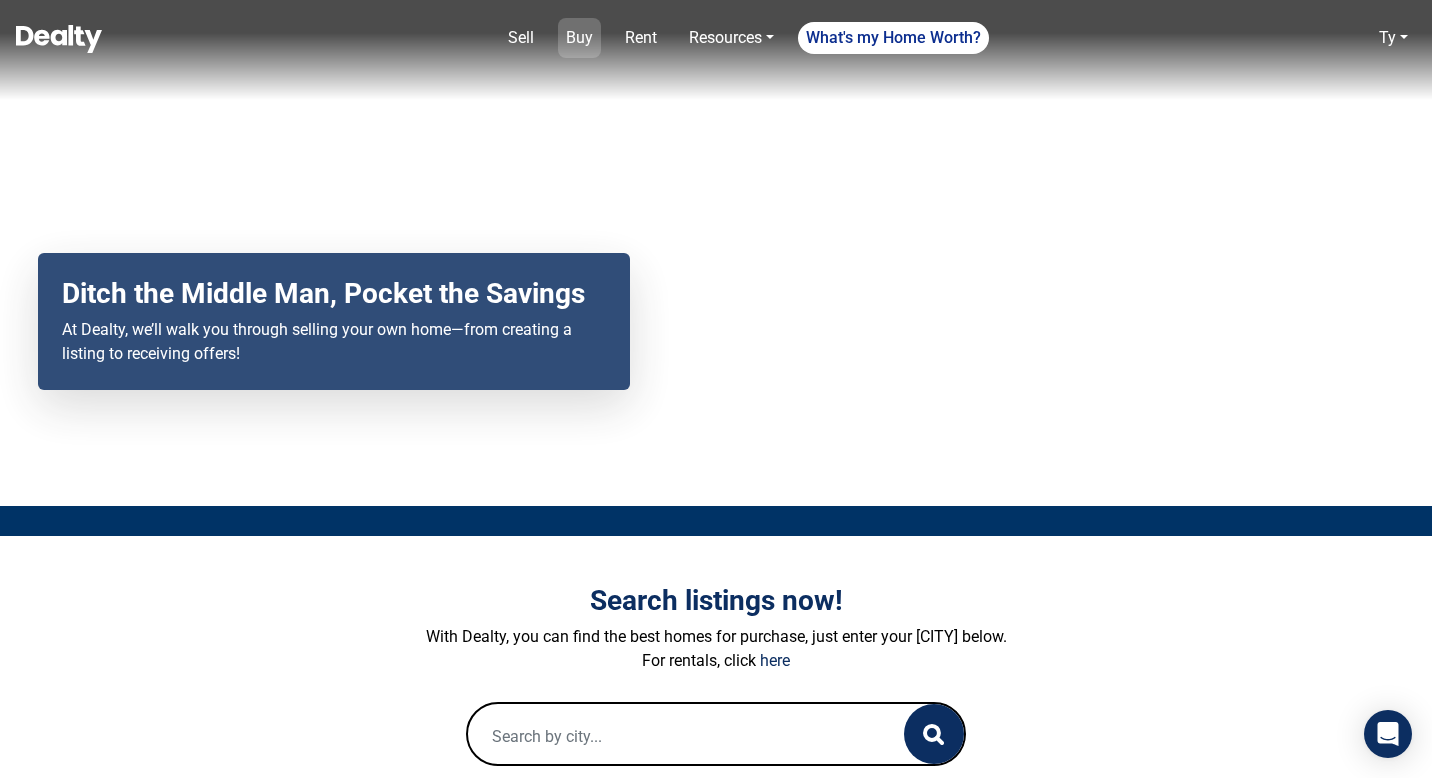 click on "Buy" at bounding box center (579, 38) 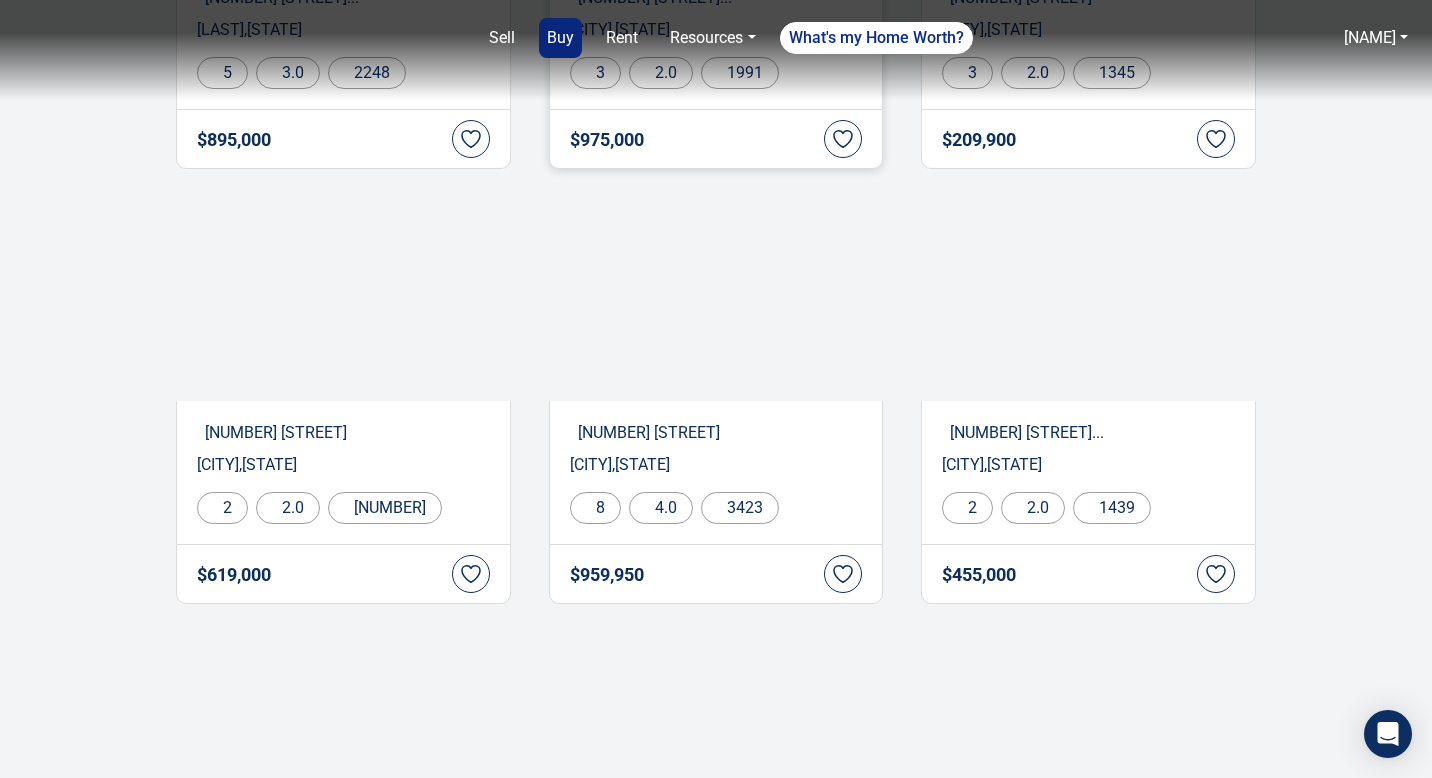 scroll, scrollTop: 664, scrollLeft: 0, axis: vertical 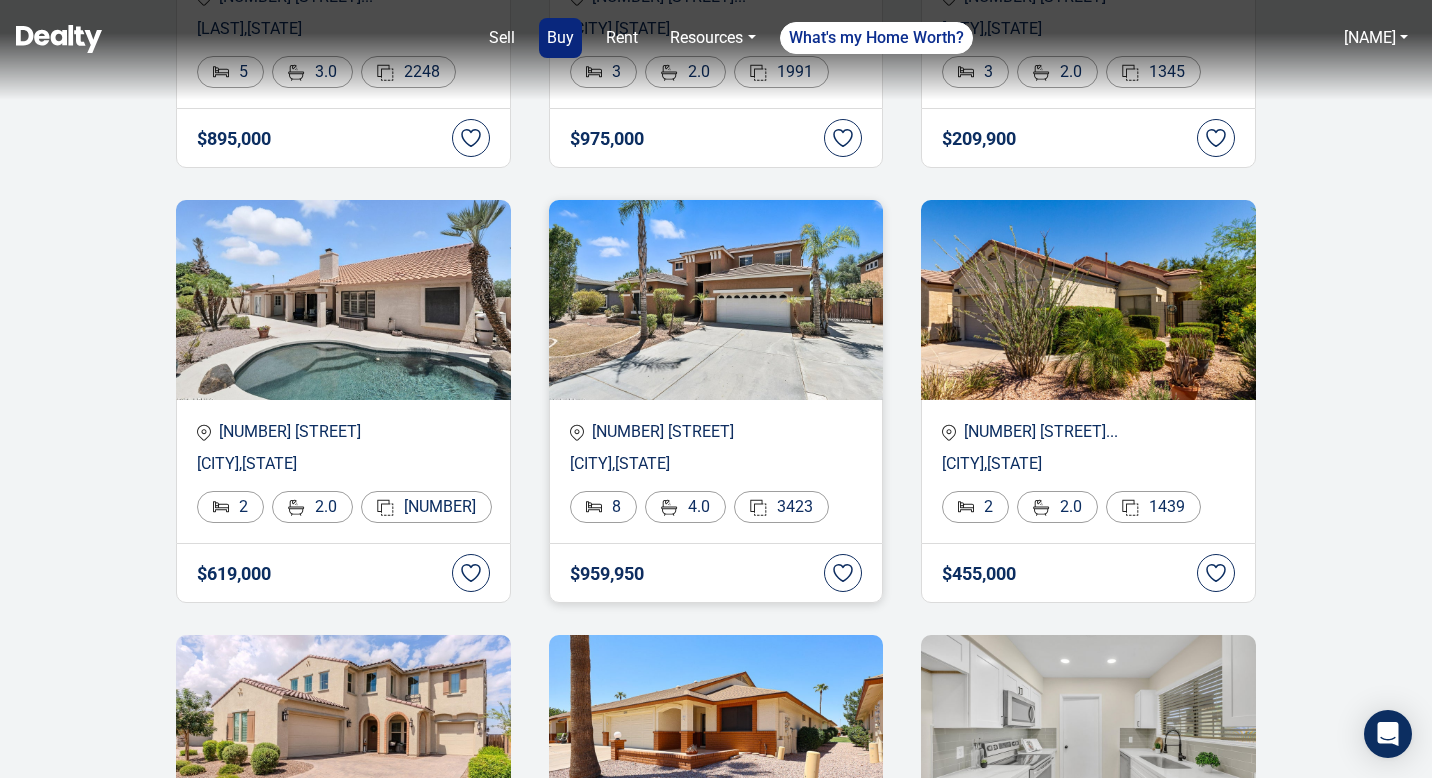 click on "3042 S SETON Avenue Gilbert ,  AZ 8 4.0 3423" at bounding box center [716, 471] 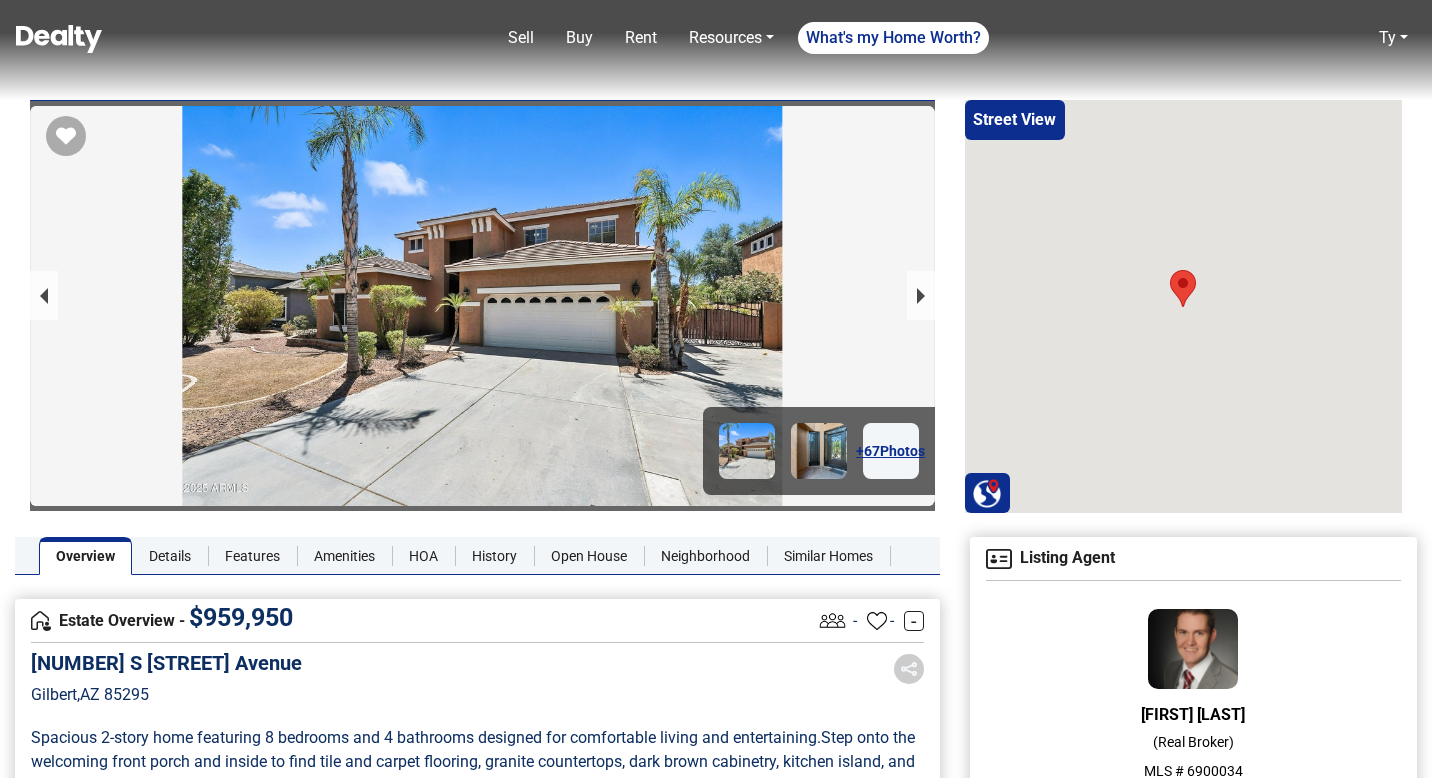 scroll, scrollTop: 203, scrollLeft: 0, axis: vertical 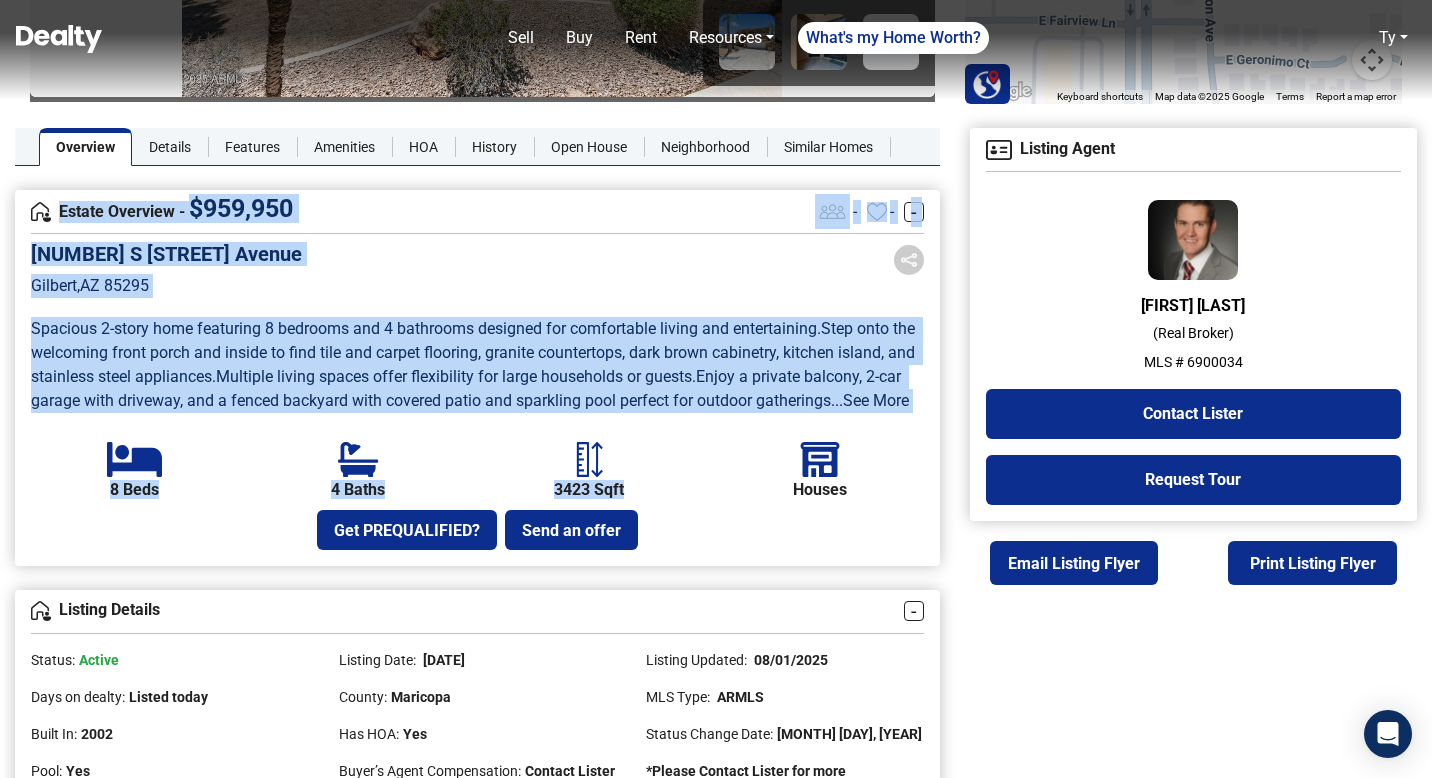 drag, startPoint x: 55, startPoint y: 420, endPoint x: 719, endPoint y: 518, distance: 671.193 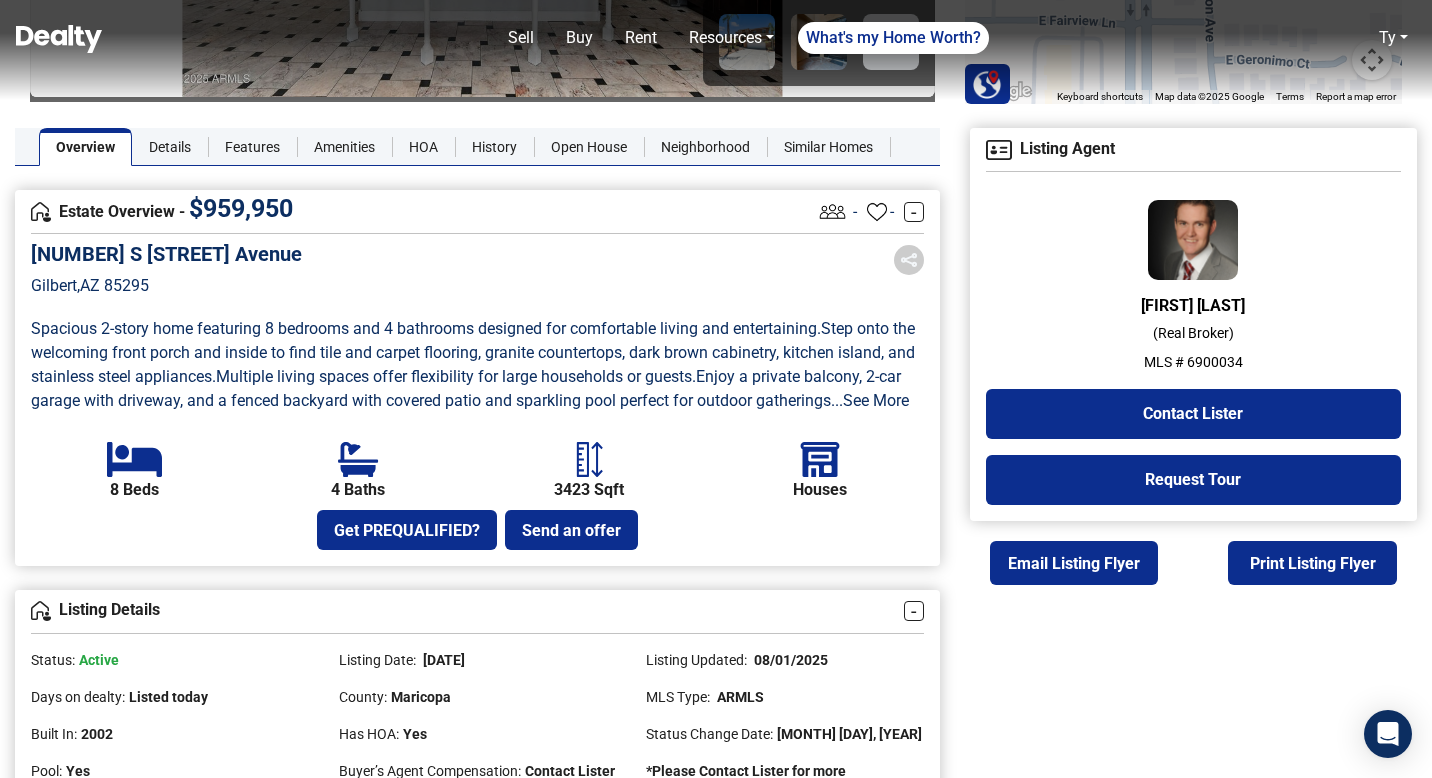 click on "Multiple living spaces offer flexibility for large households or guests ." at bounding box center (456, 376) 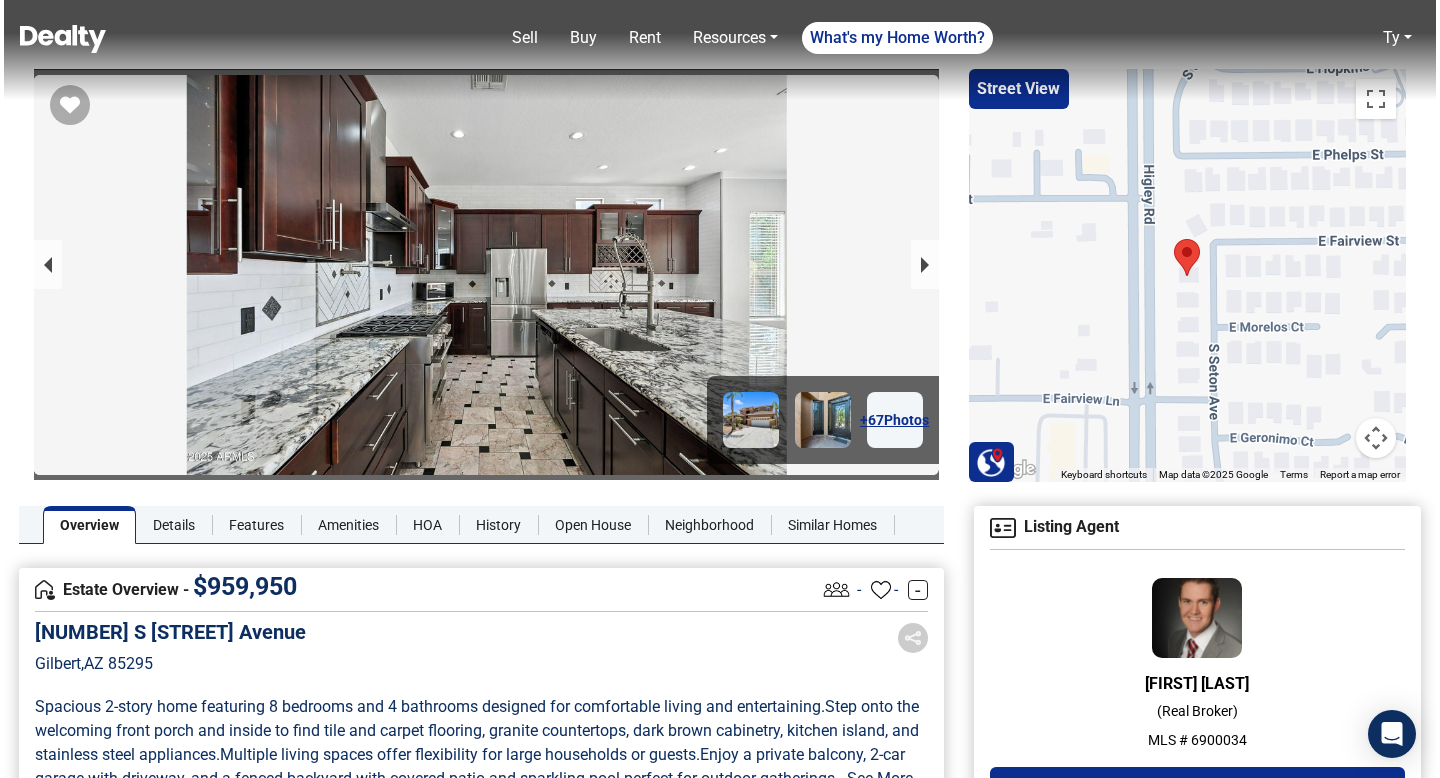 scroll, scrollTop: 23, scrollLeft: 0, axis: vertical 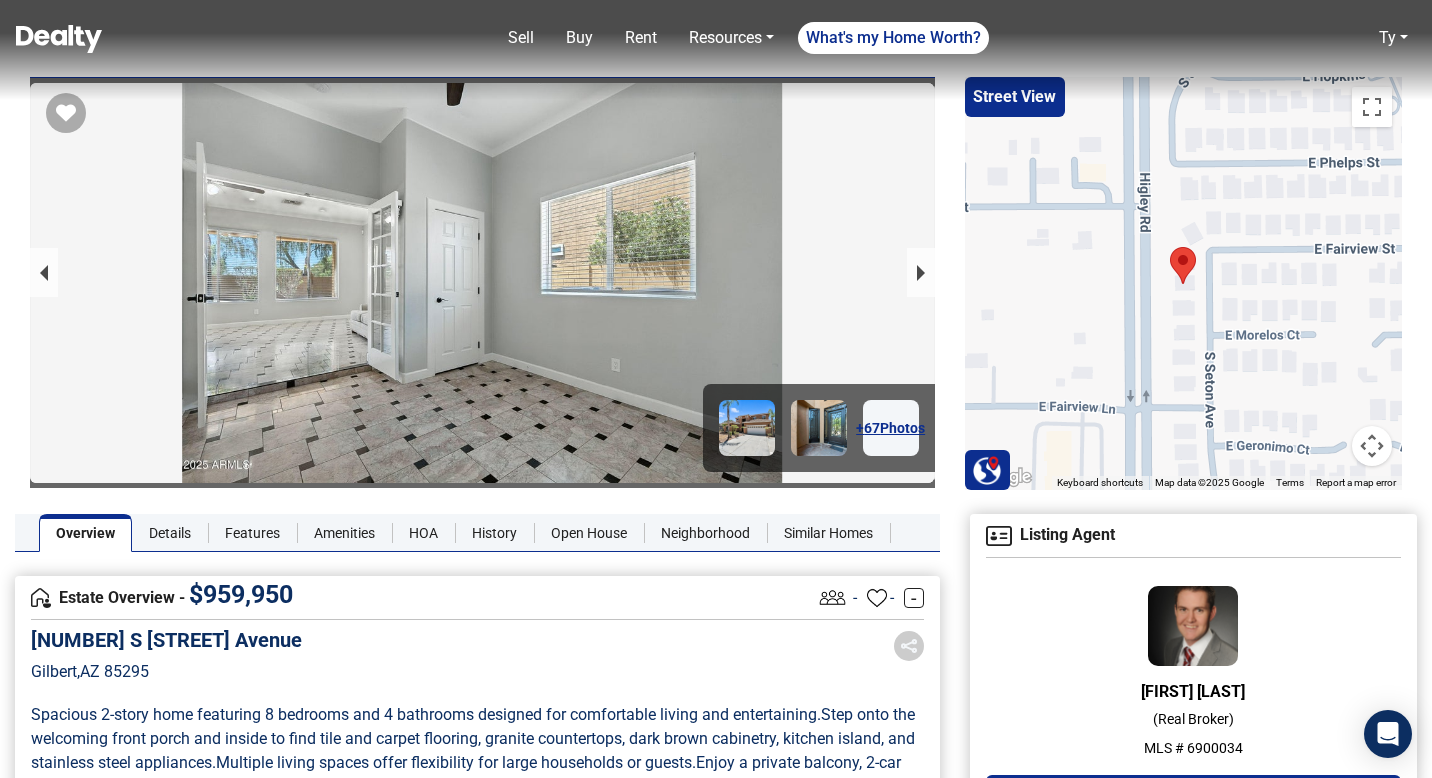 click on "+ 67  Photos" at bounding box center (891, 428) 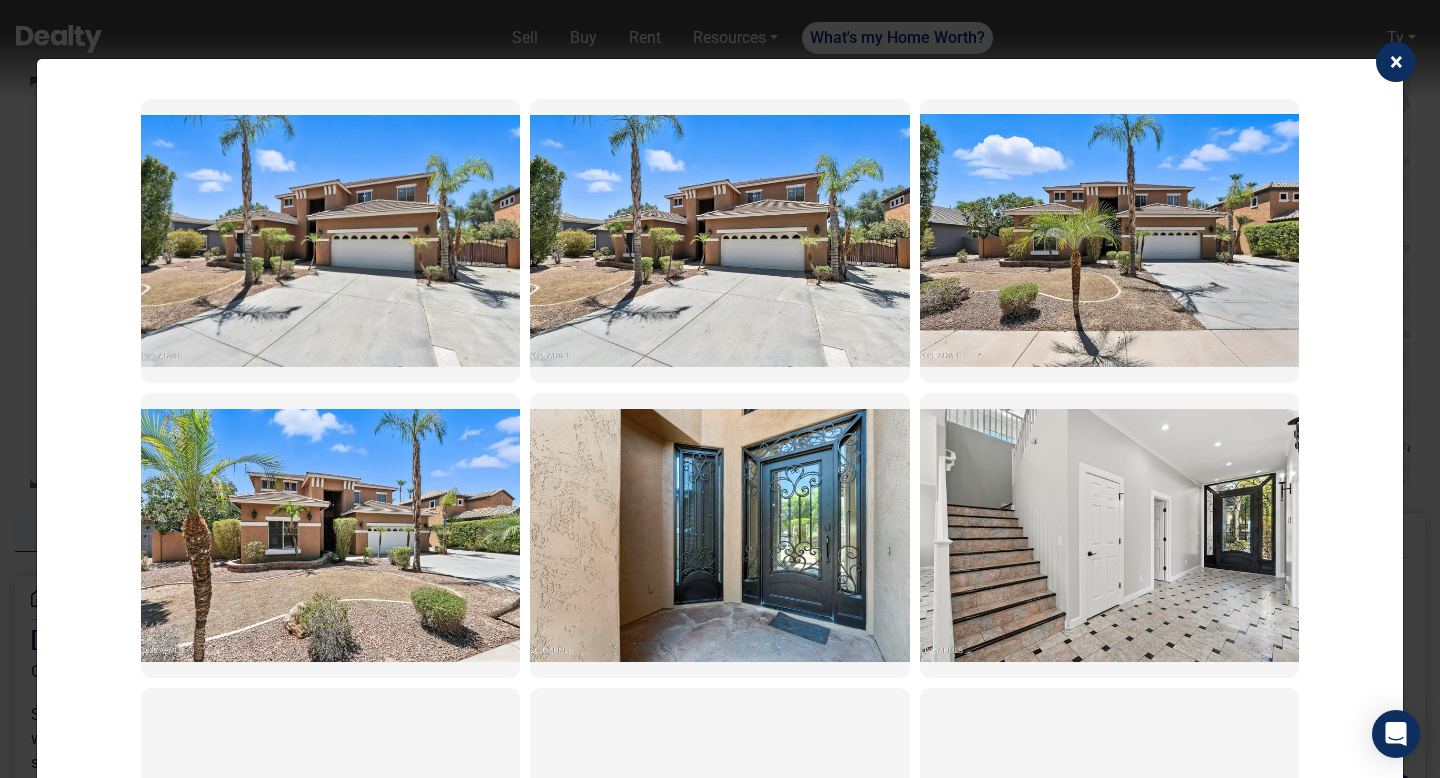 click at bounding box center (330, 241) 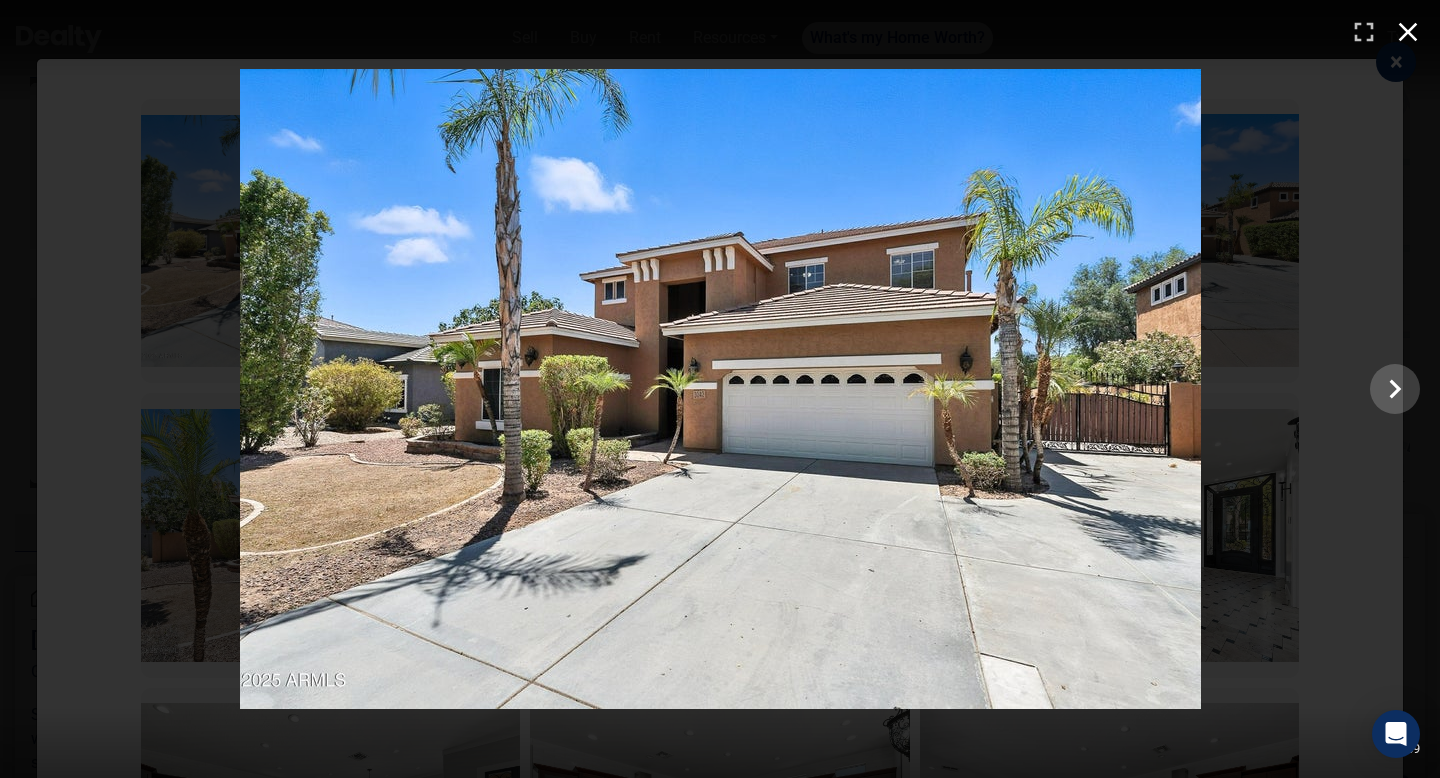 click 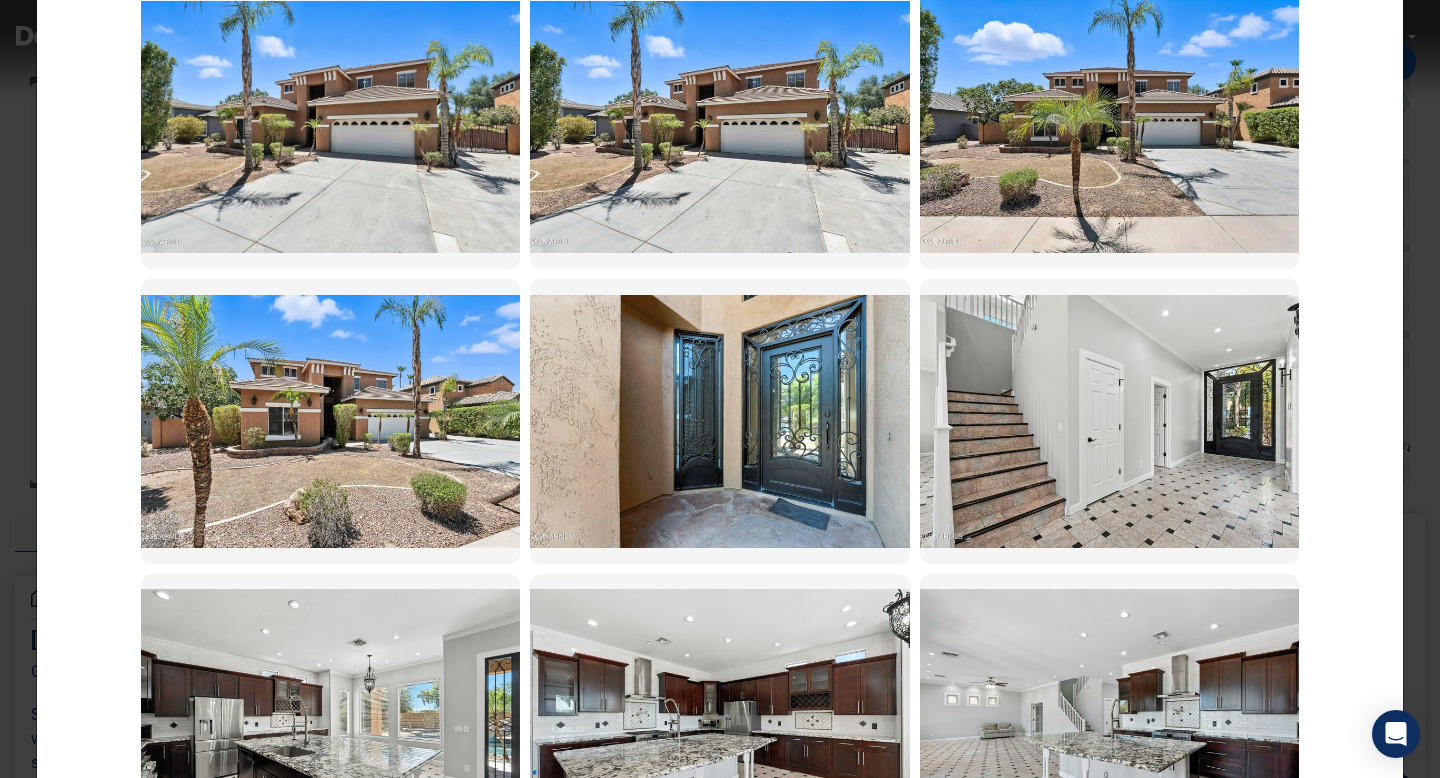 scroll, scrollTop: 115, scrollLeft: 0, axis: vertical 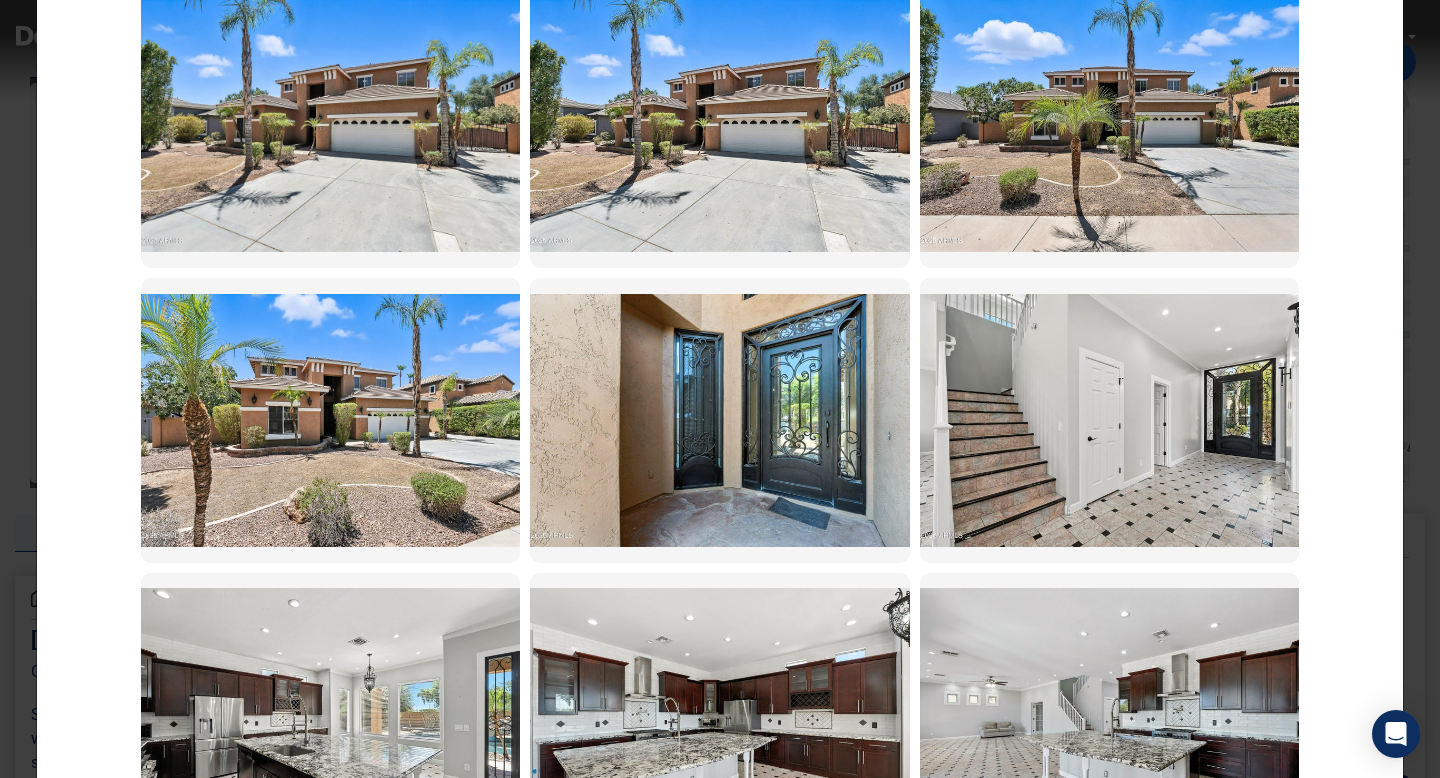click at bounding box center (1109, 125) 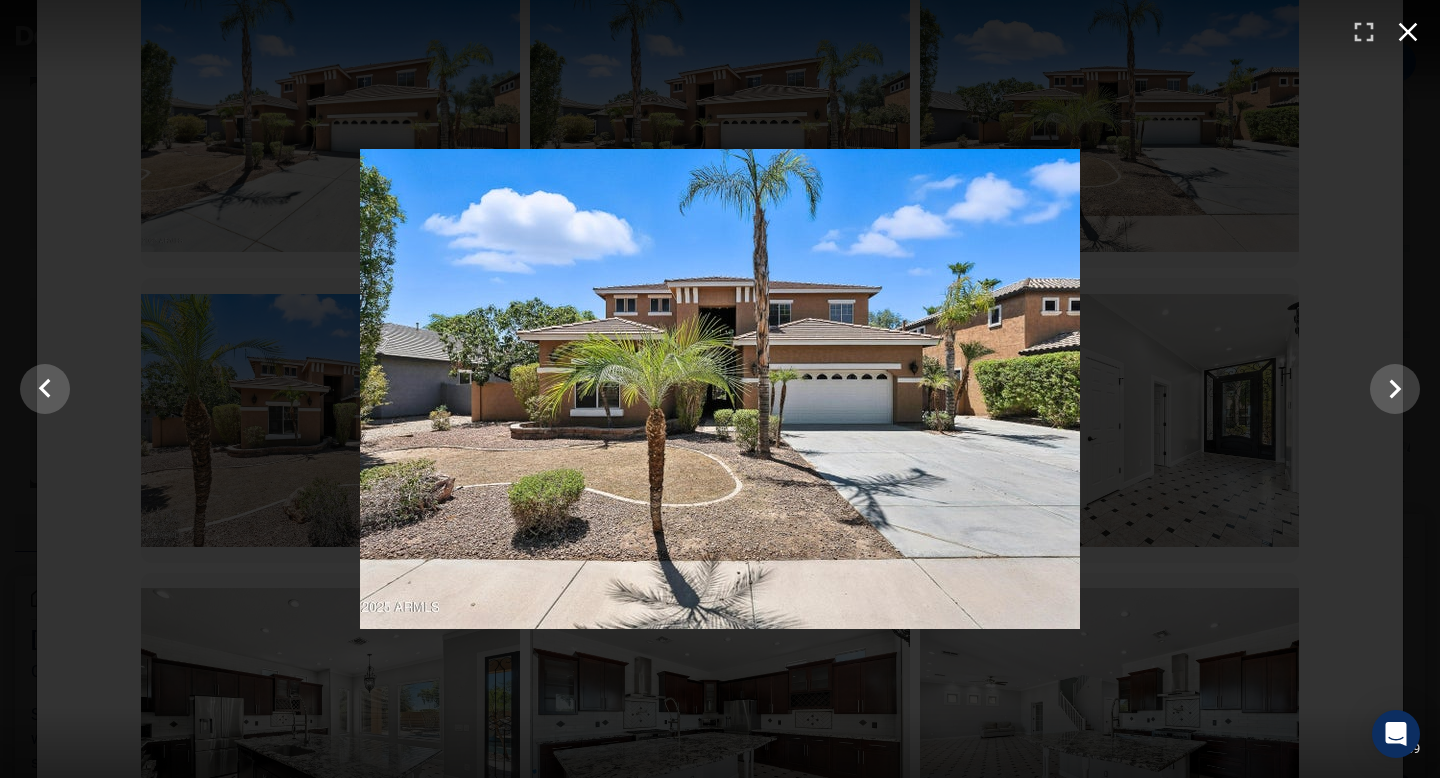 click 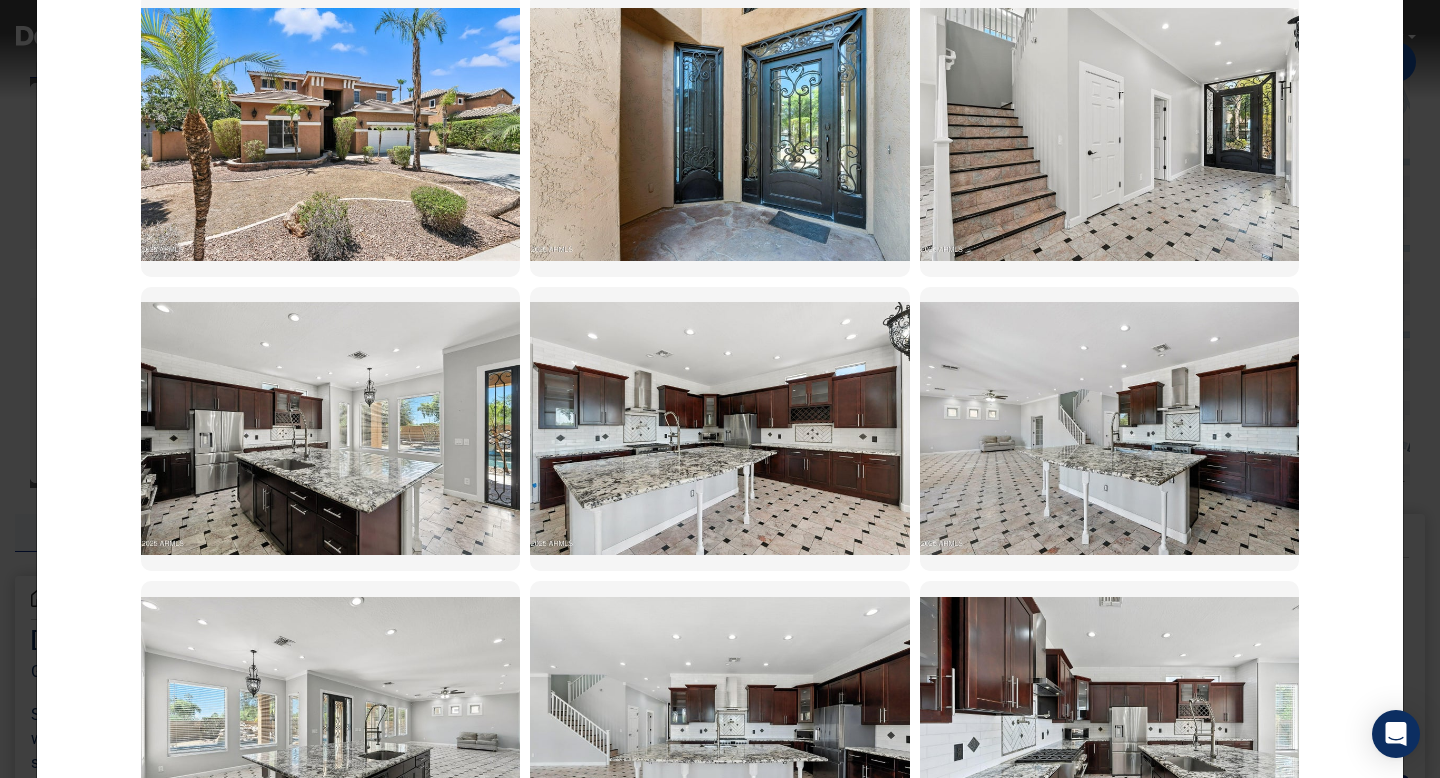 scroll, scrollTop: 412, scrollLeft: 0, axis: vertical 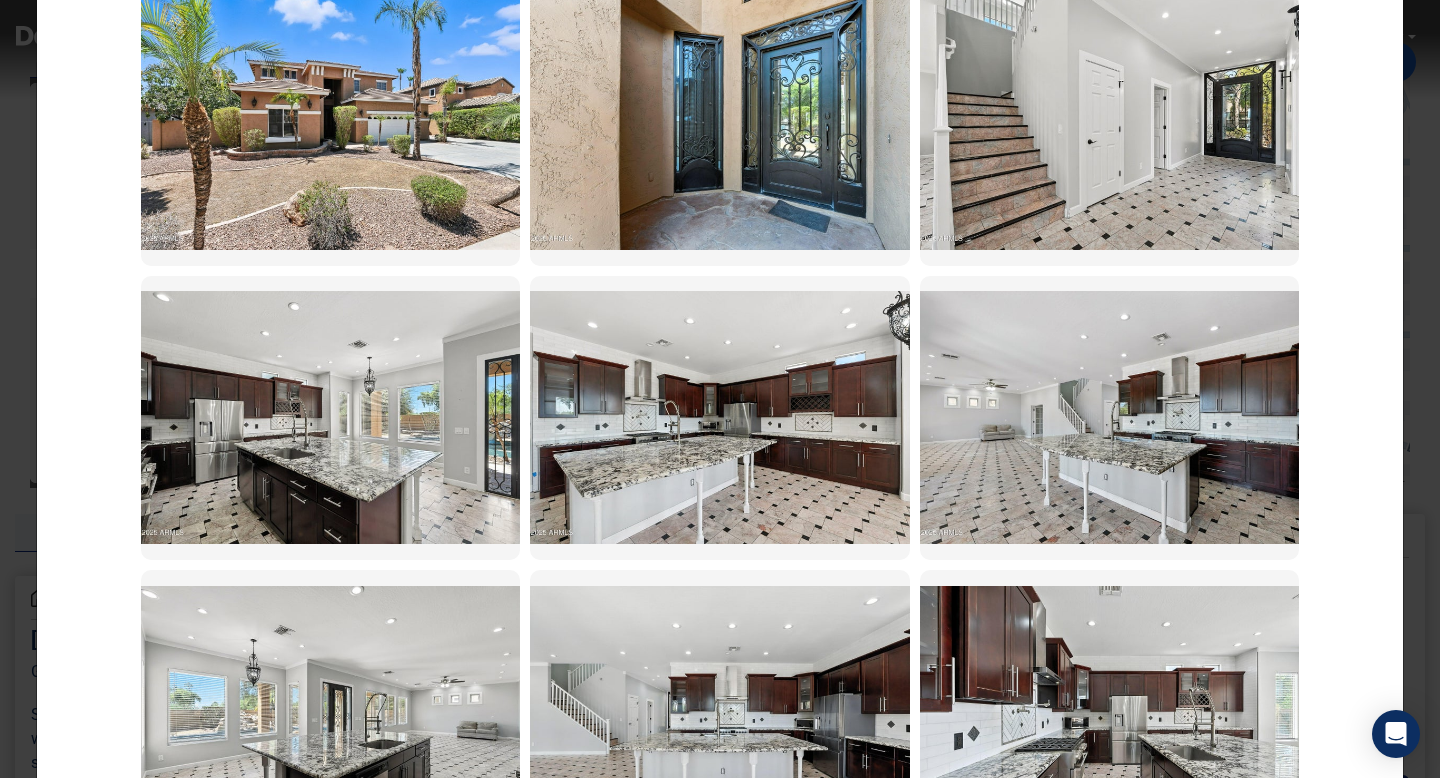 click at bounding box center [330, 417] 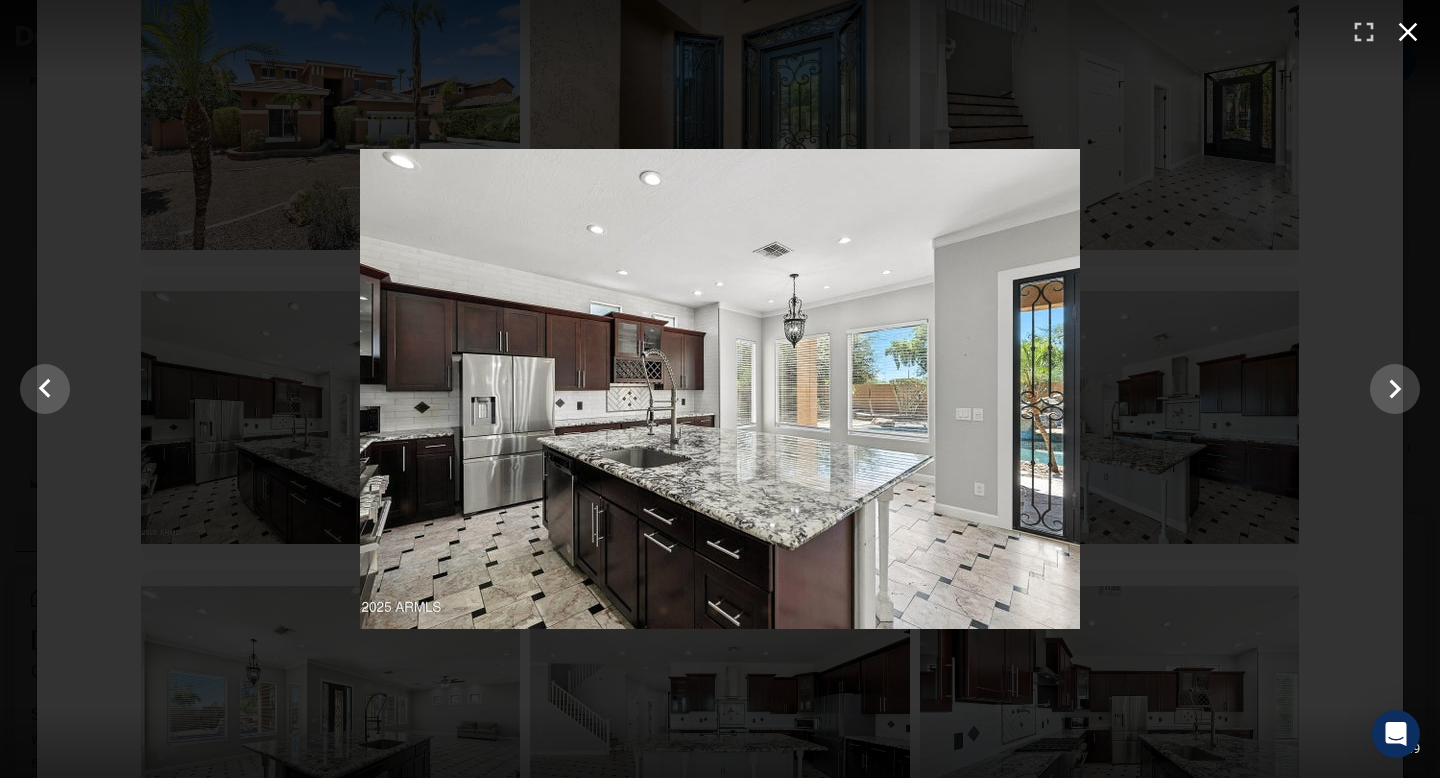 click 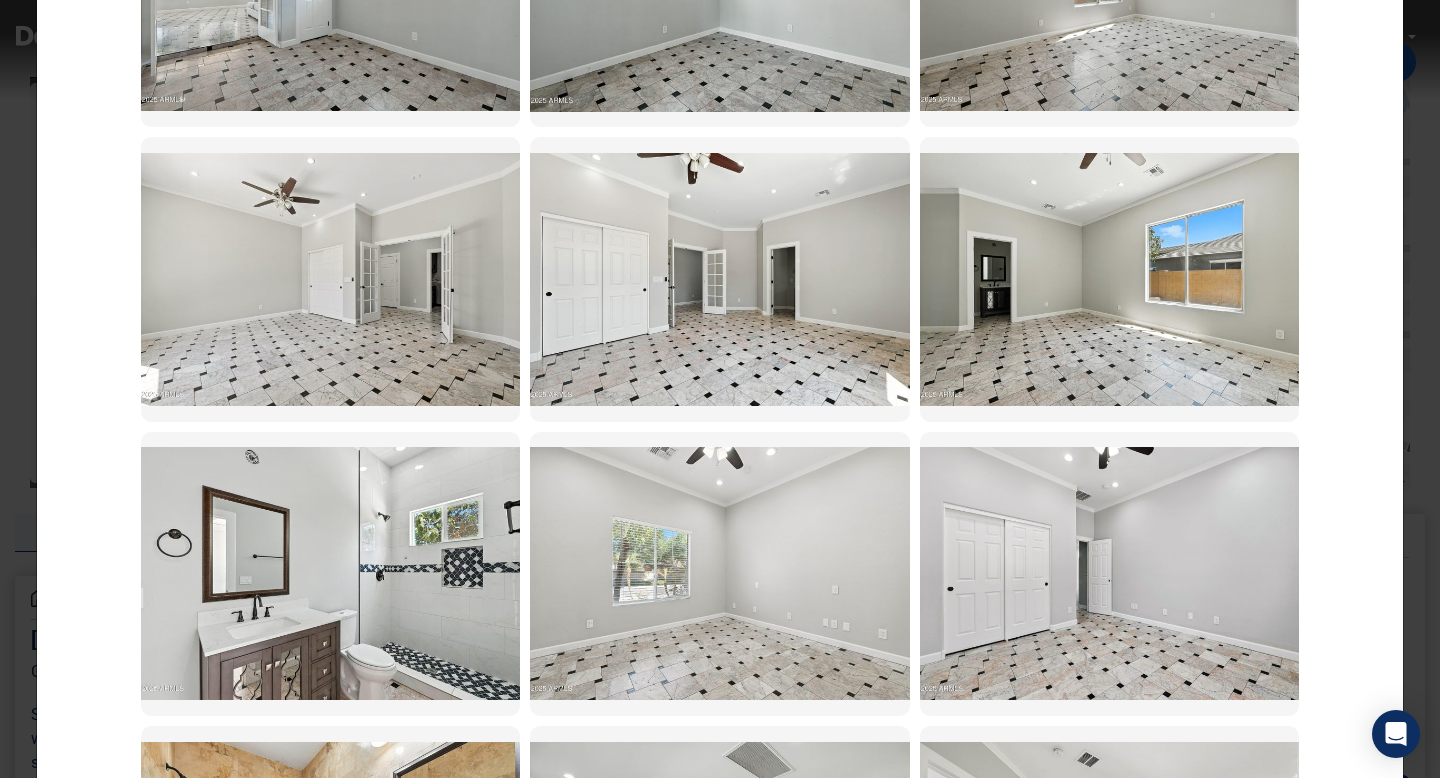 scroll, scrollTop: 2301, scrollLeft: 0, axis: vertical 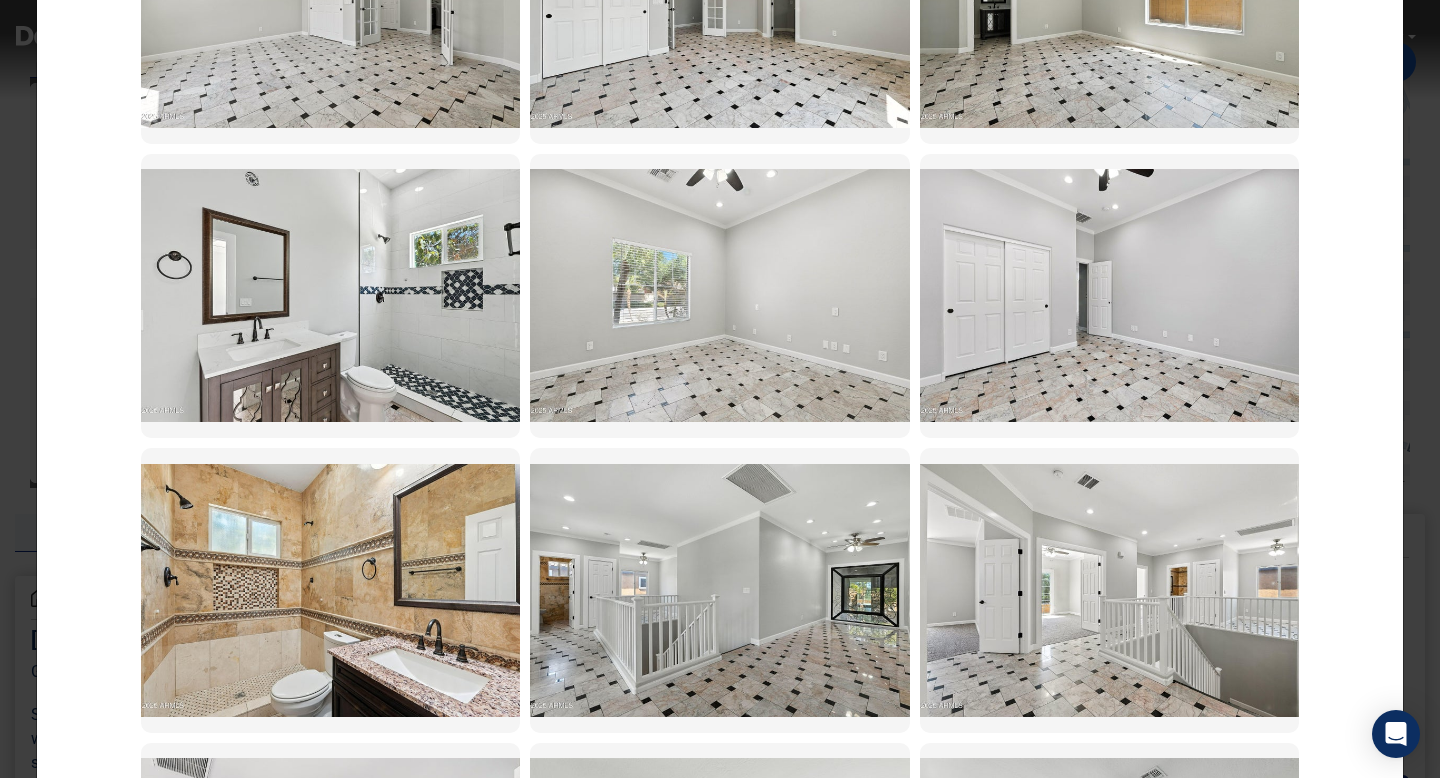 click at bounding box center [1109, 590] 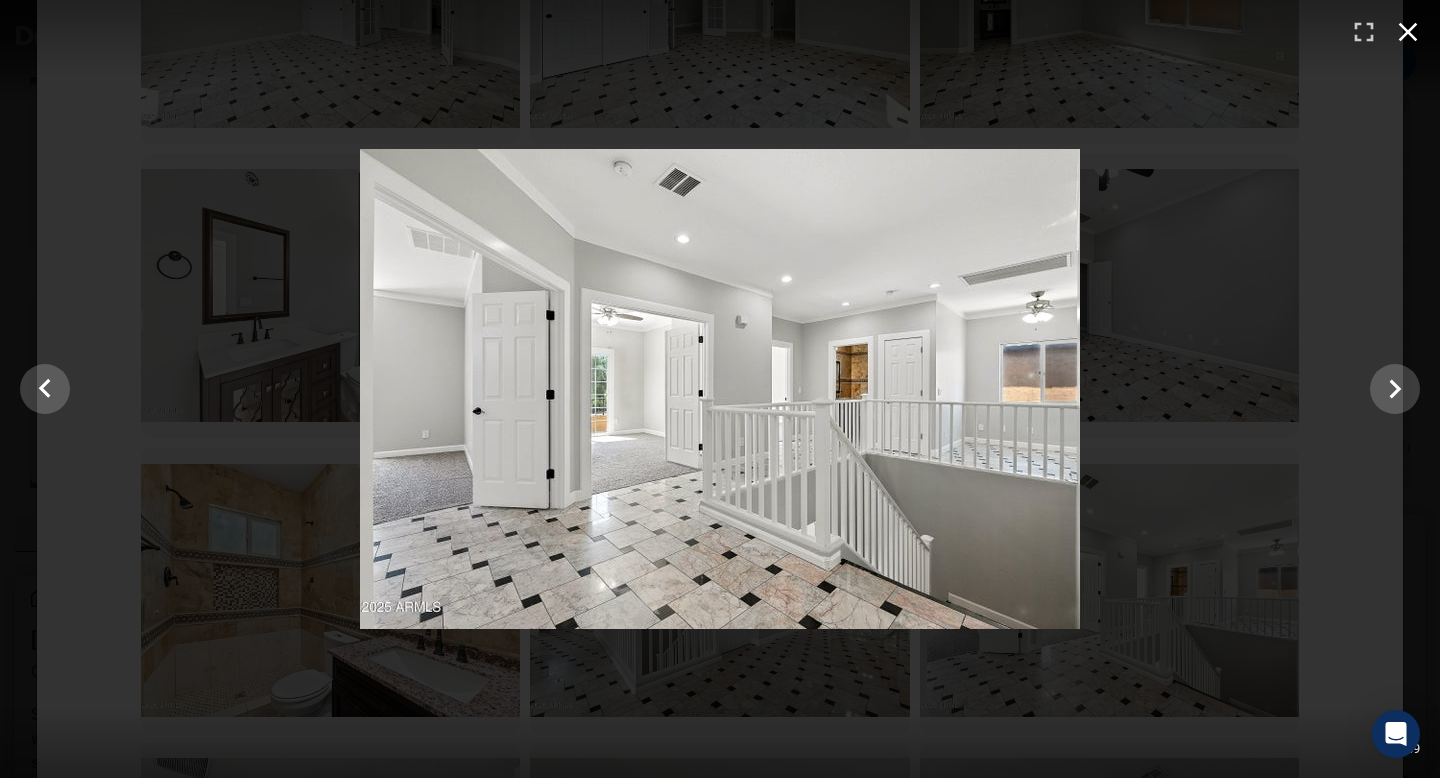 click 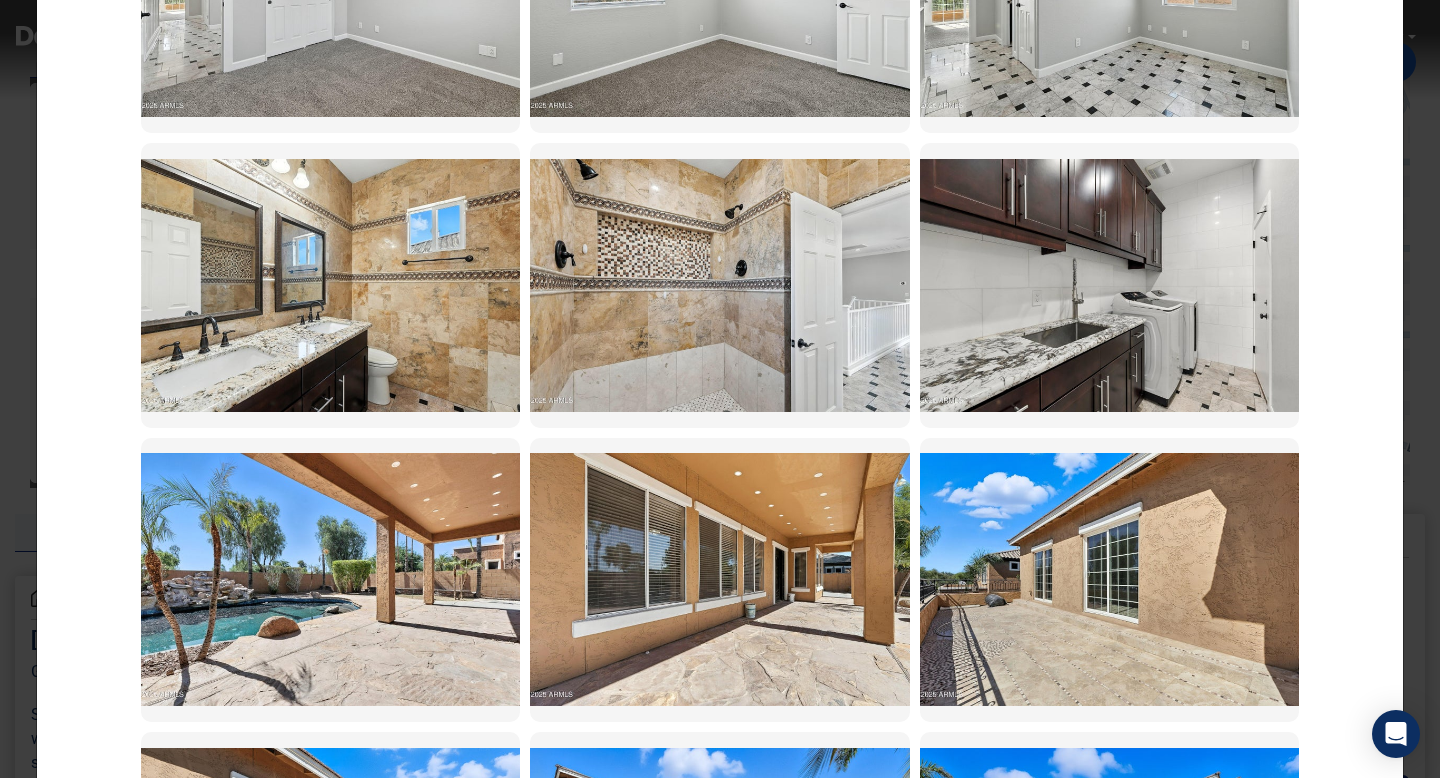 scroll, scrollTop: 4982, scrollLeft: 0, axis: vertical 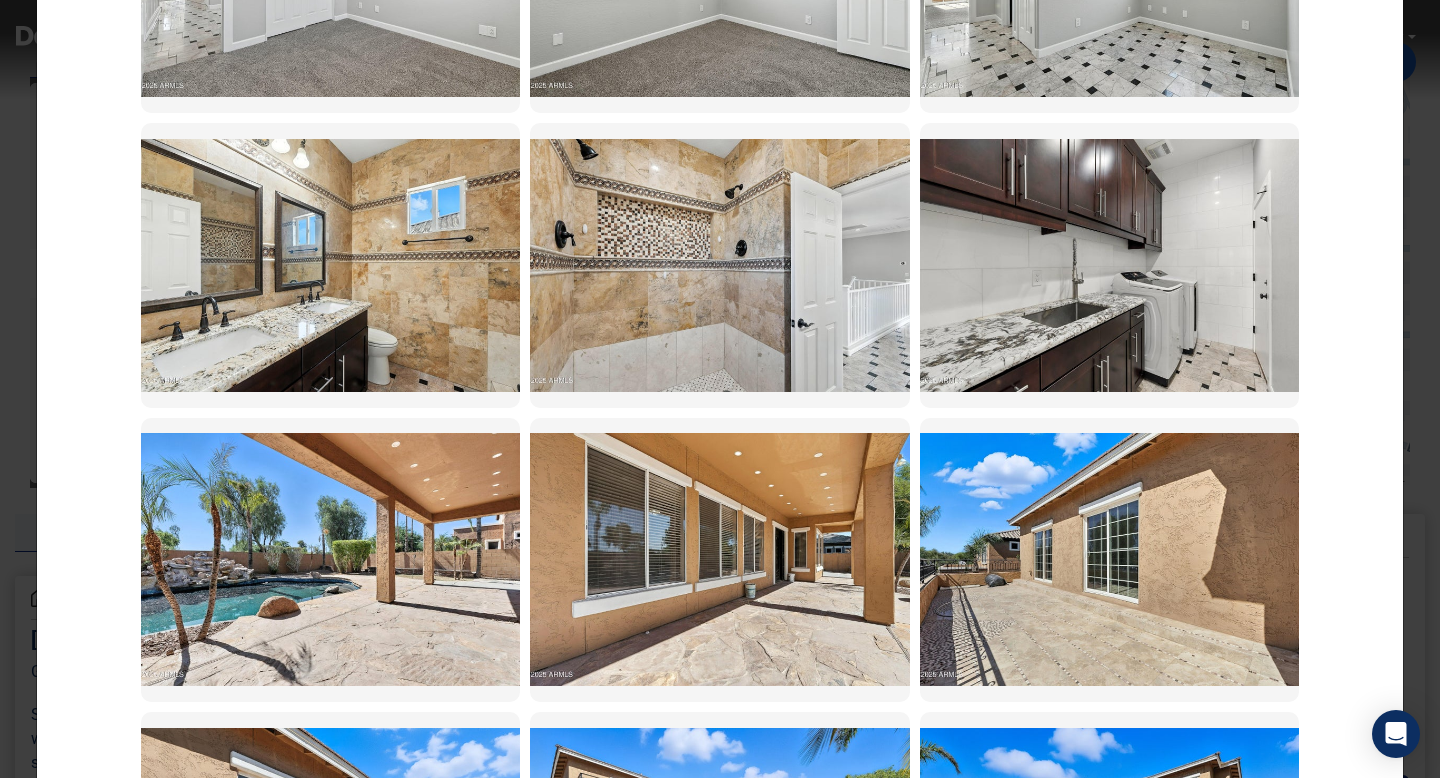 click at bounding box center [330, 559] 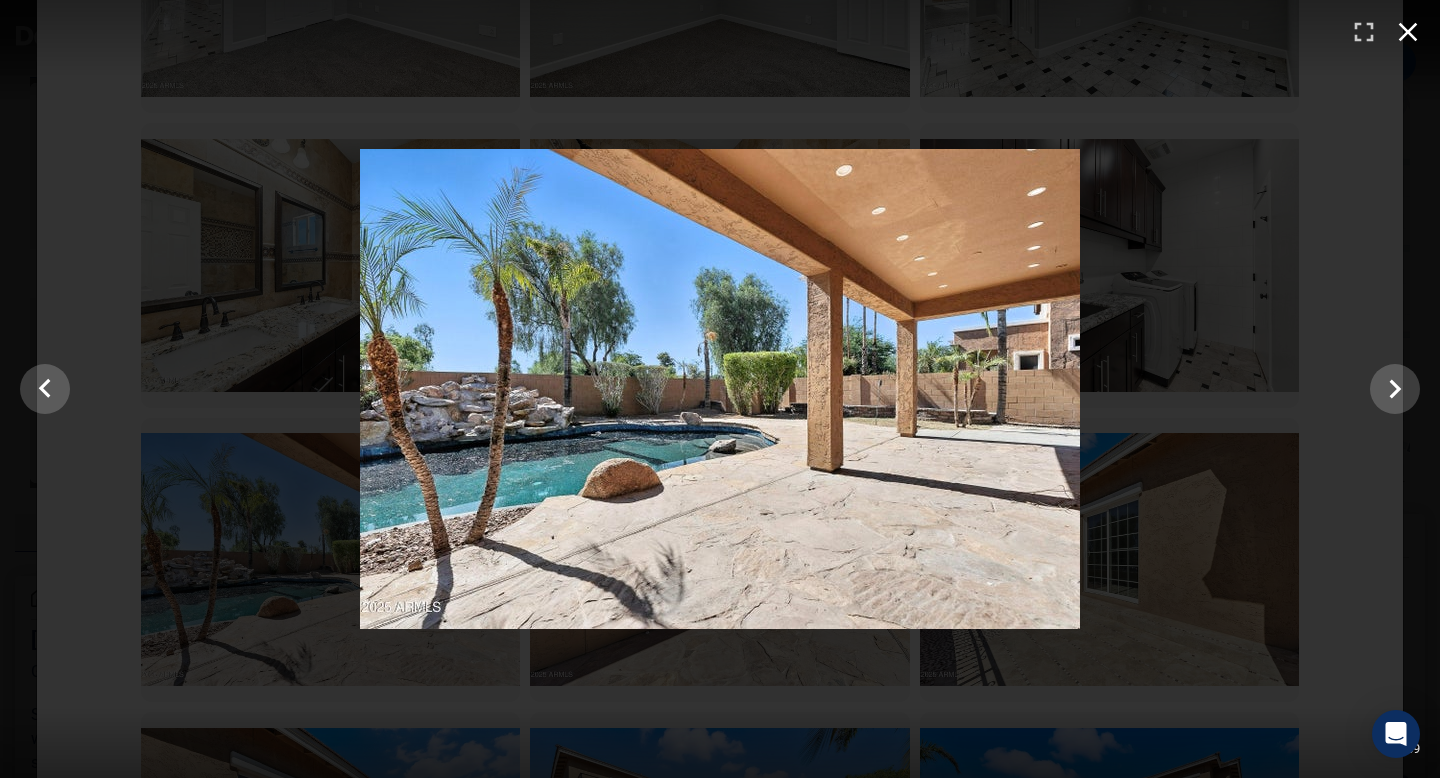 click 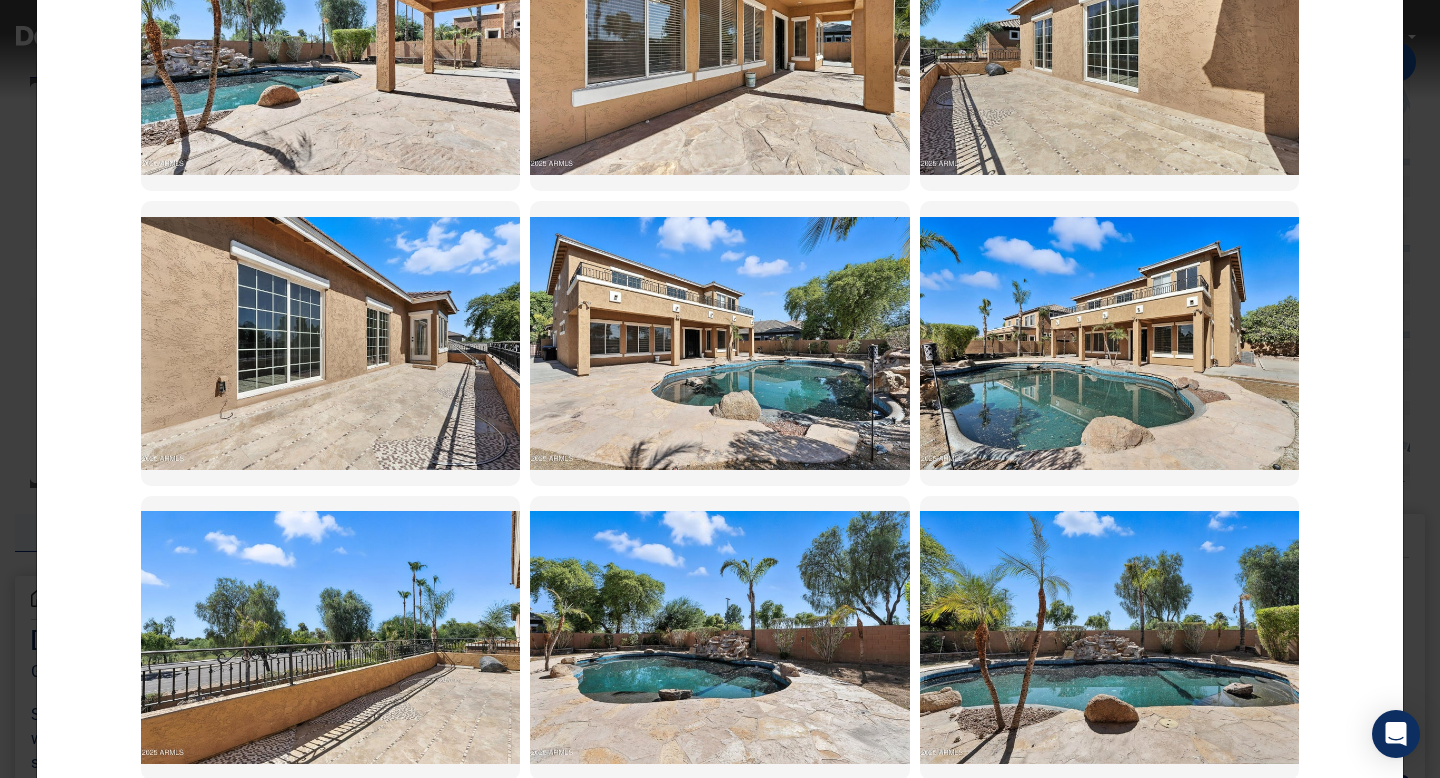 scroll, scrollTop: 5543, scrollLeft: 0, axis: vertical 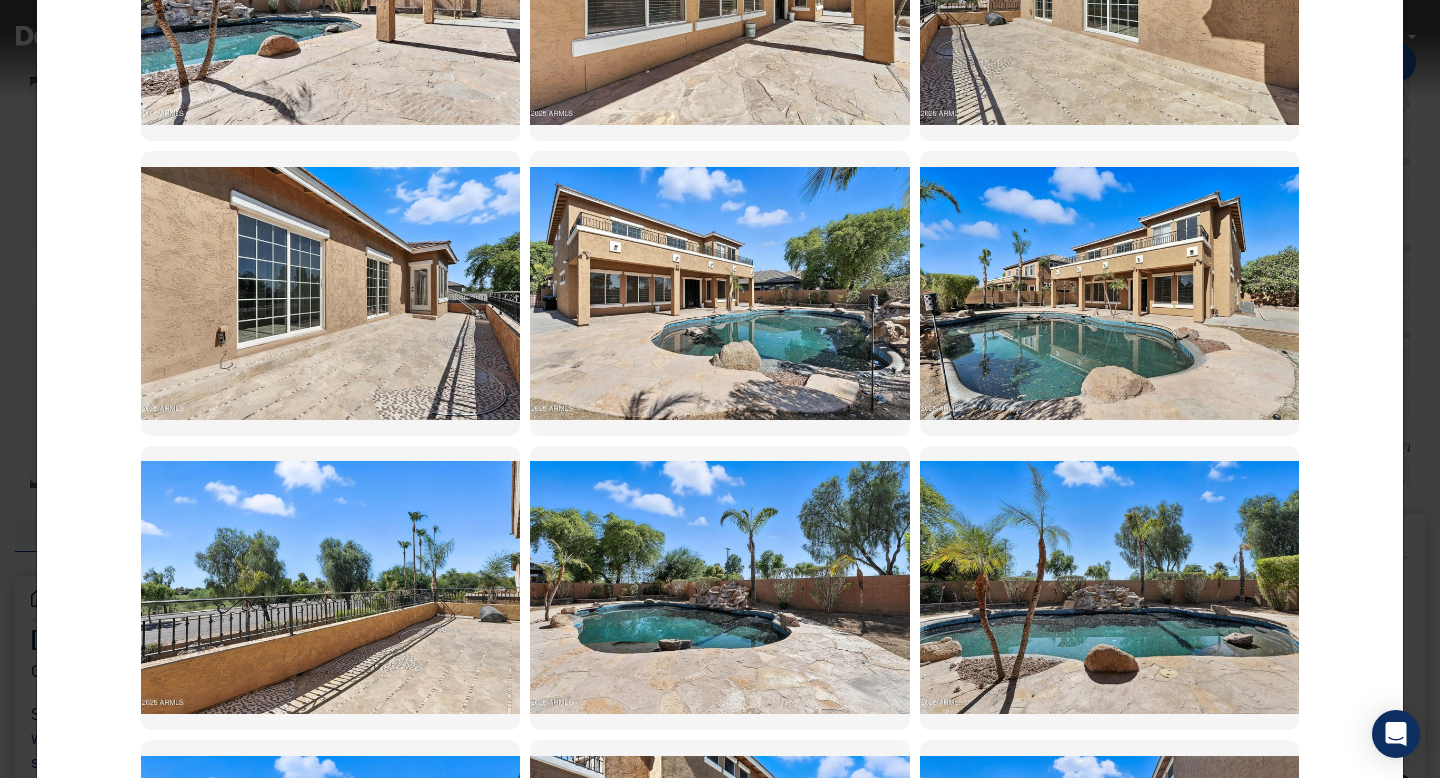 click at bounding box center (1109, 293) 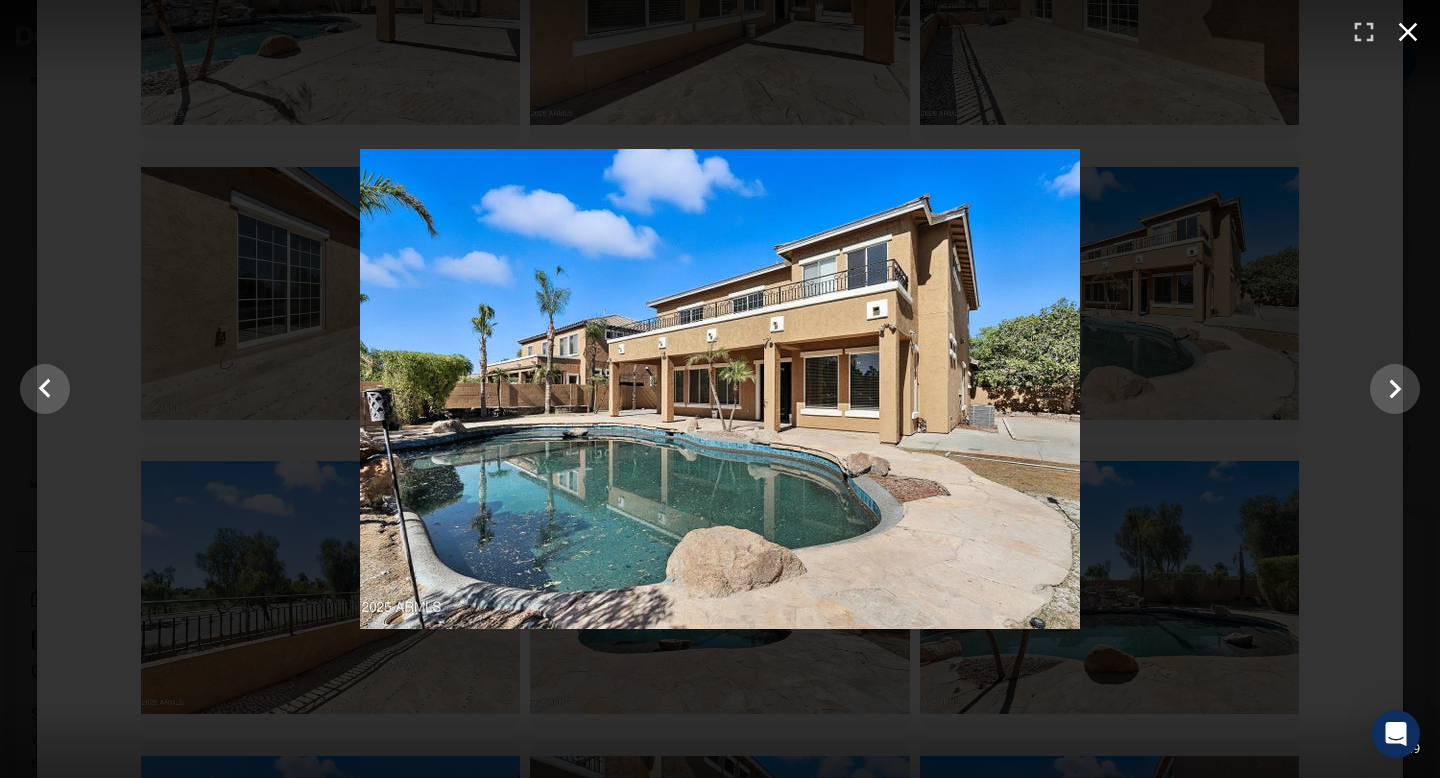 click 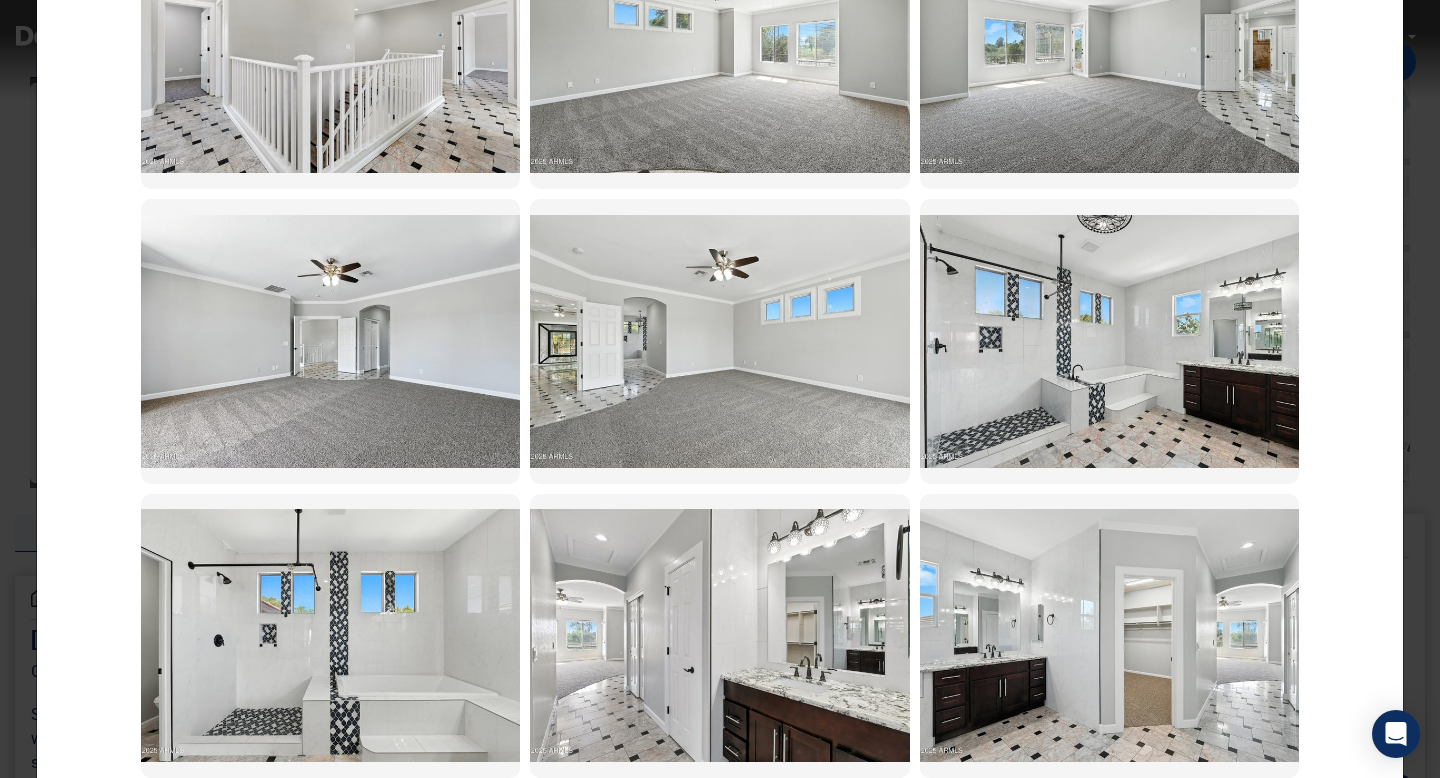 scroll, scrollTop: 3130, scrollLeft: 0, axis: vertical 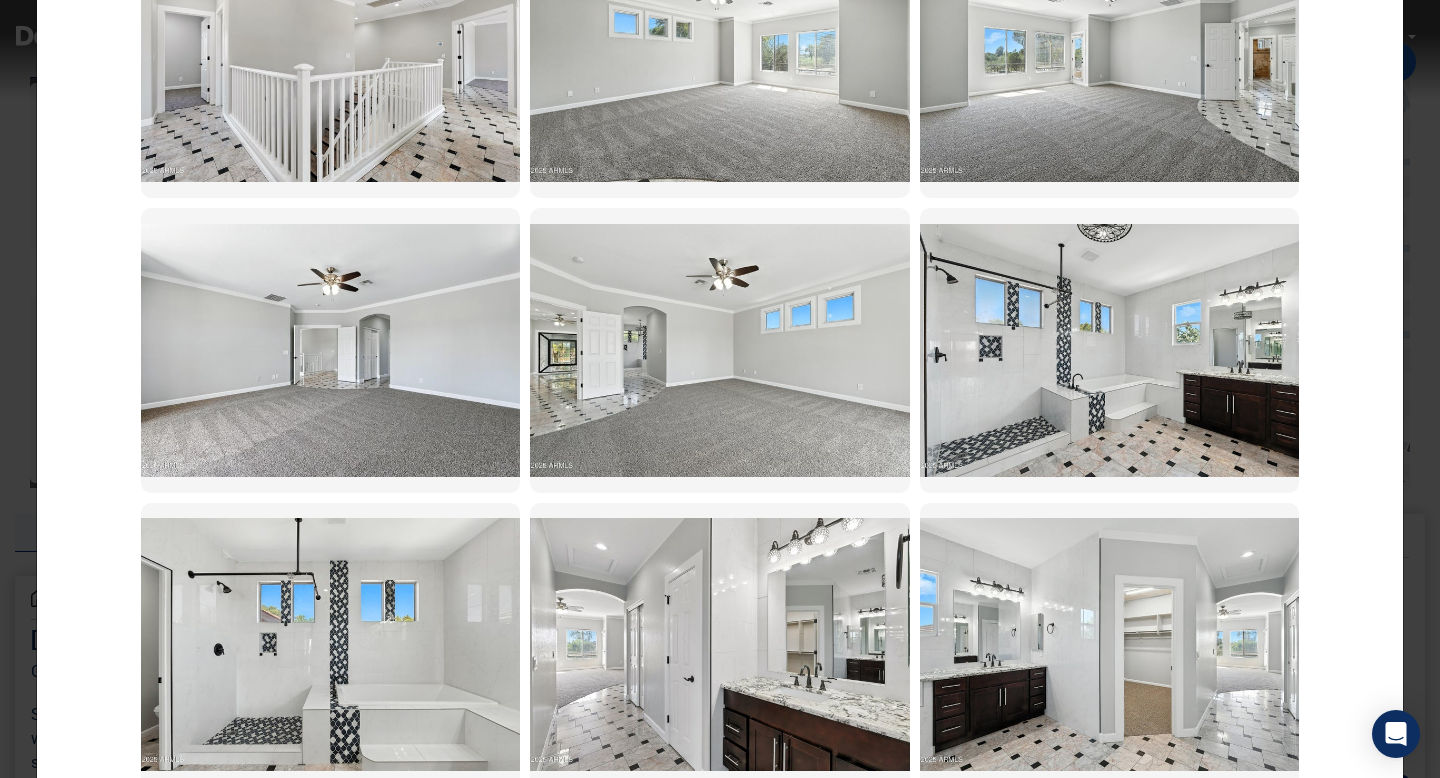 click at bounding box center [719, 644] 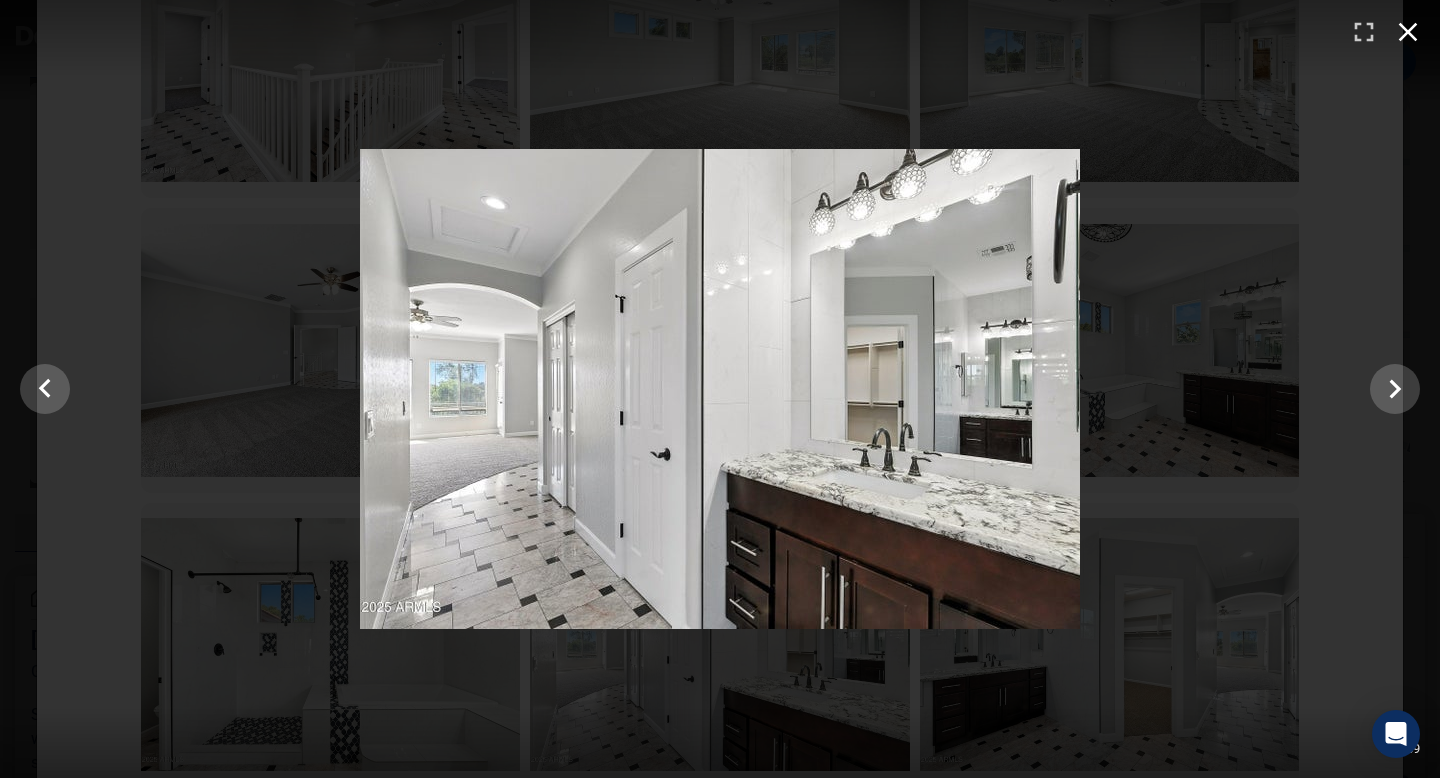 click 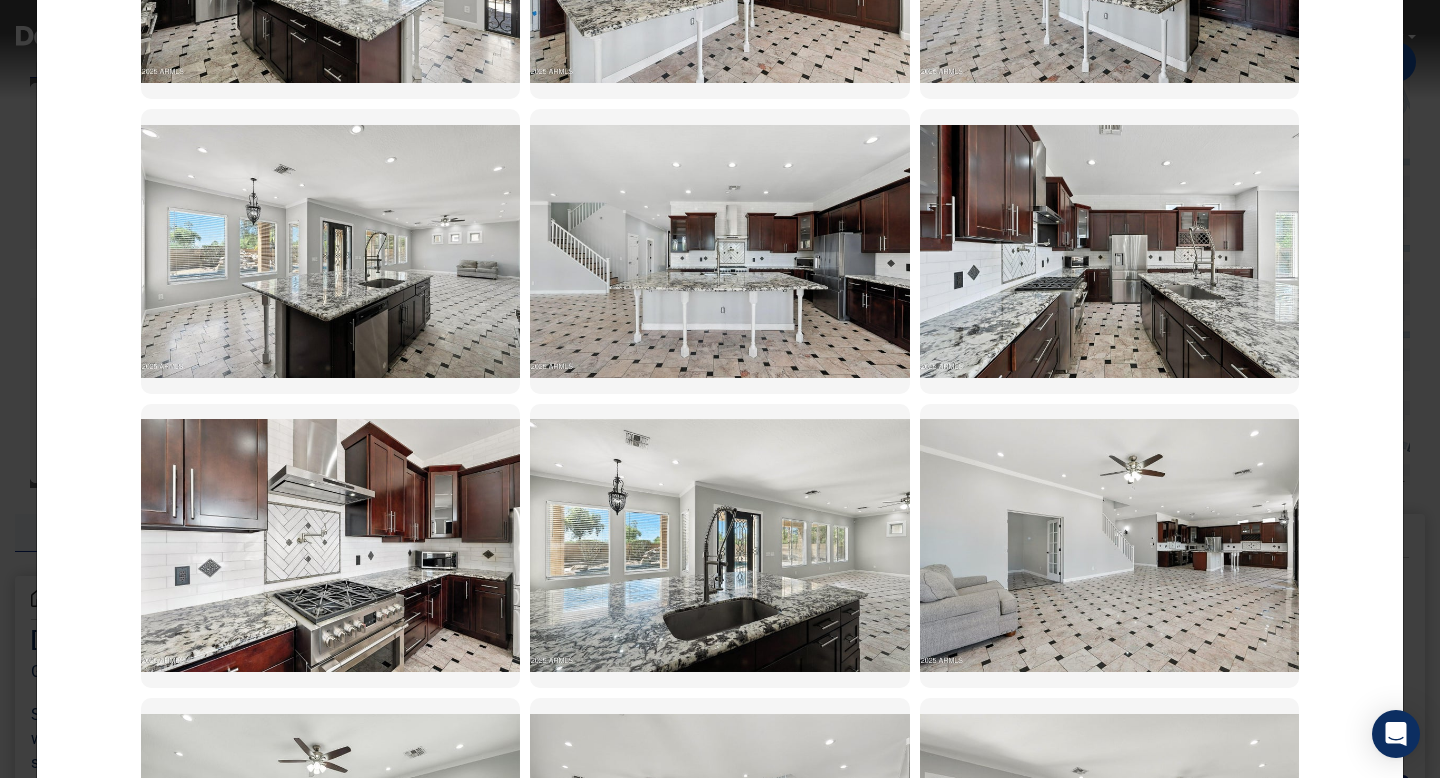 scroll, scrollTop: 902, scrollLeft: 0, axis: vertical 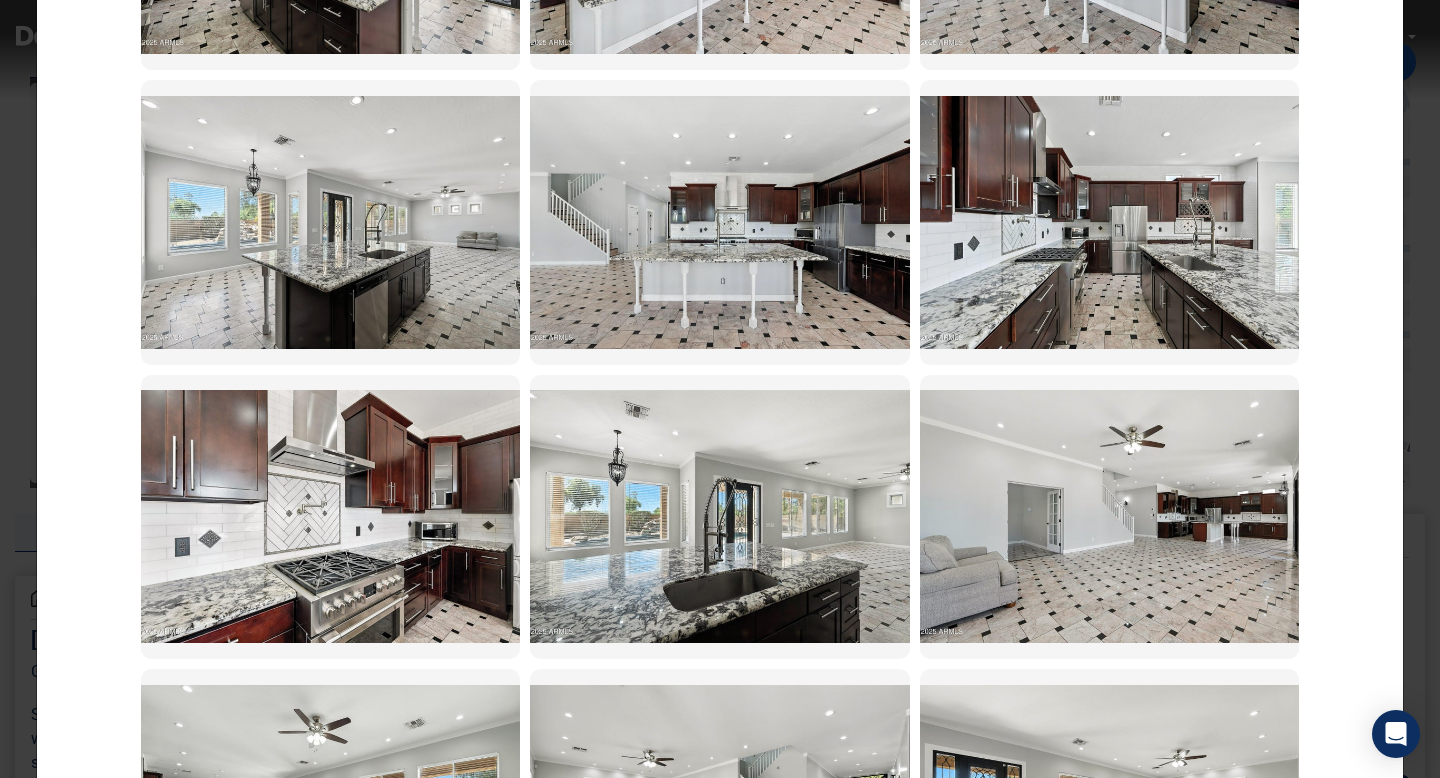 click at bounding box center (1109, 222) 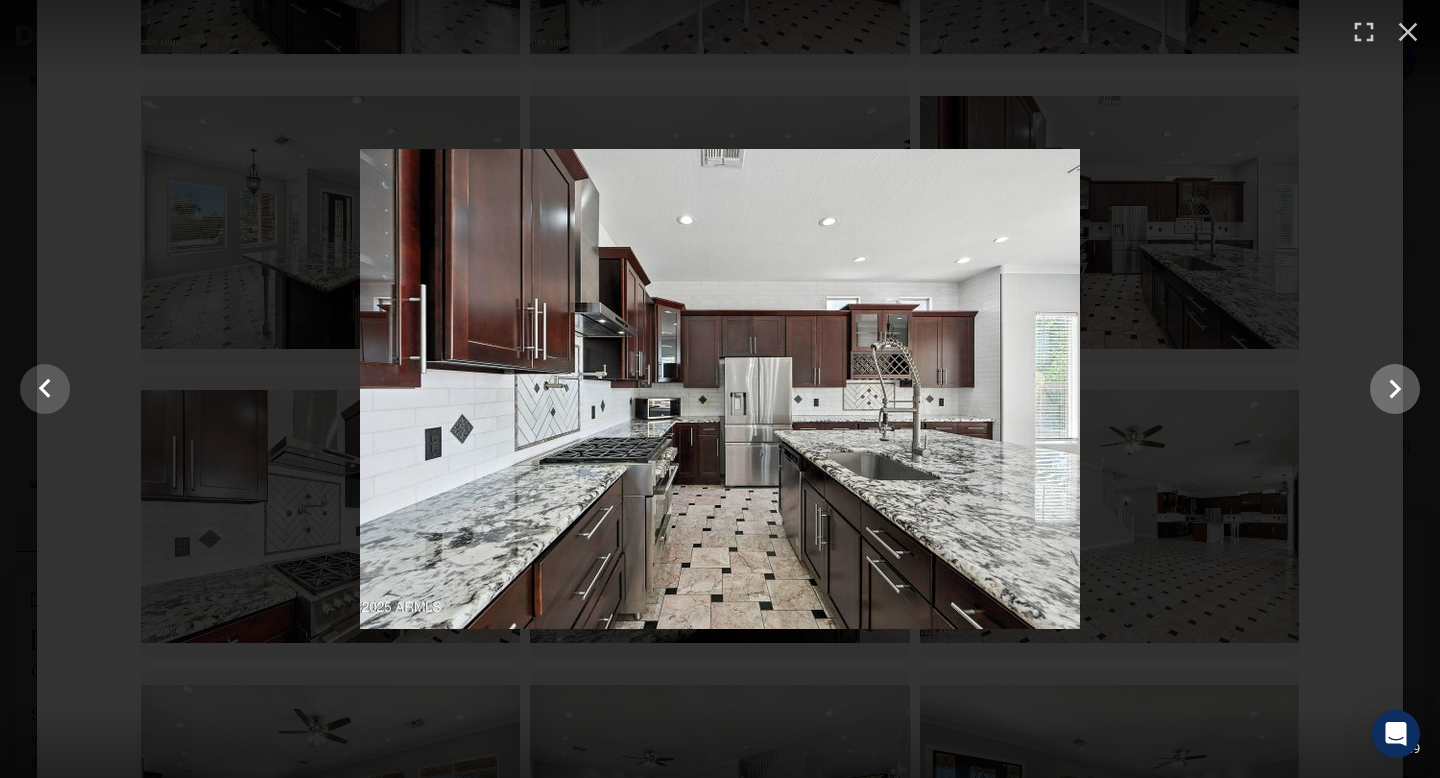 click 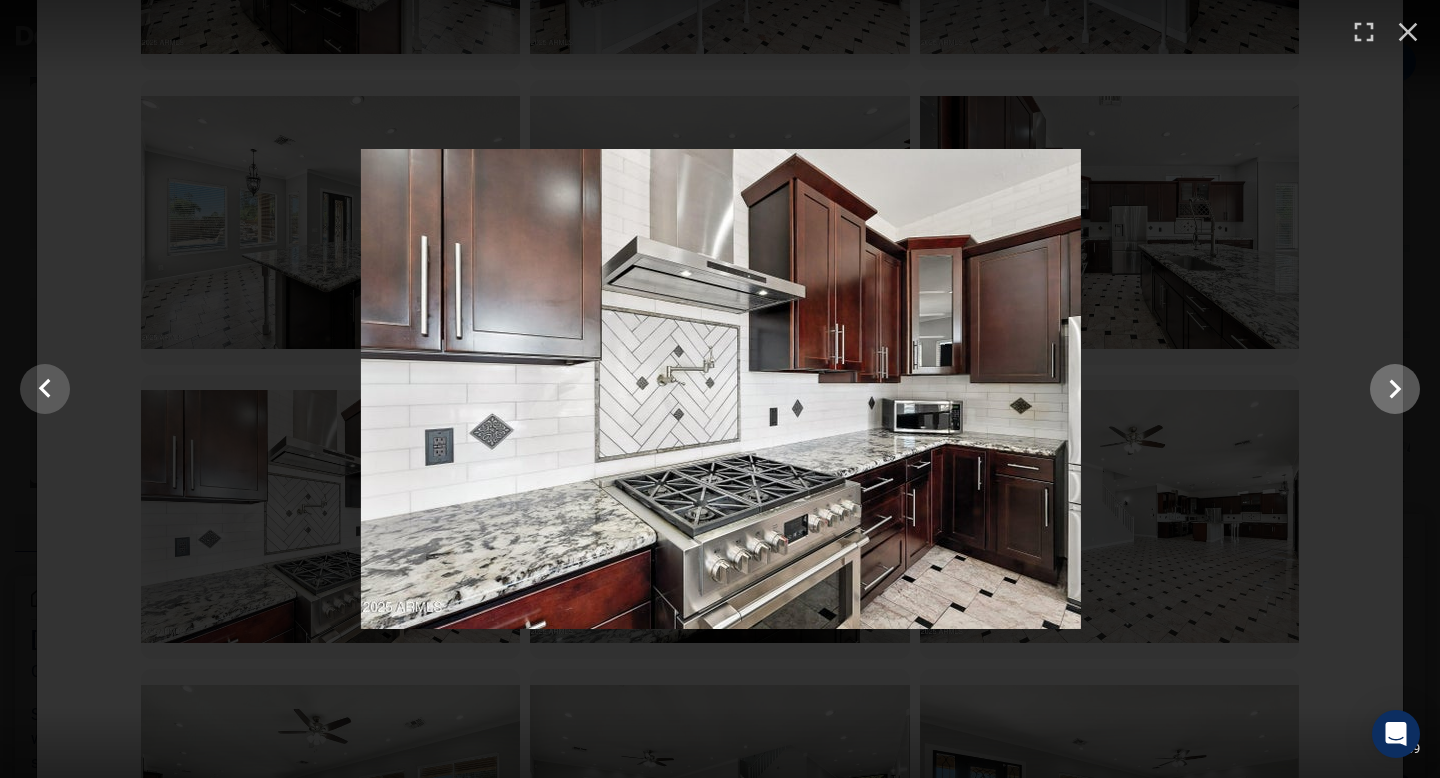 click 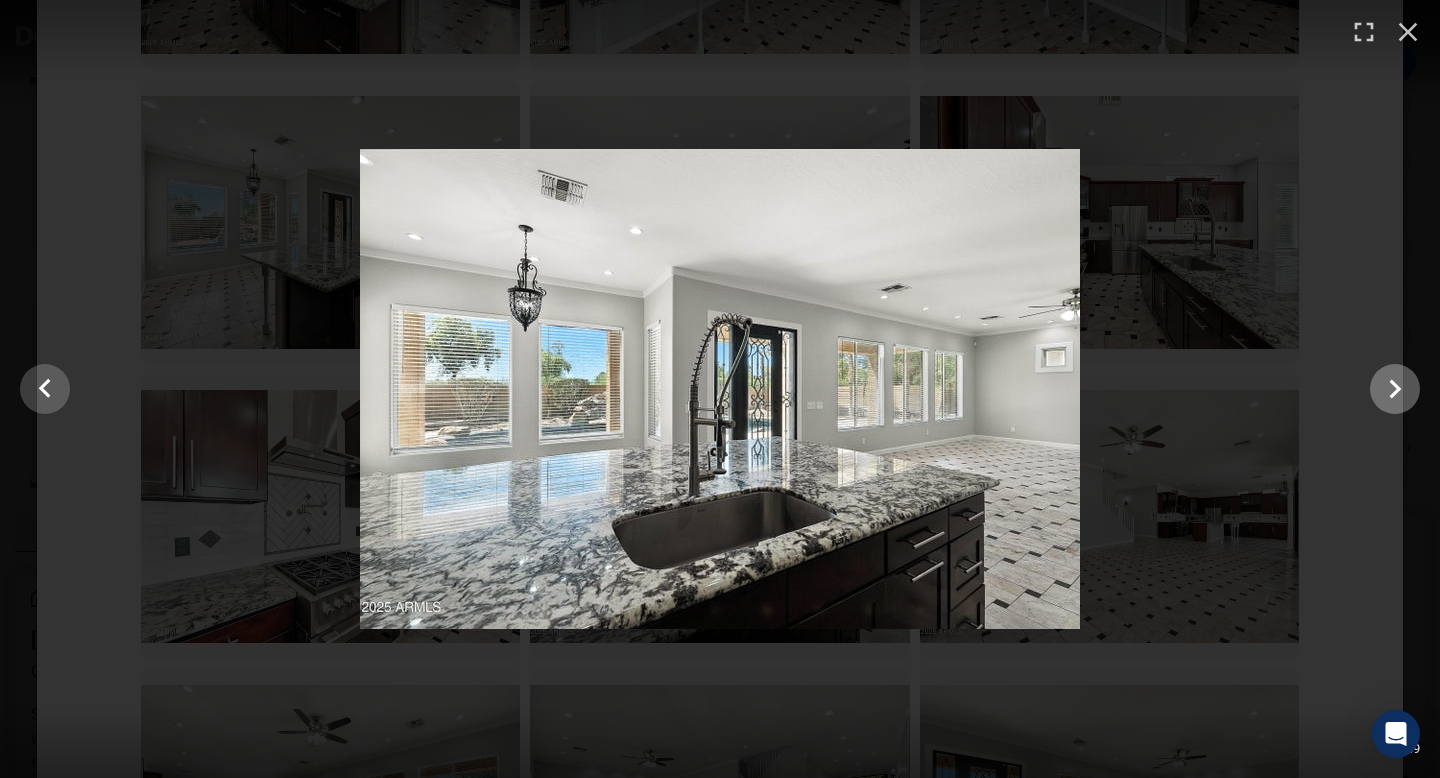 click 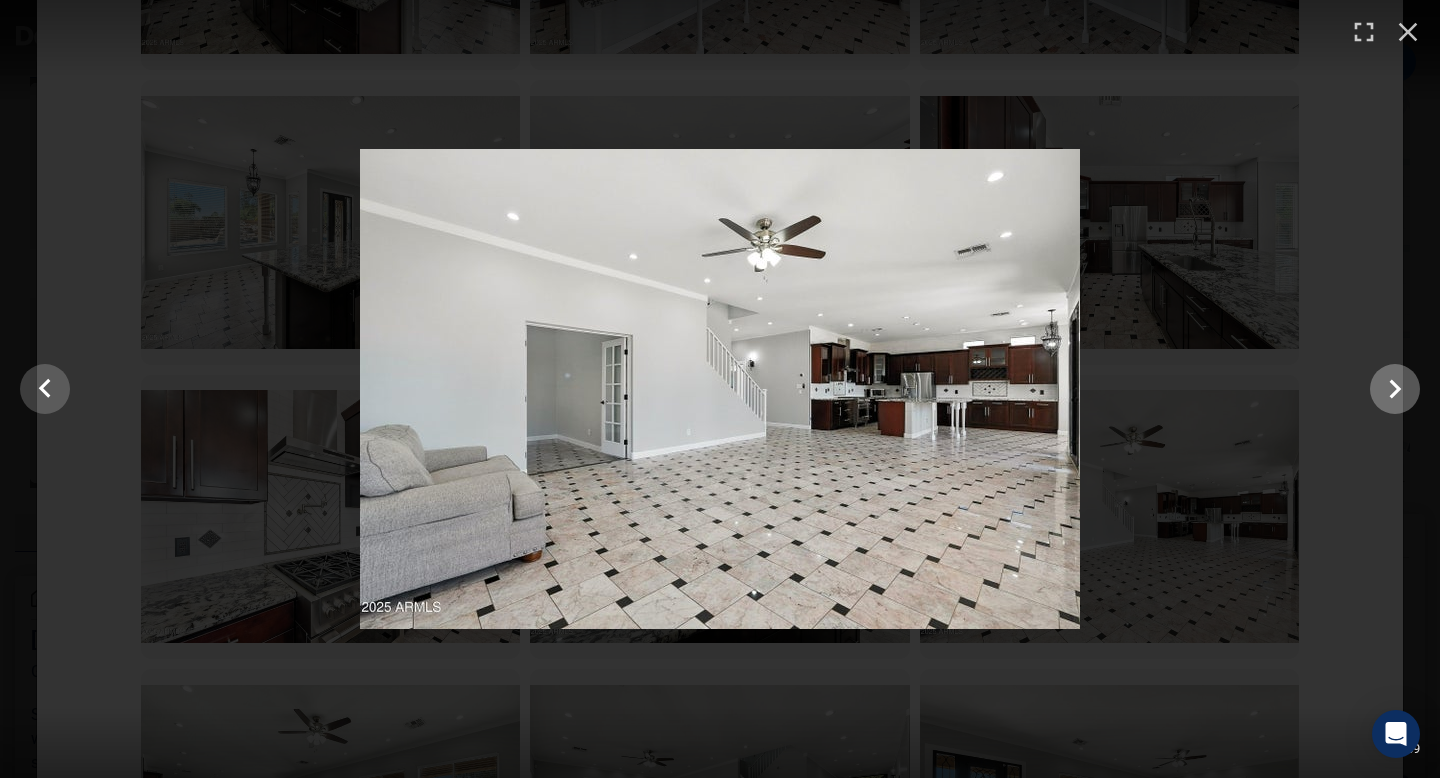 click 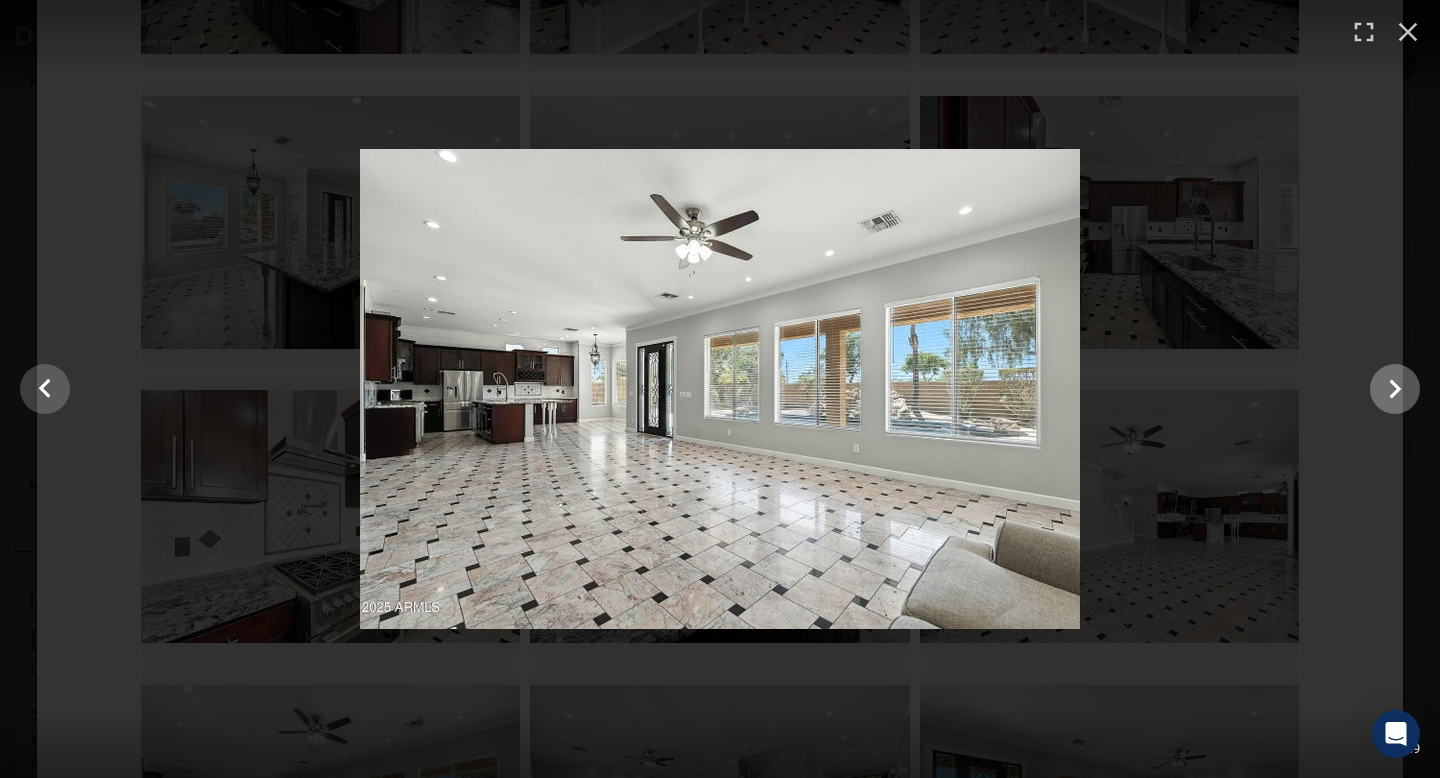 click 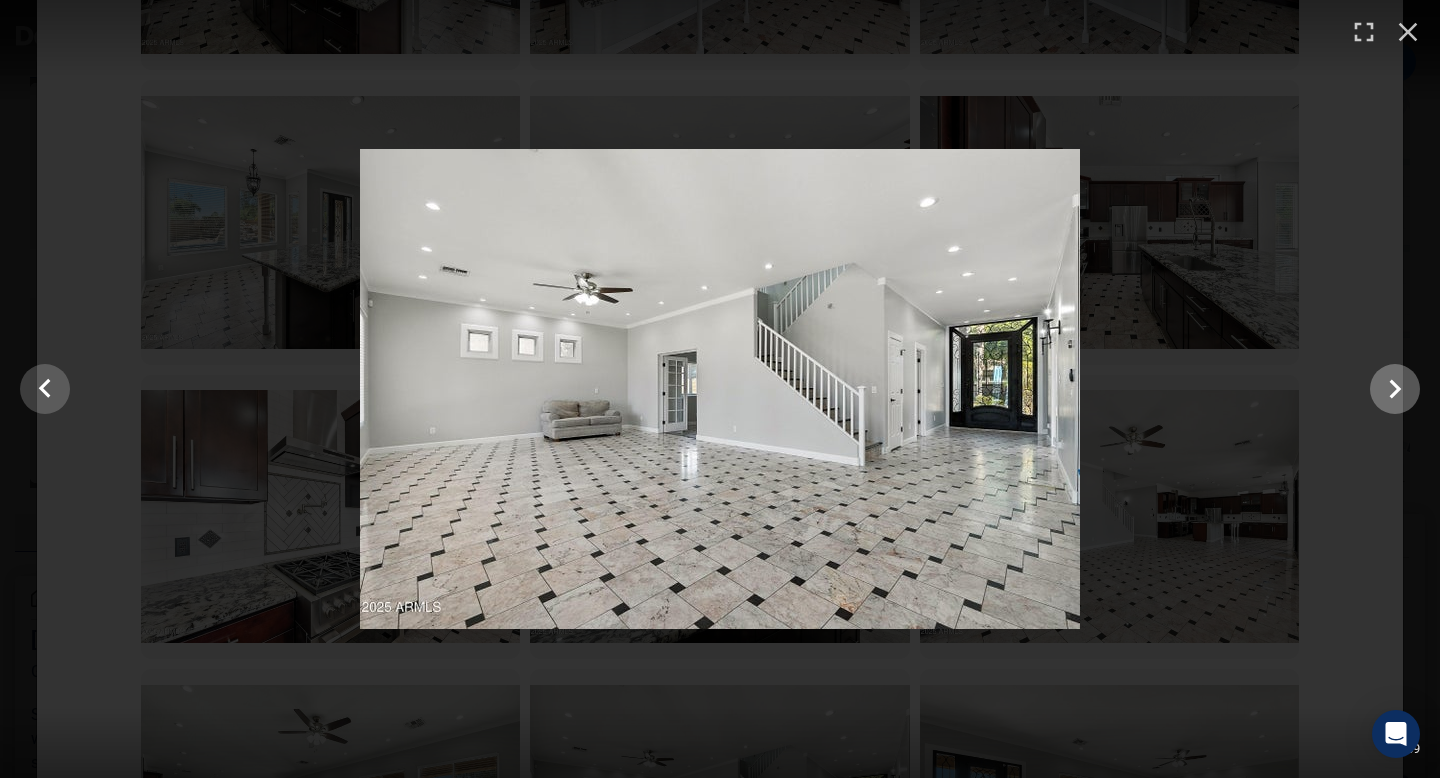 click 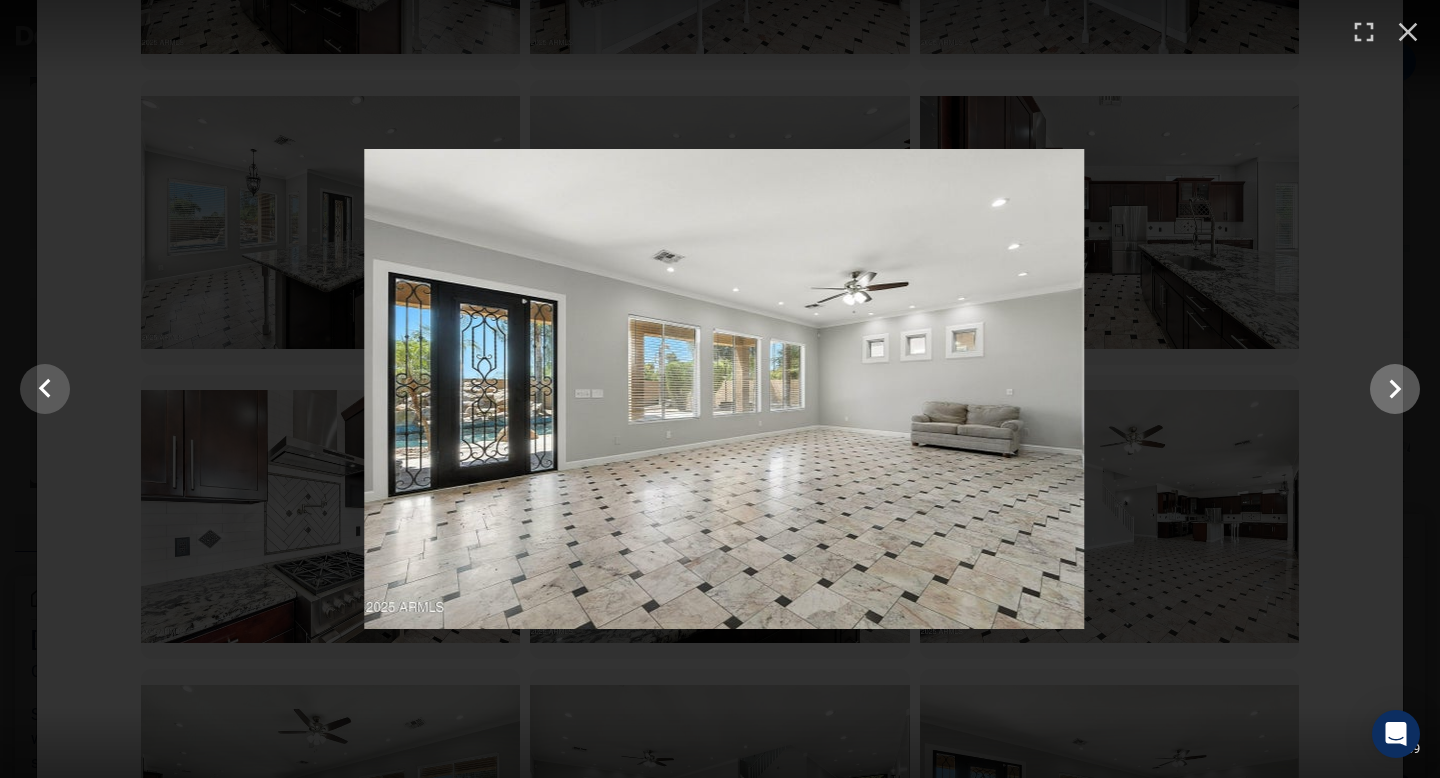 click 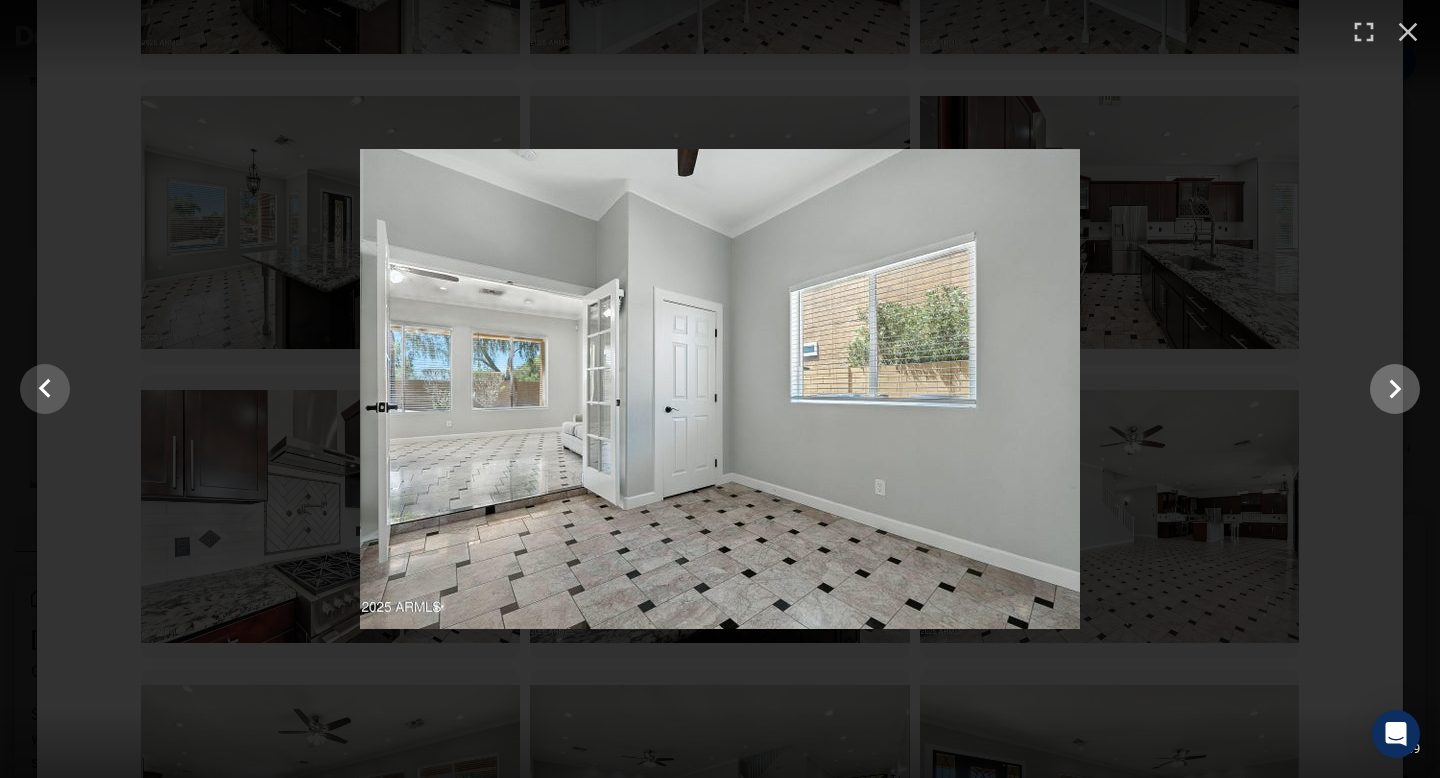 click 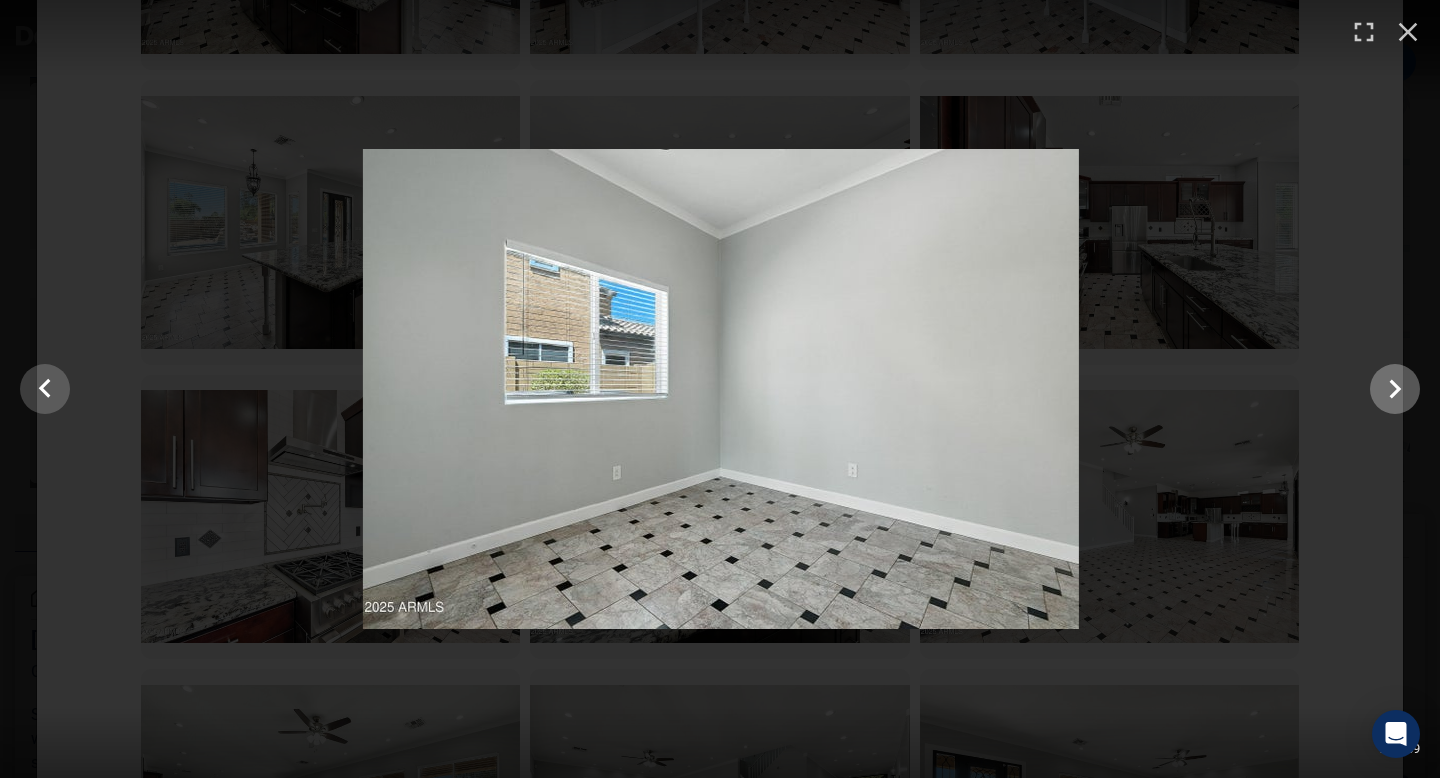 click 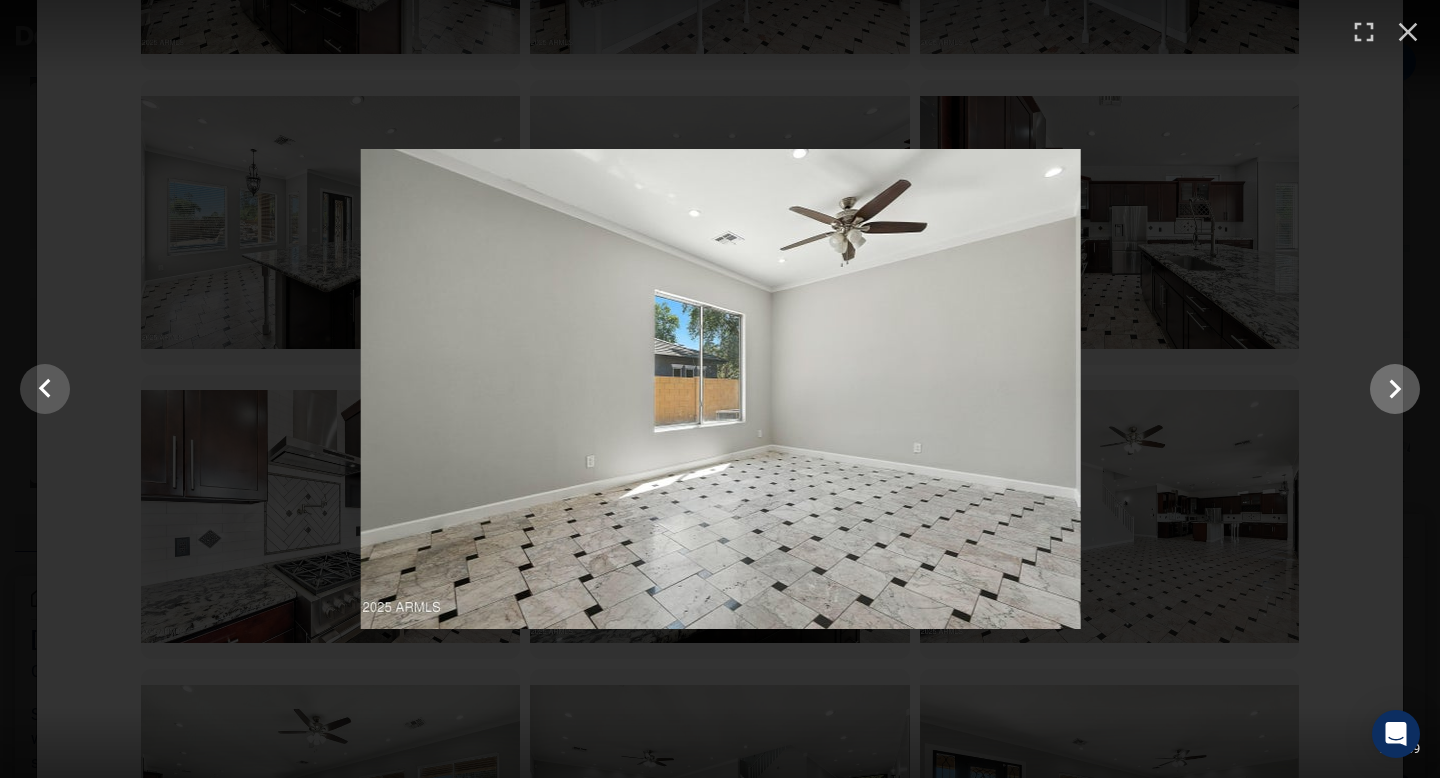 click 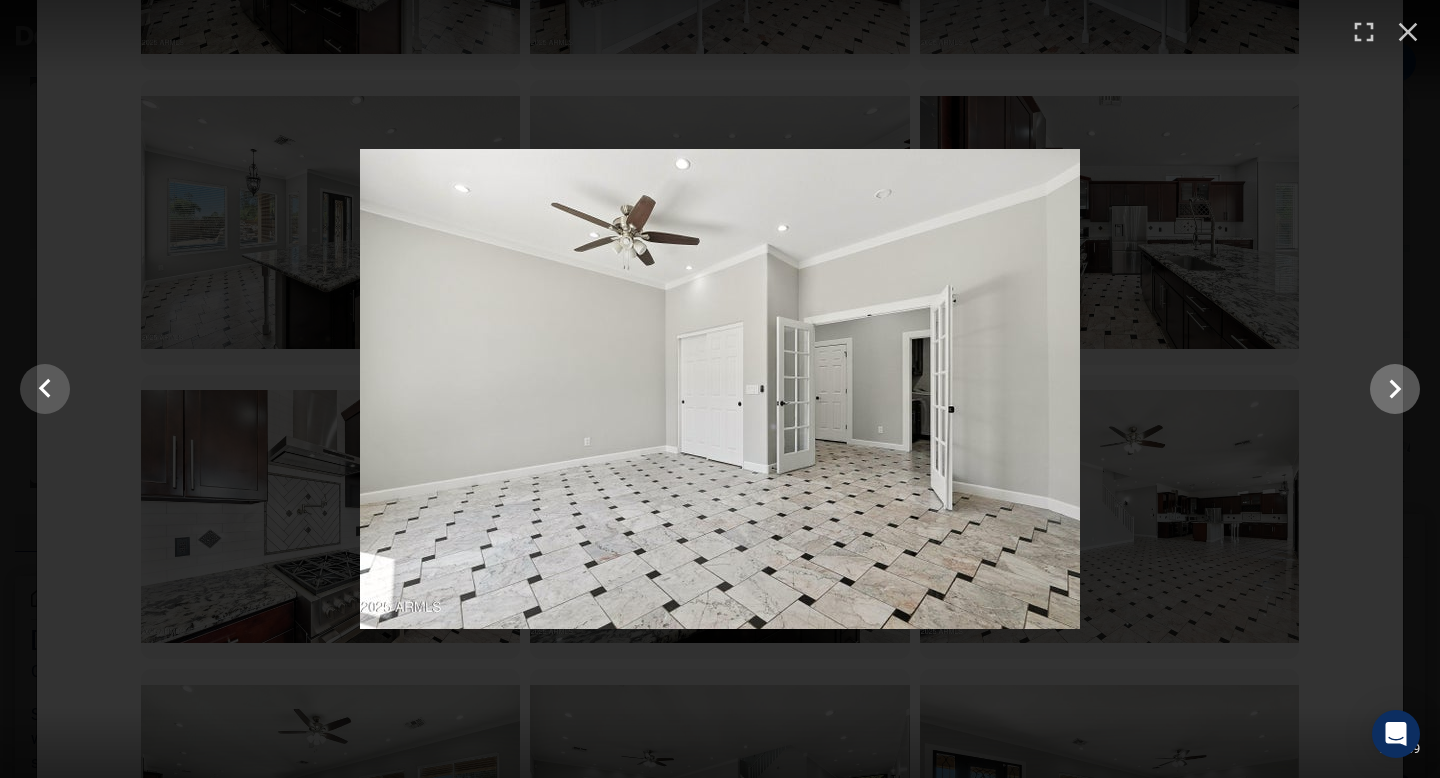 click 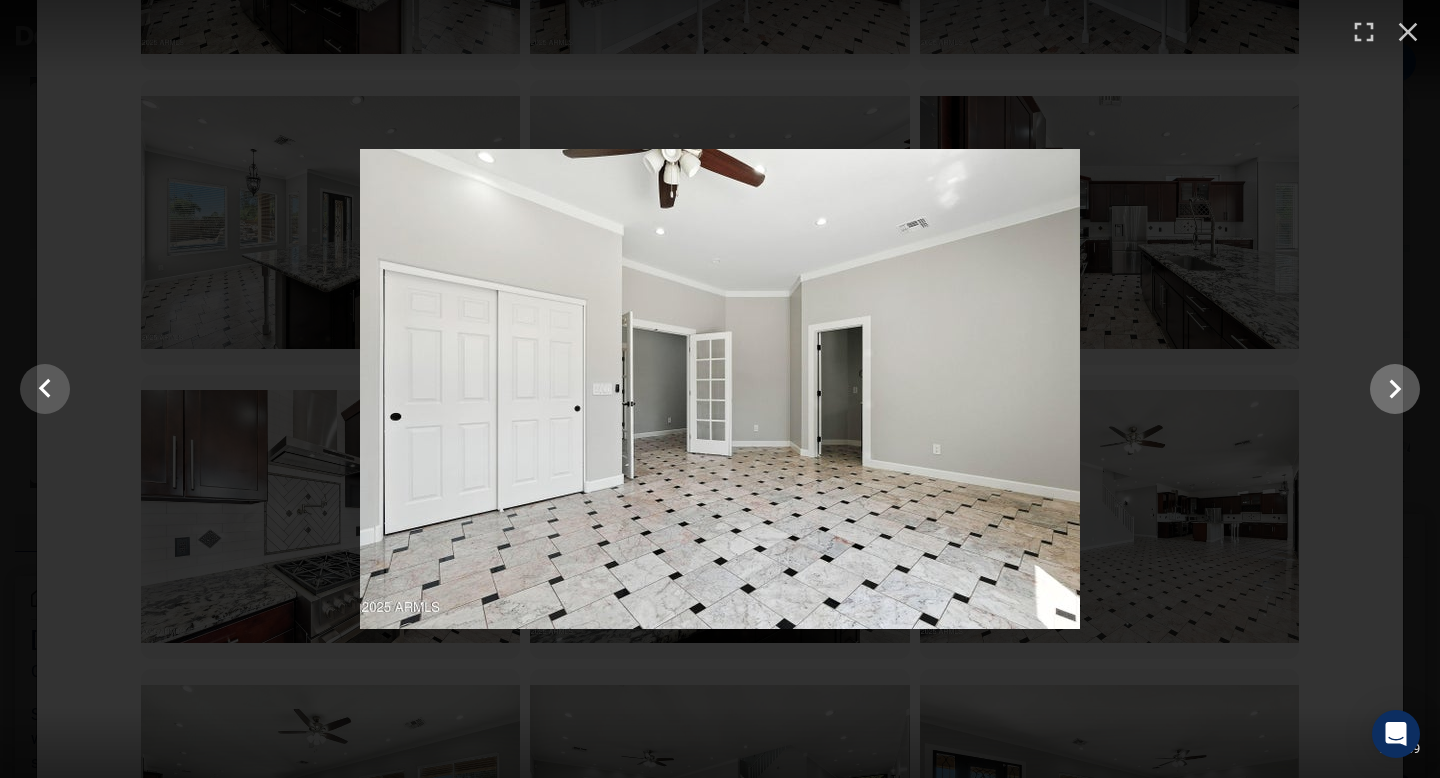 click 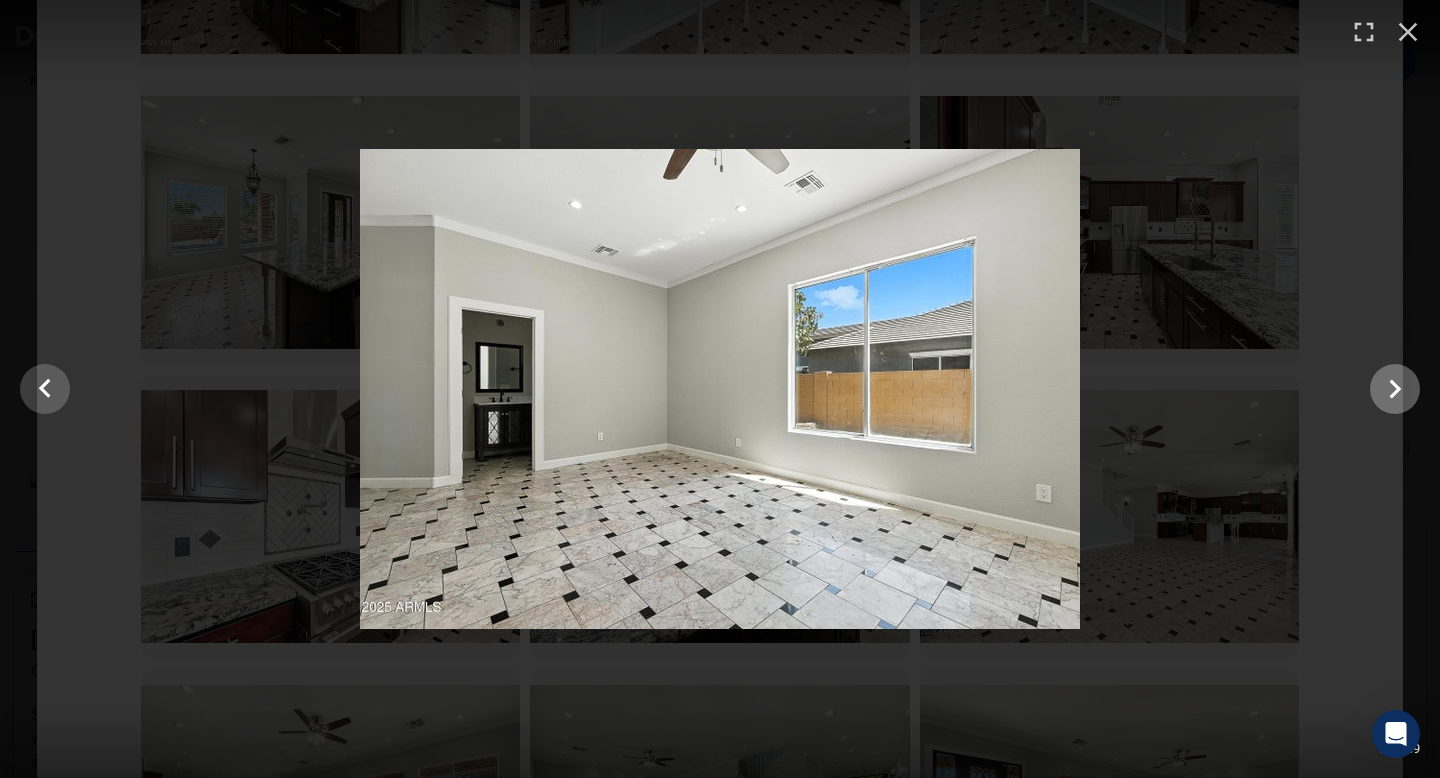 click 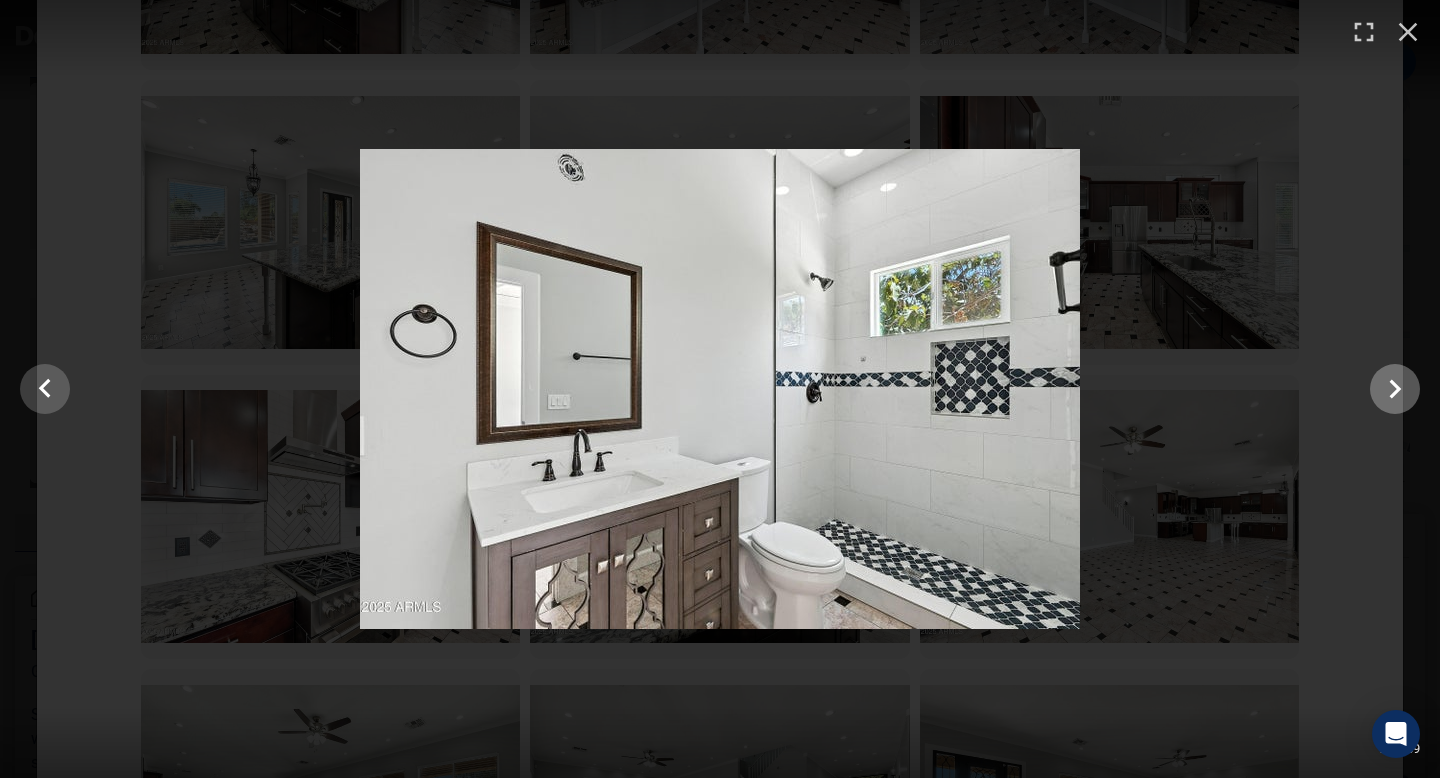 click 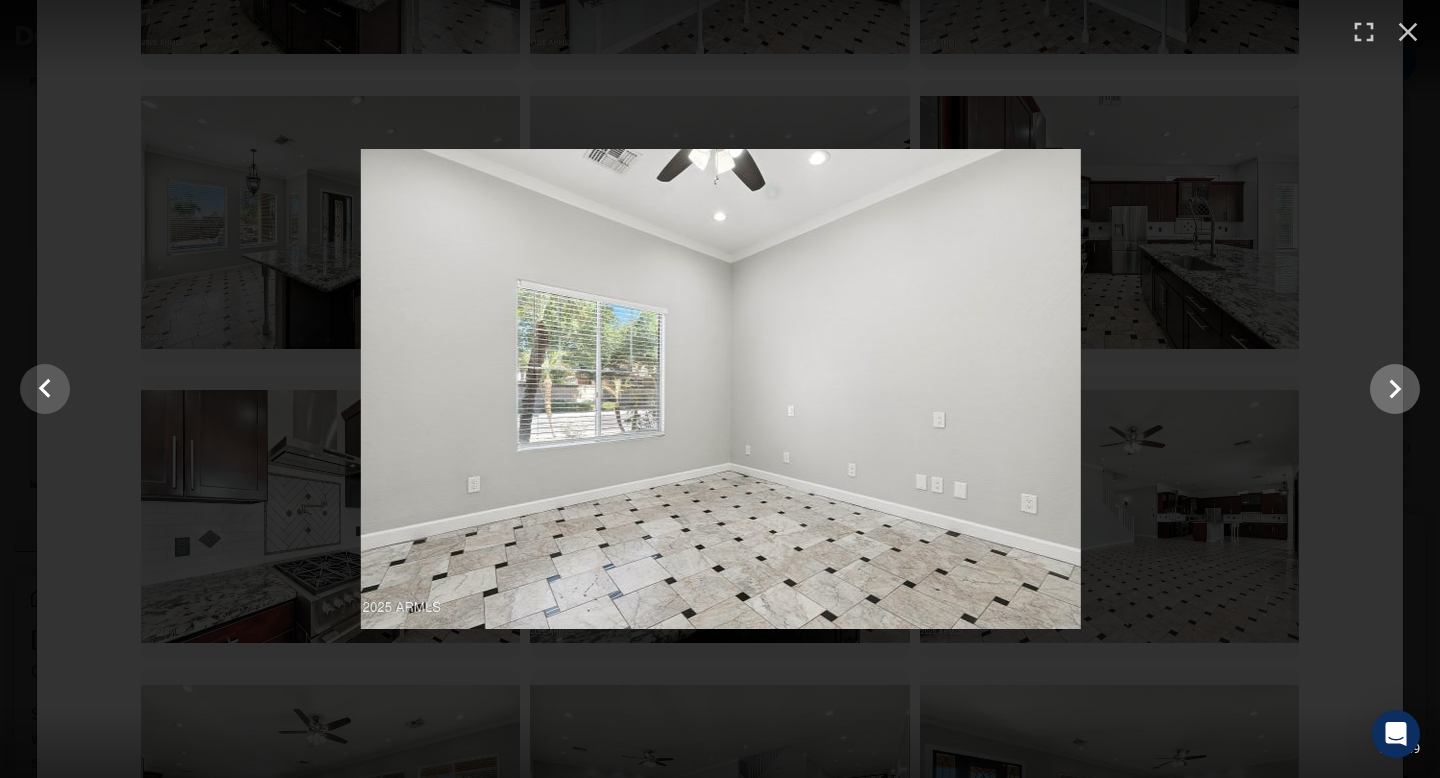 click 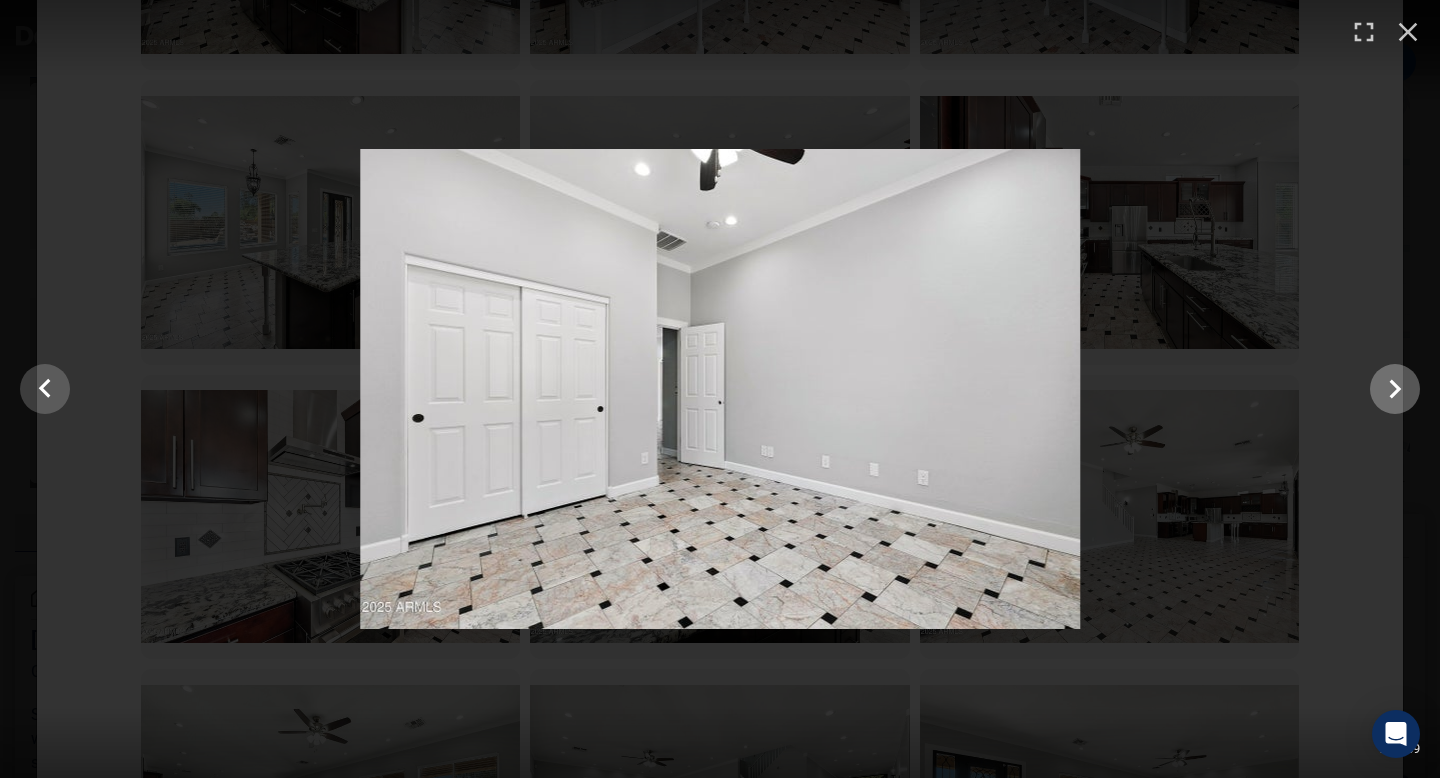 click 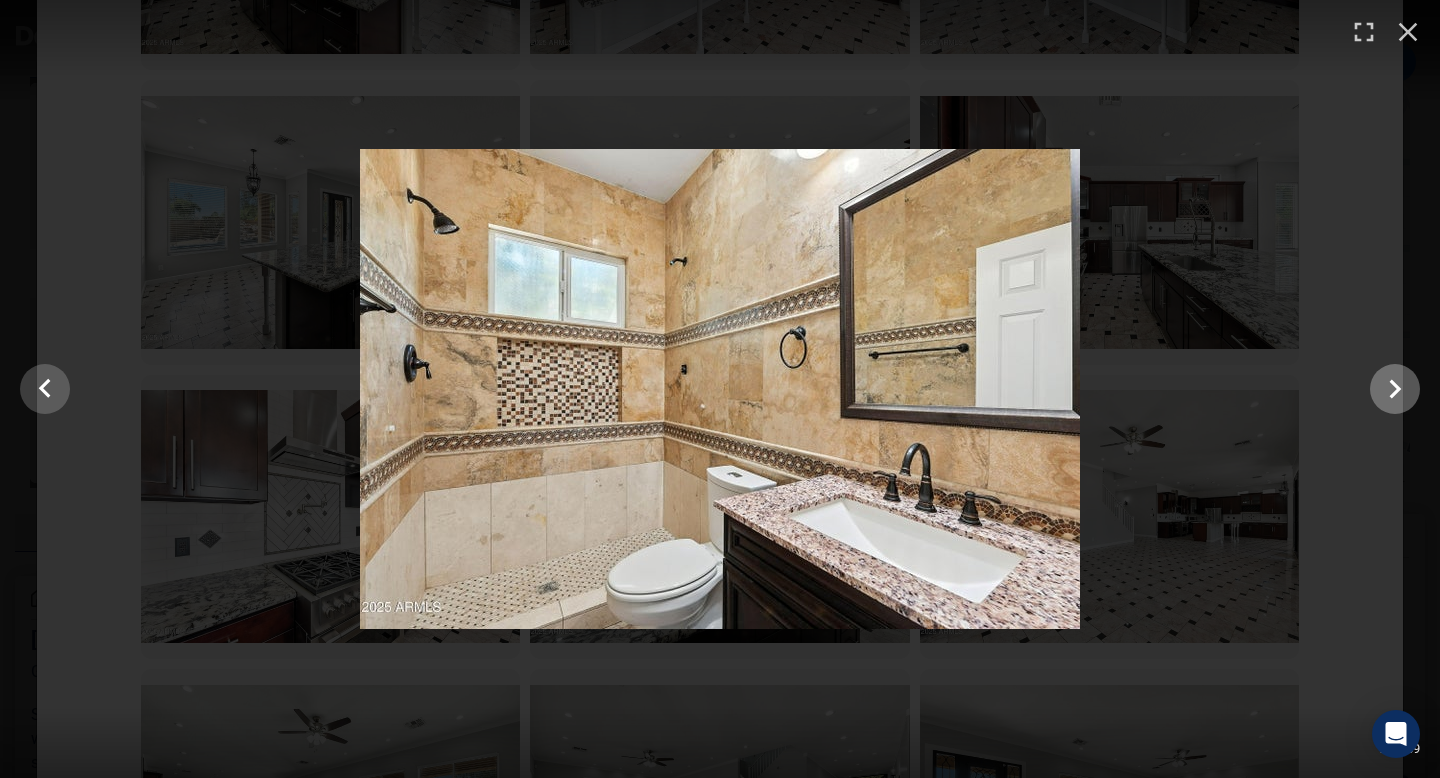 click 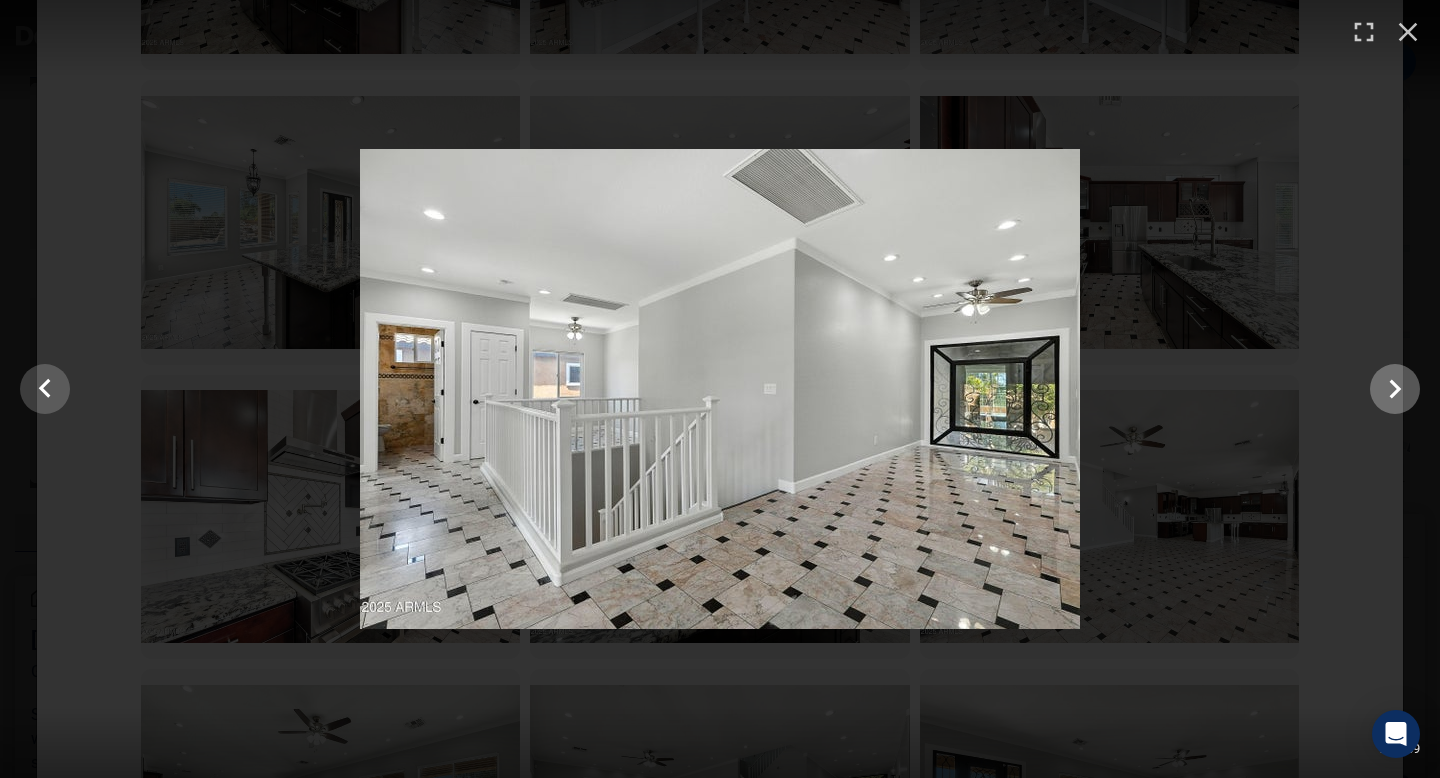 click 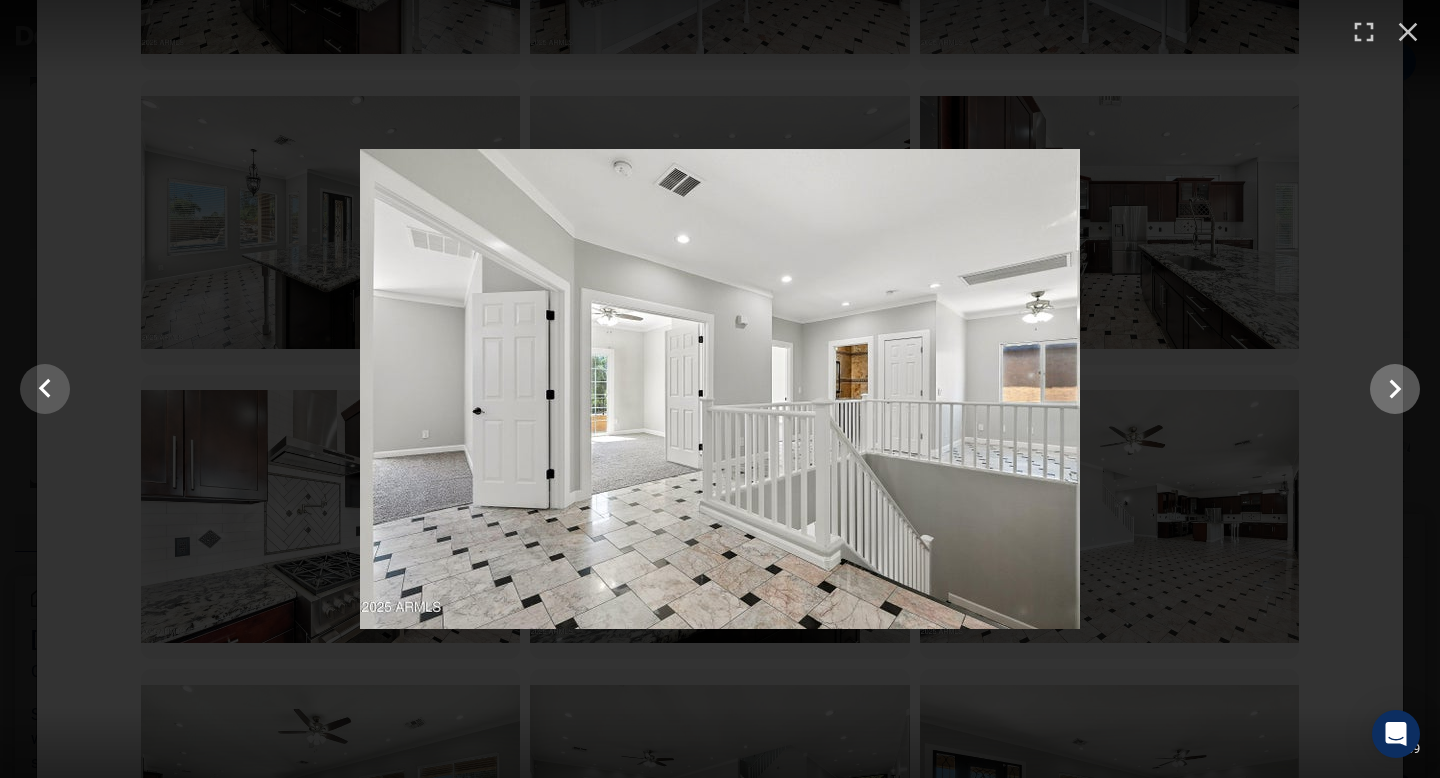 click 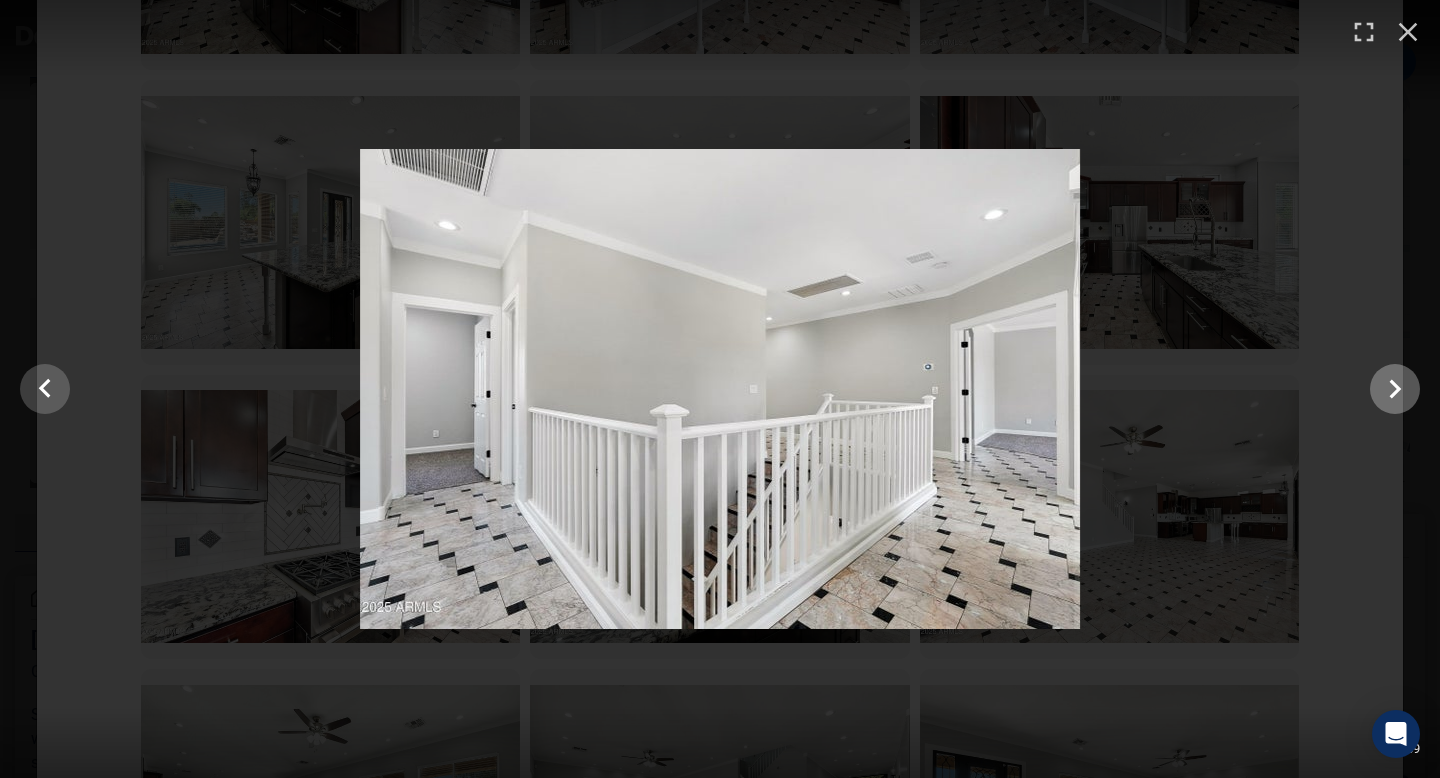click 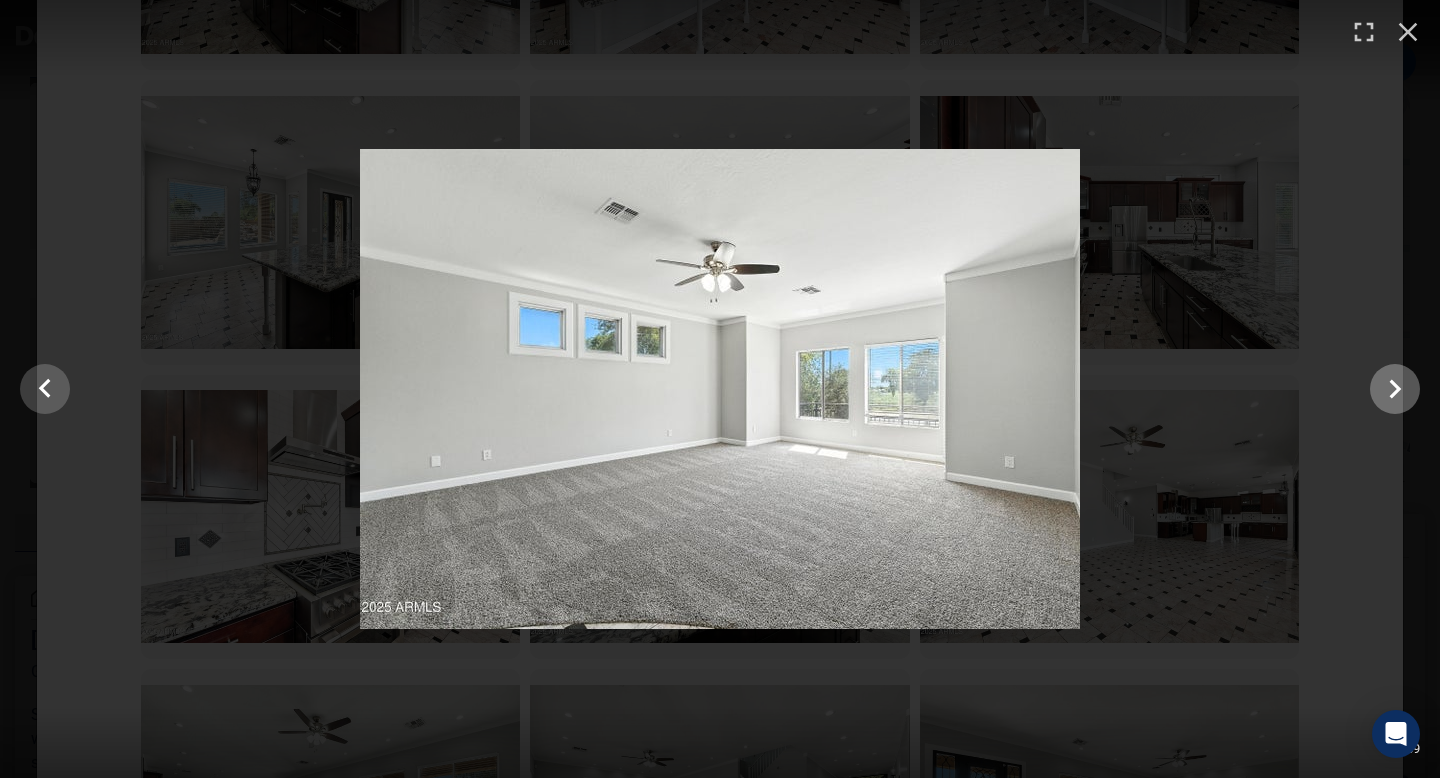 click 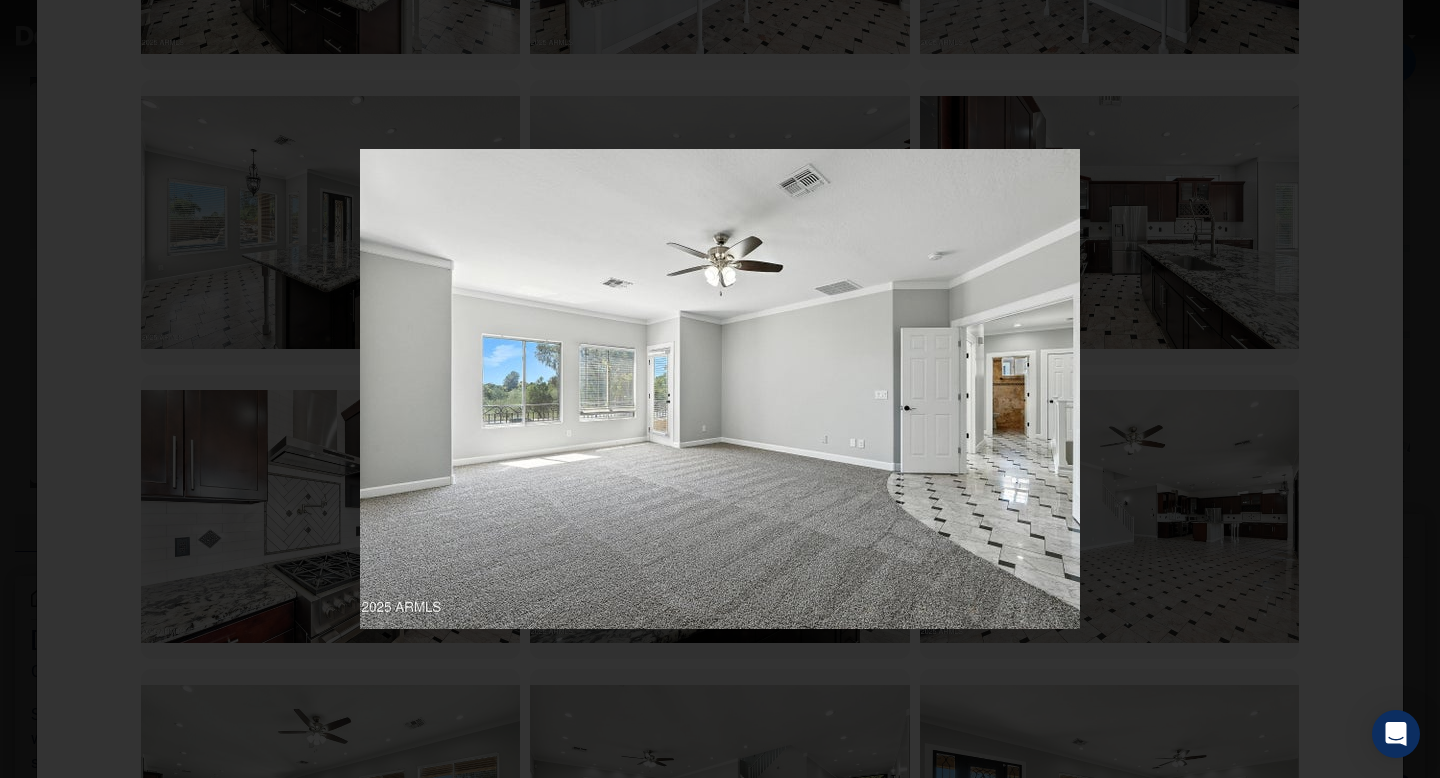 click 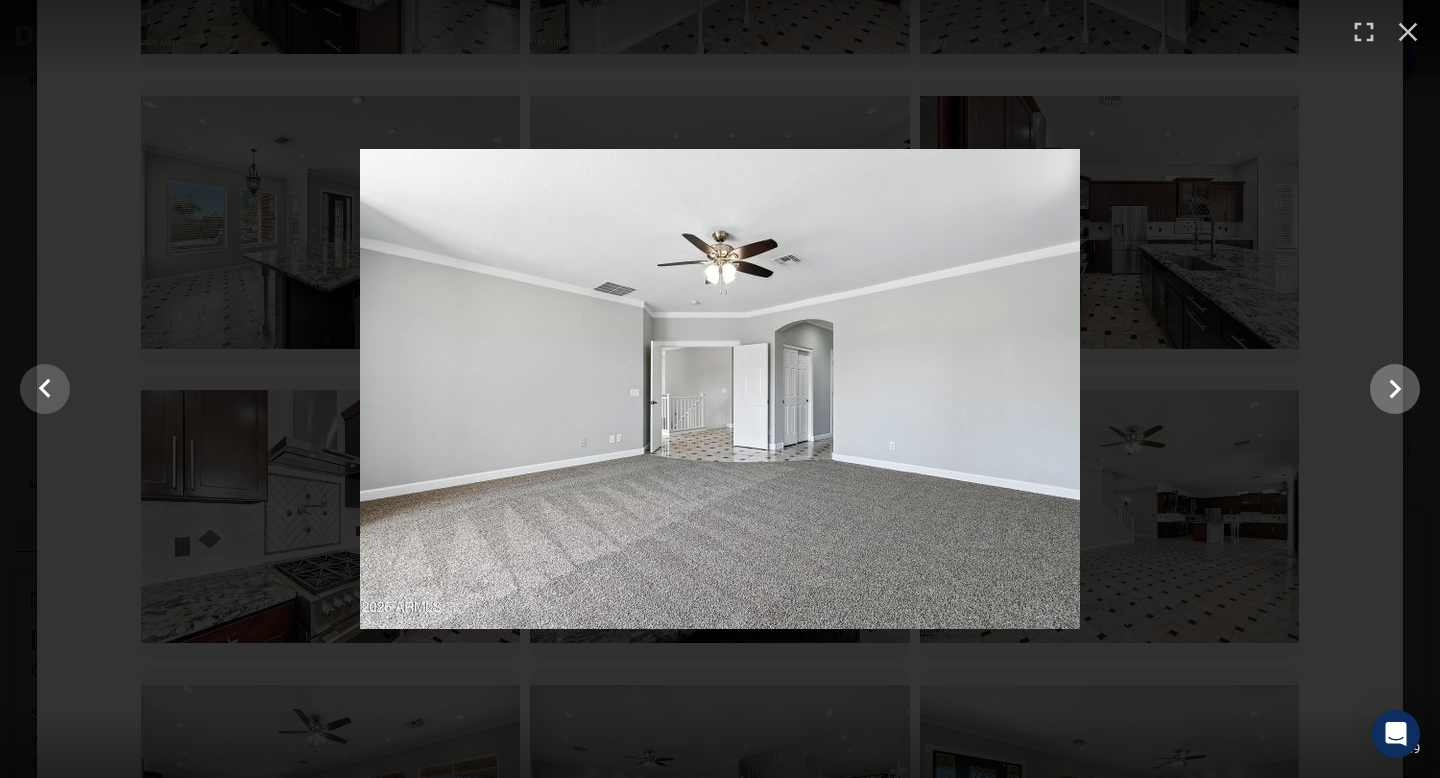 click 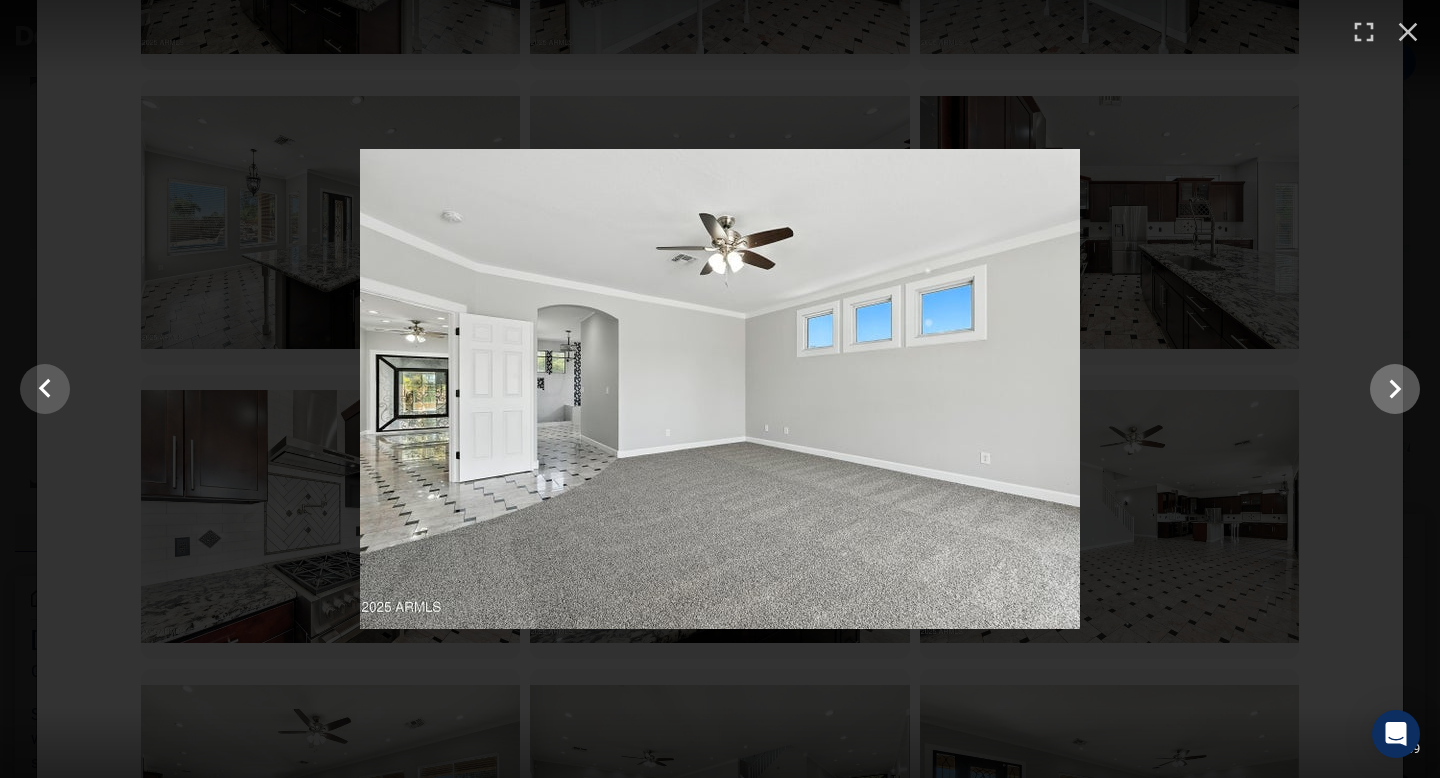 click 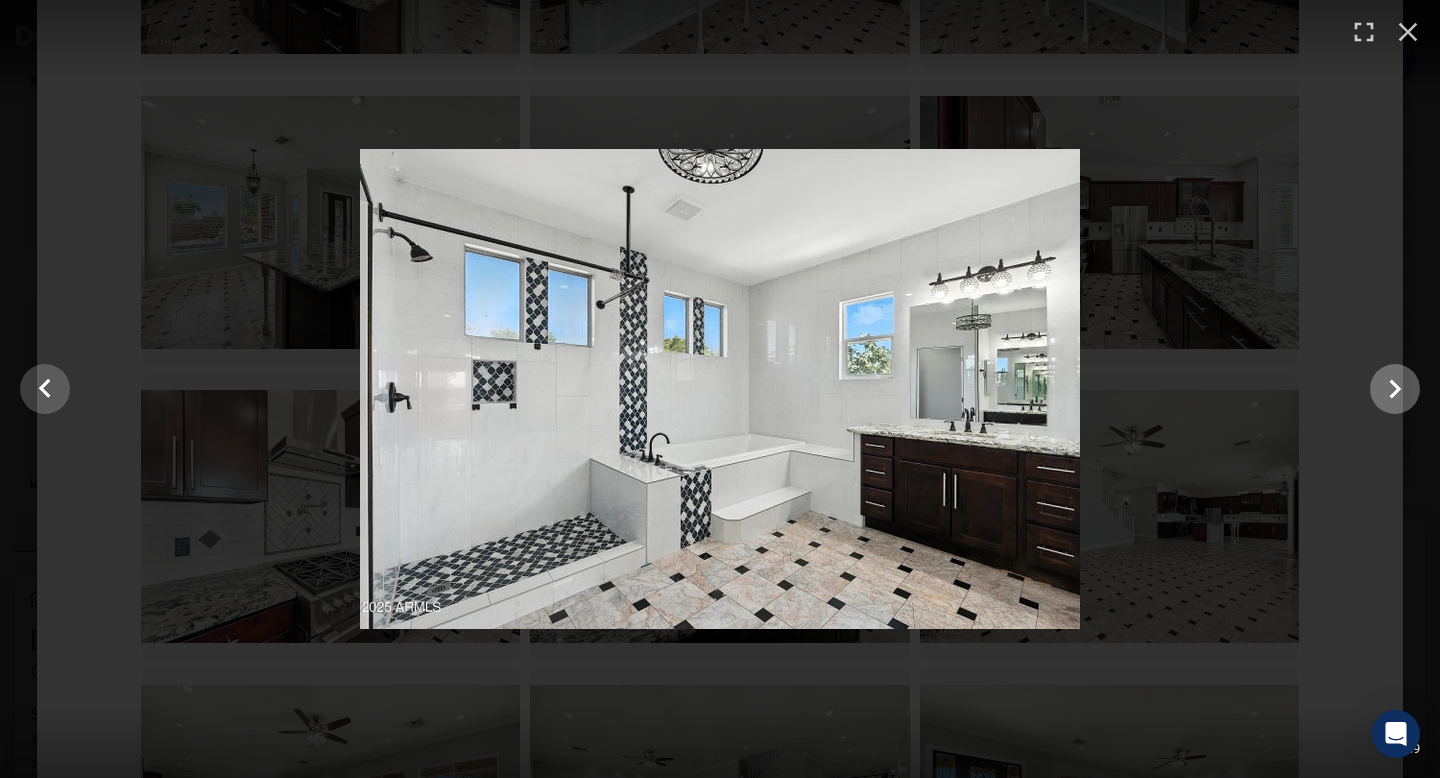 click 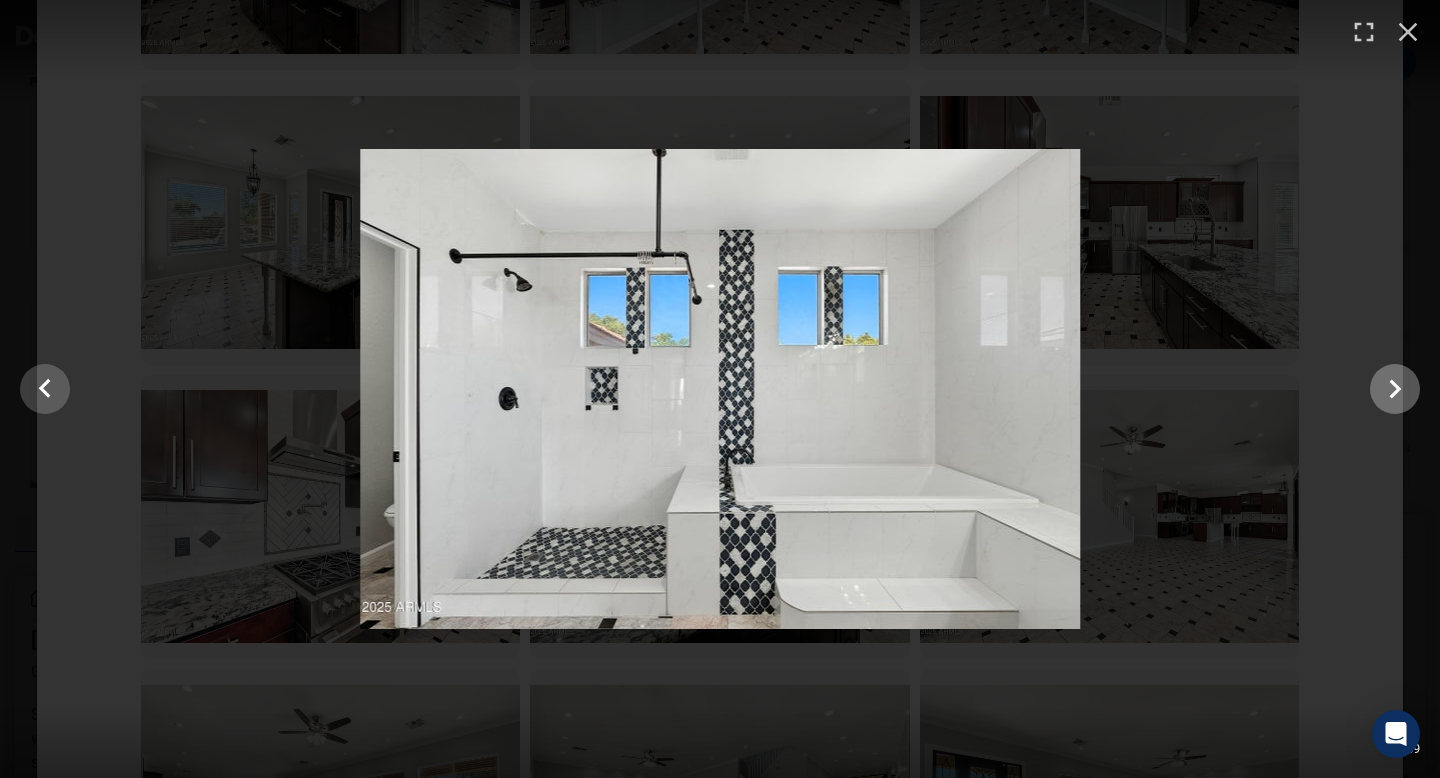 click 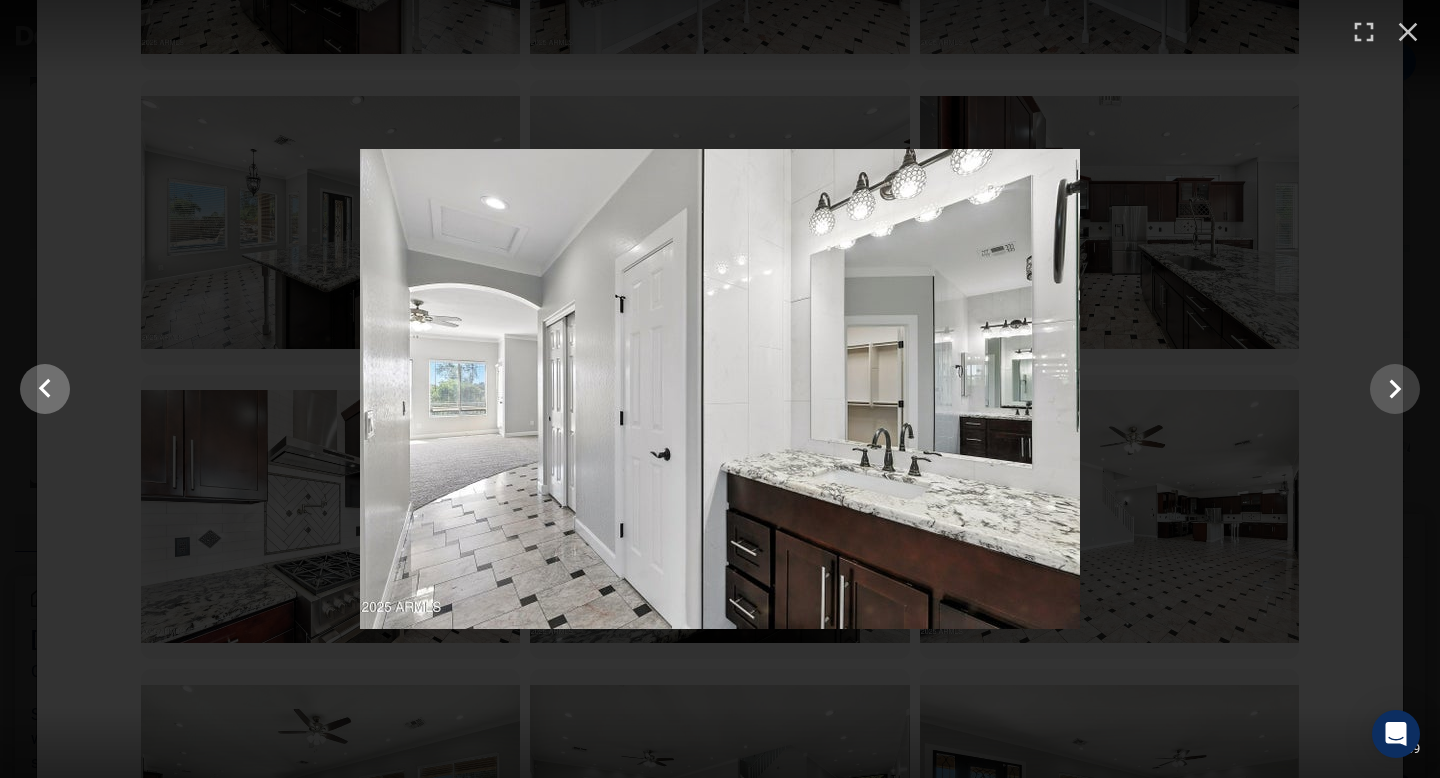 click 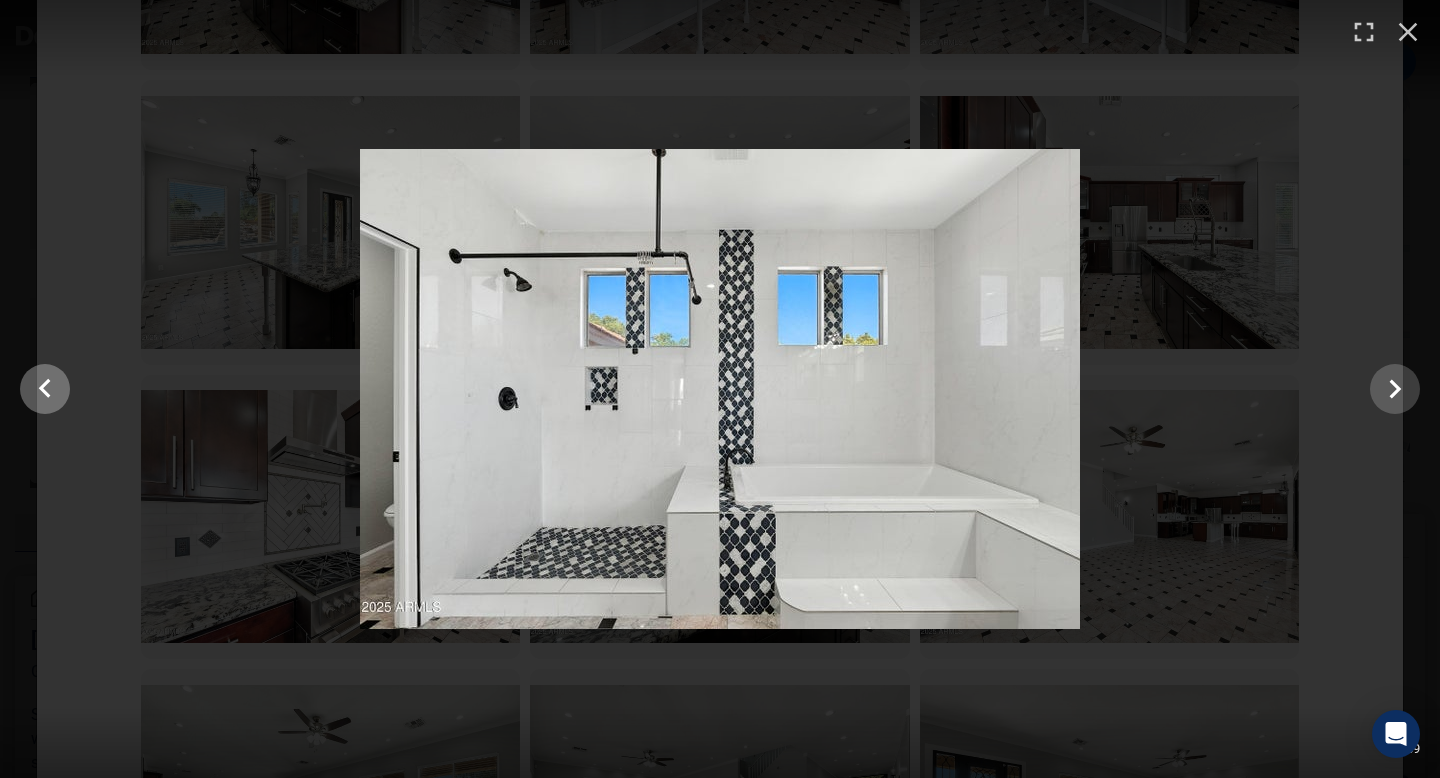 click 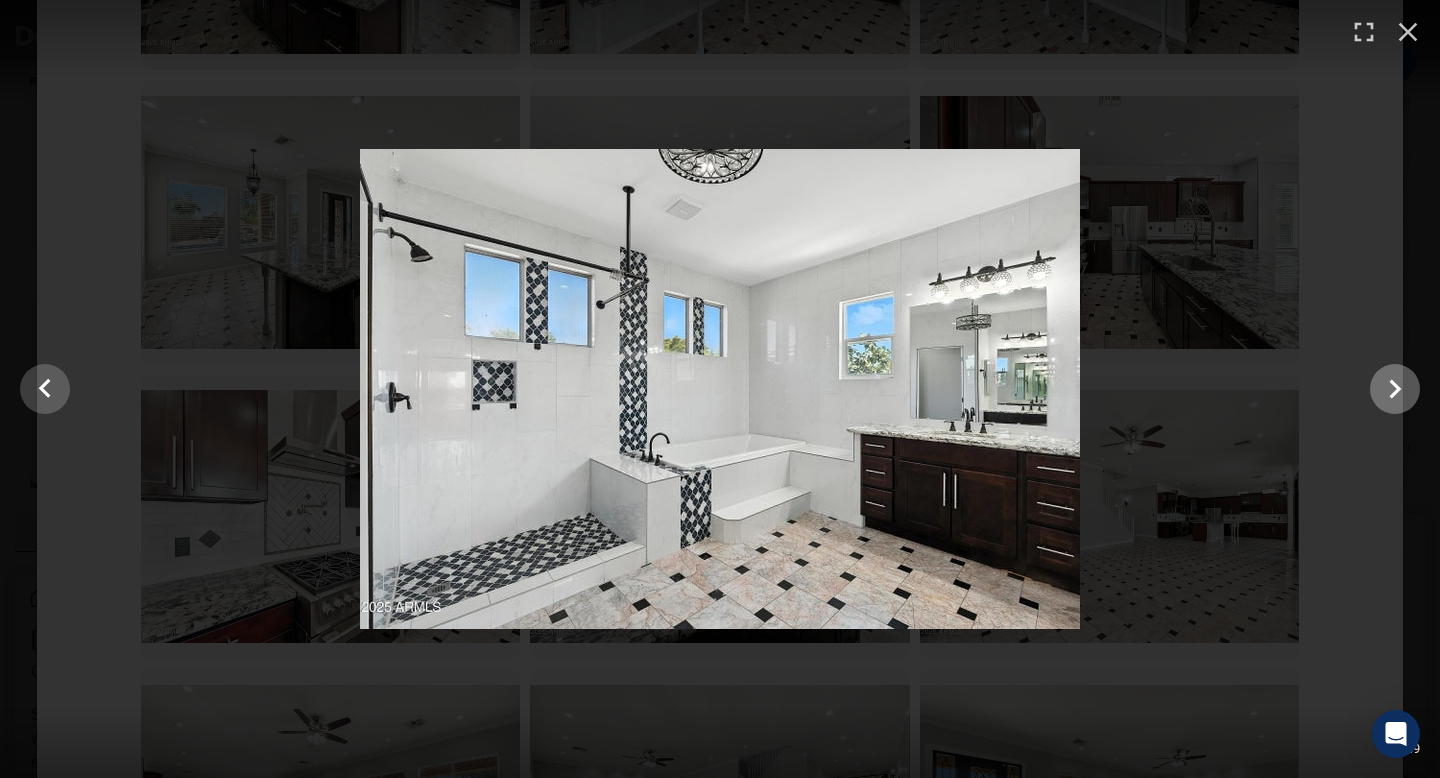 click 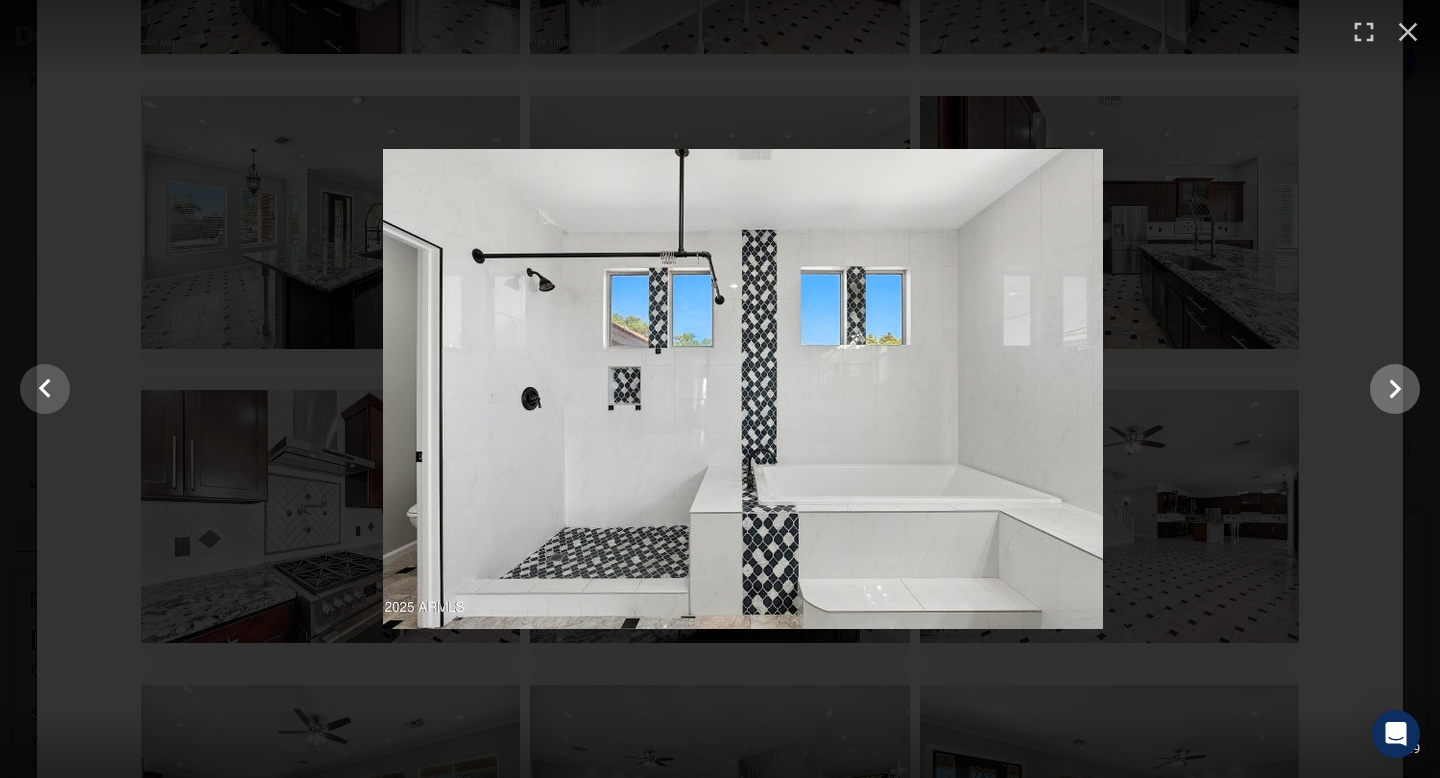 click 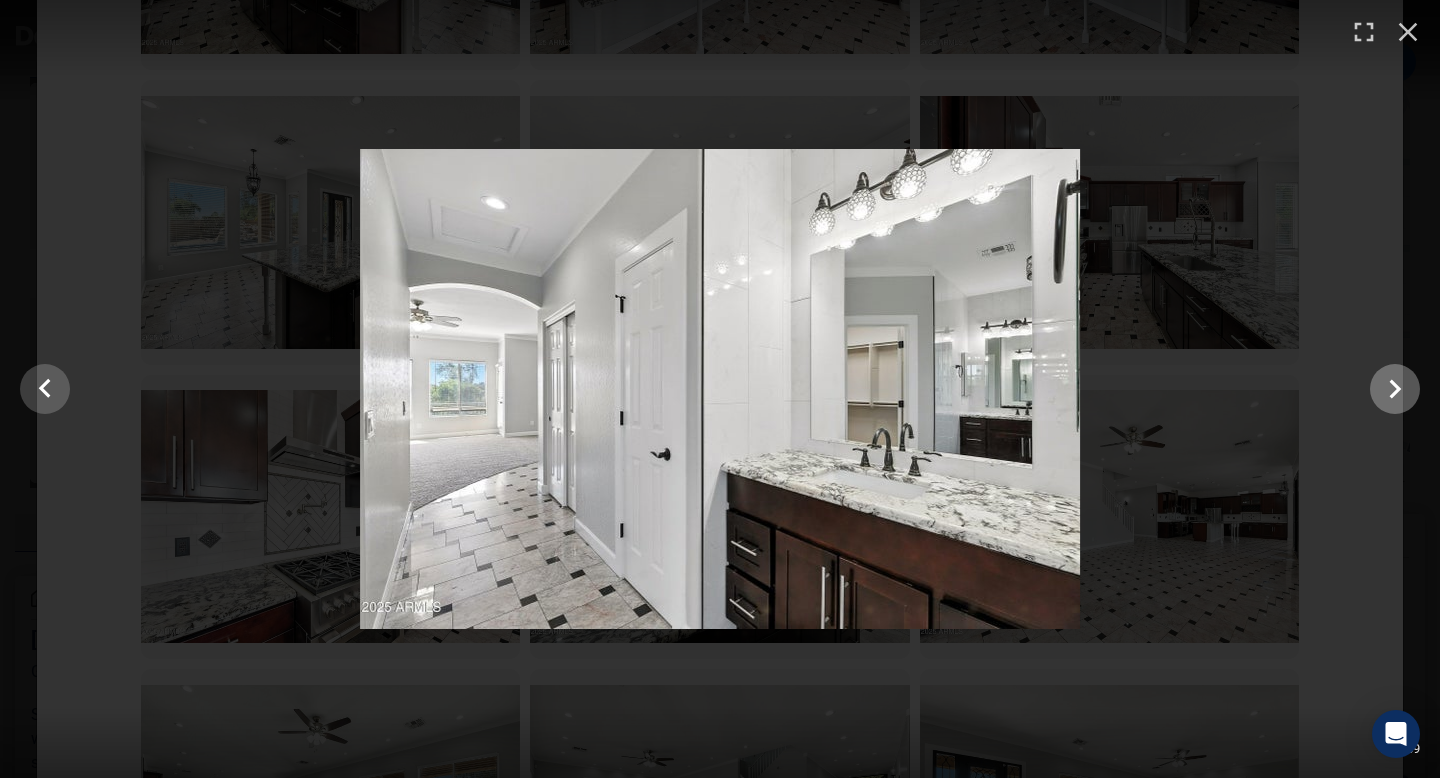 click 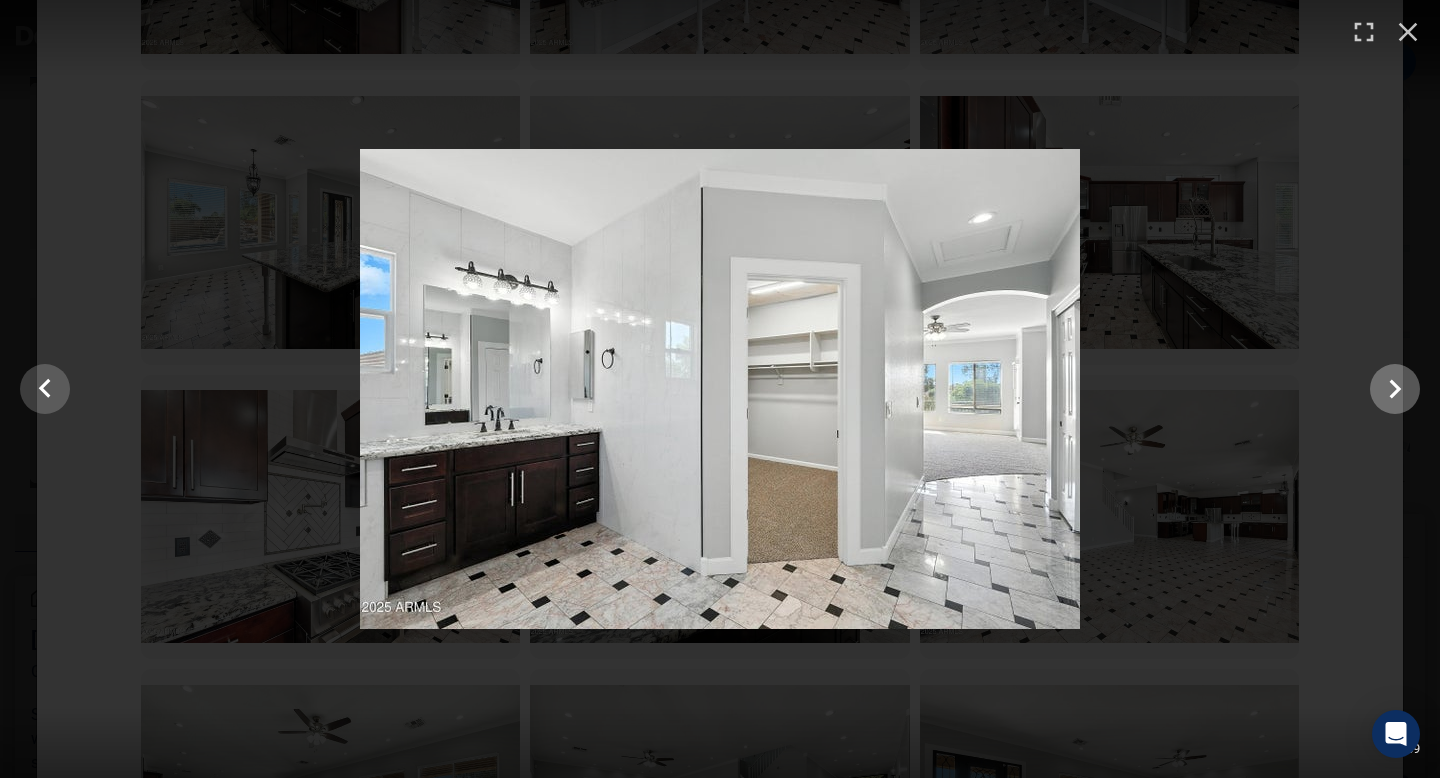 click 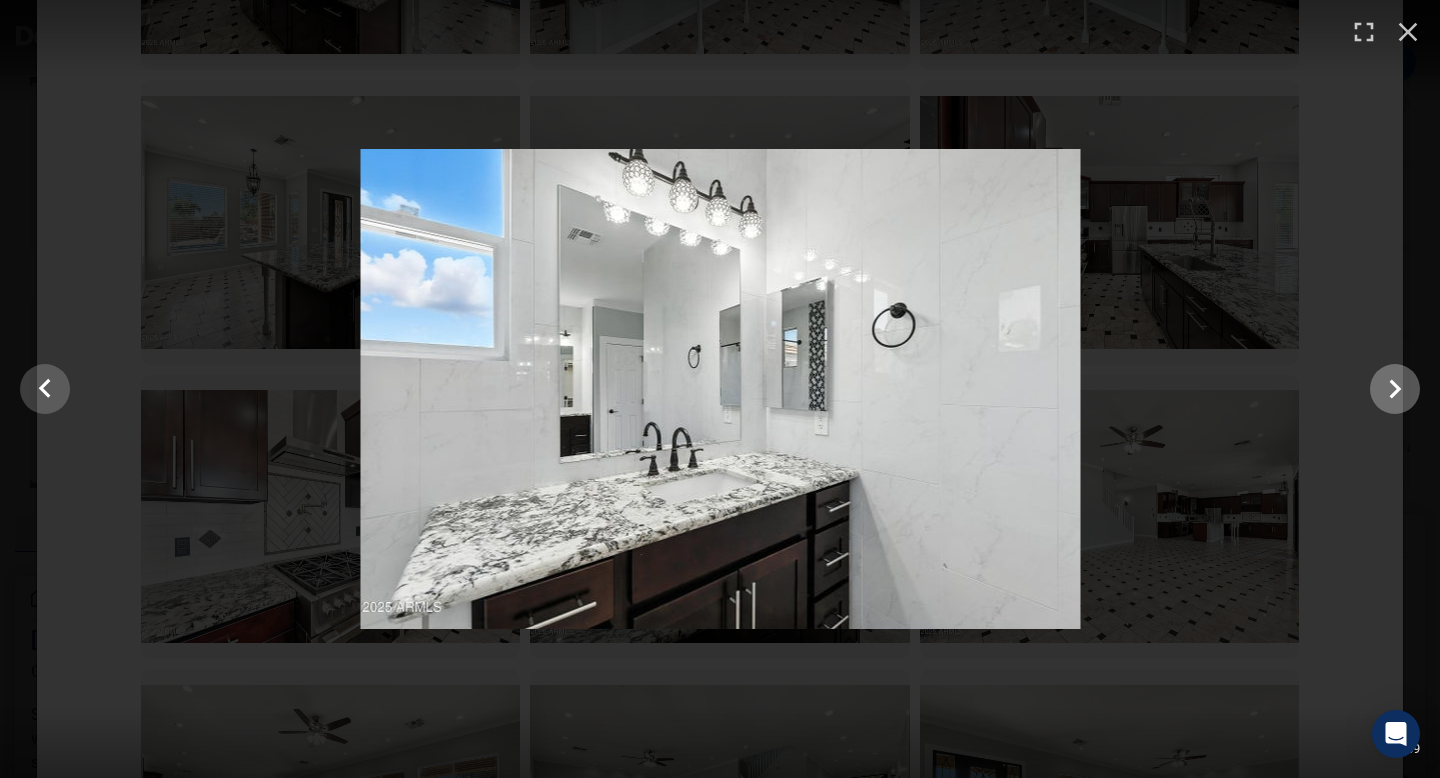 click 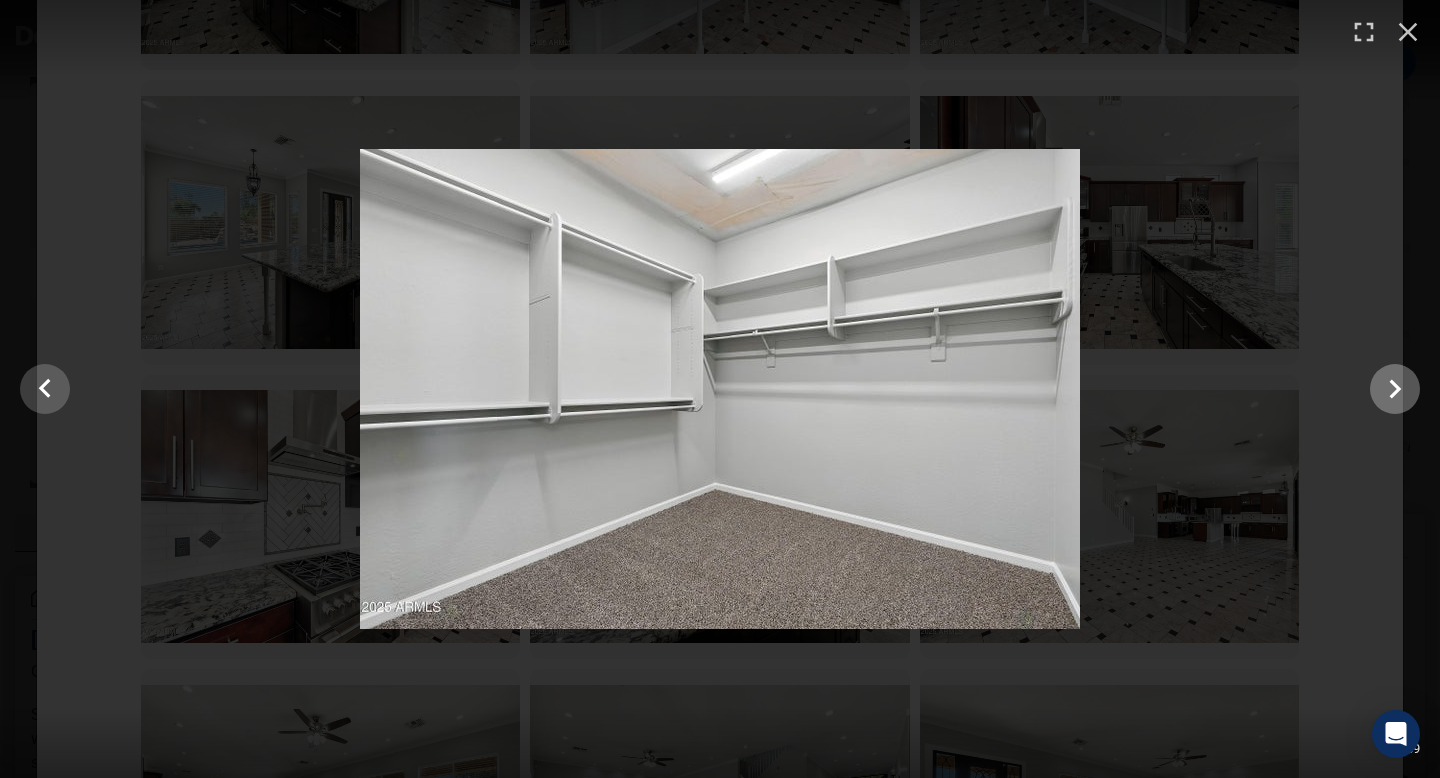 click 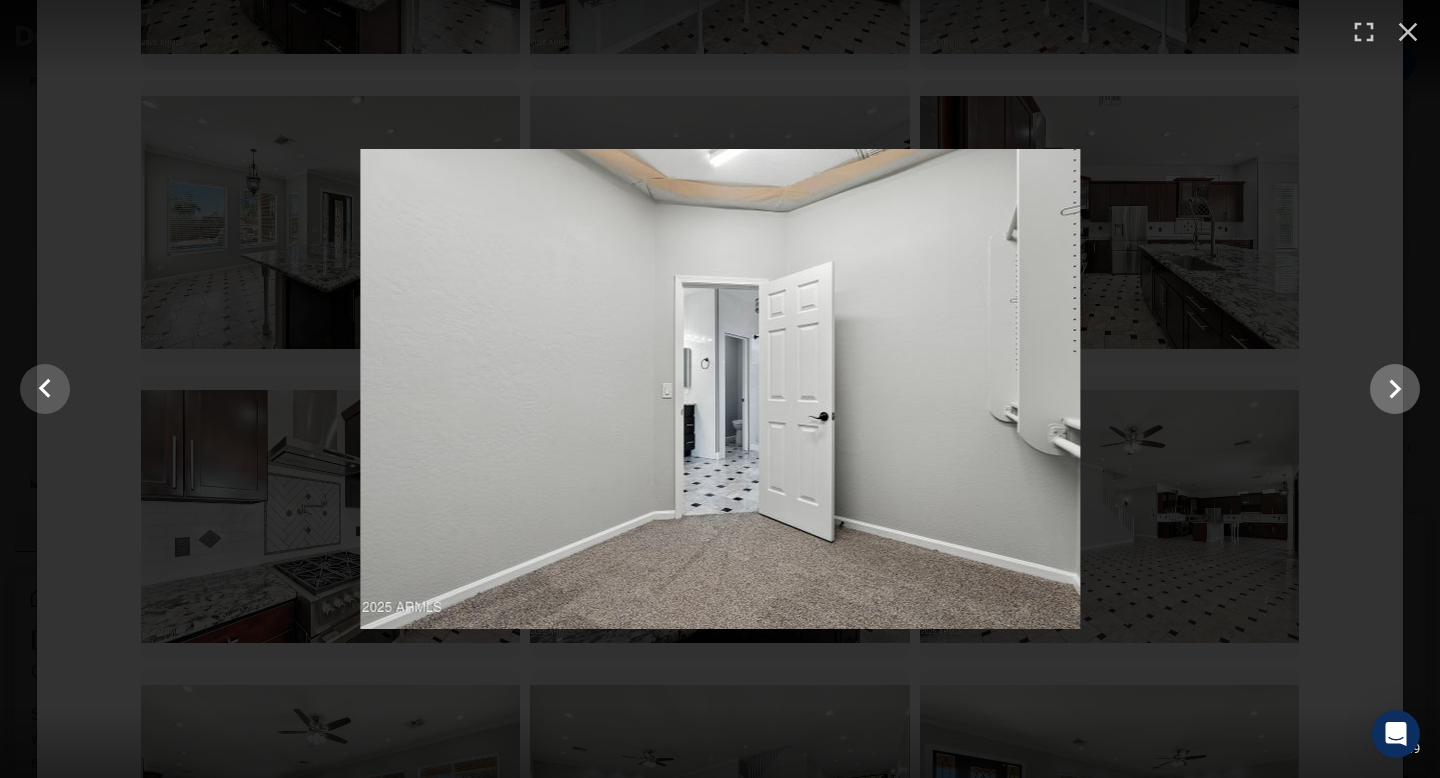 click 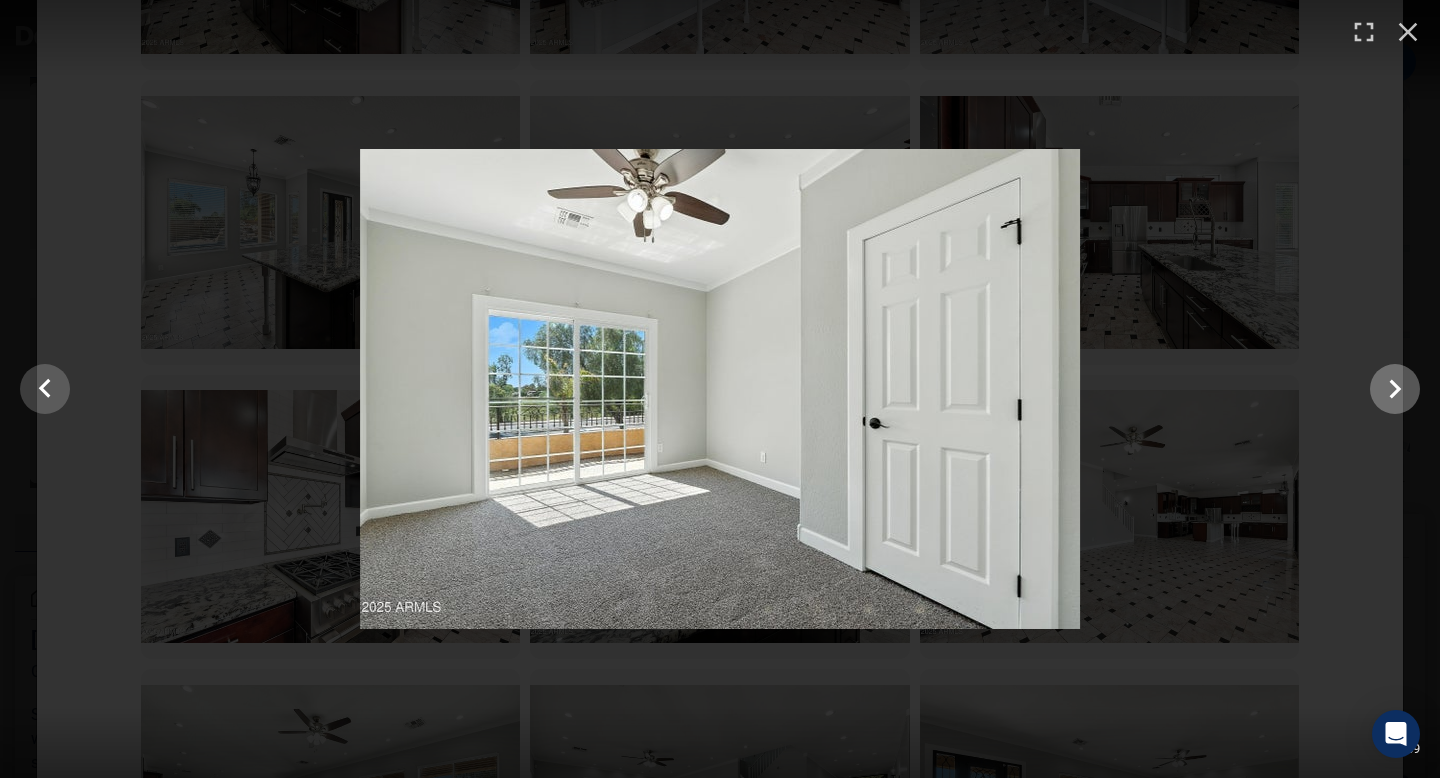 click 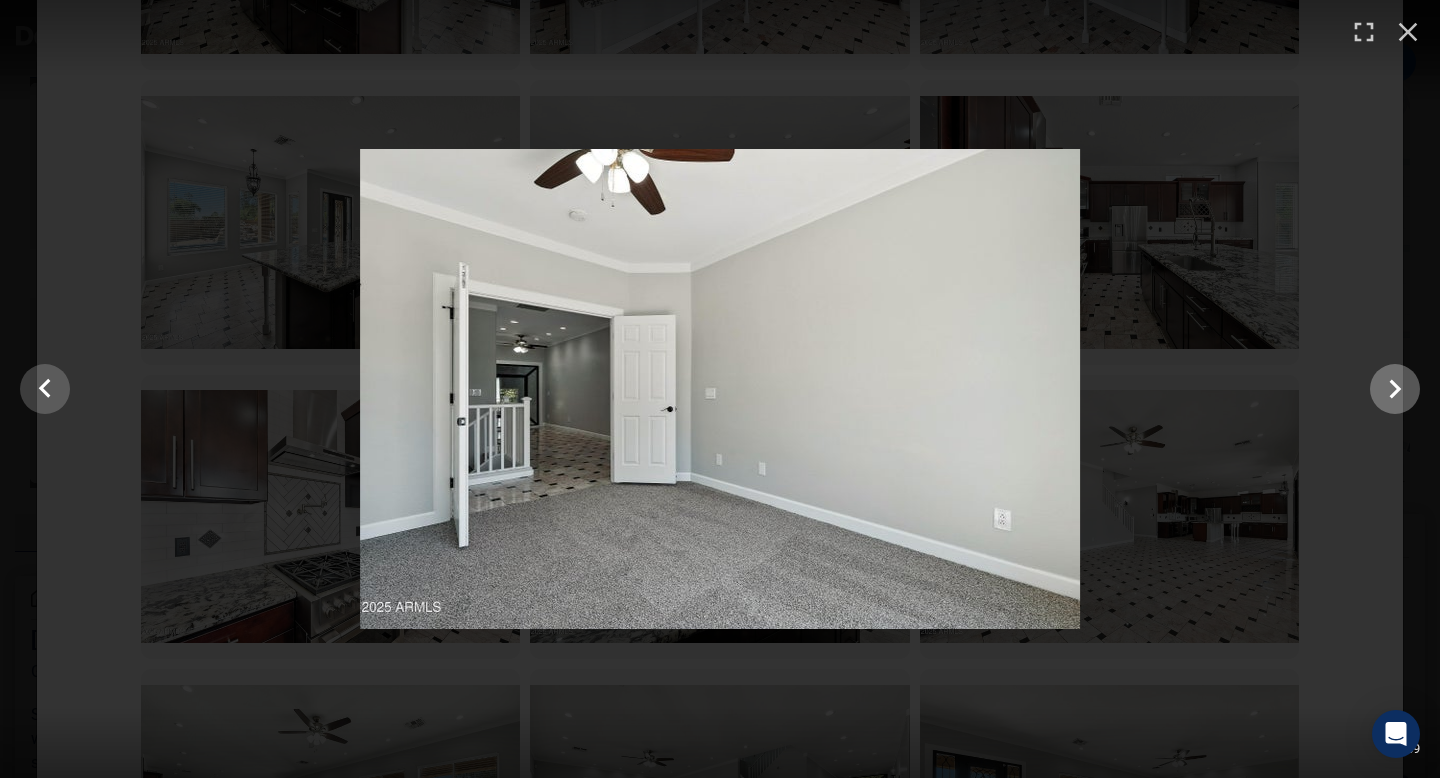 click 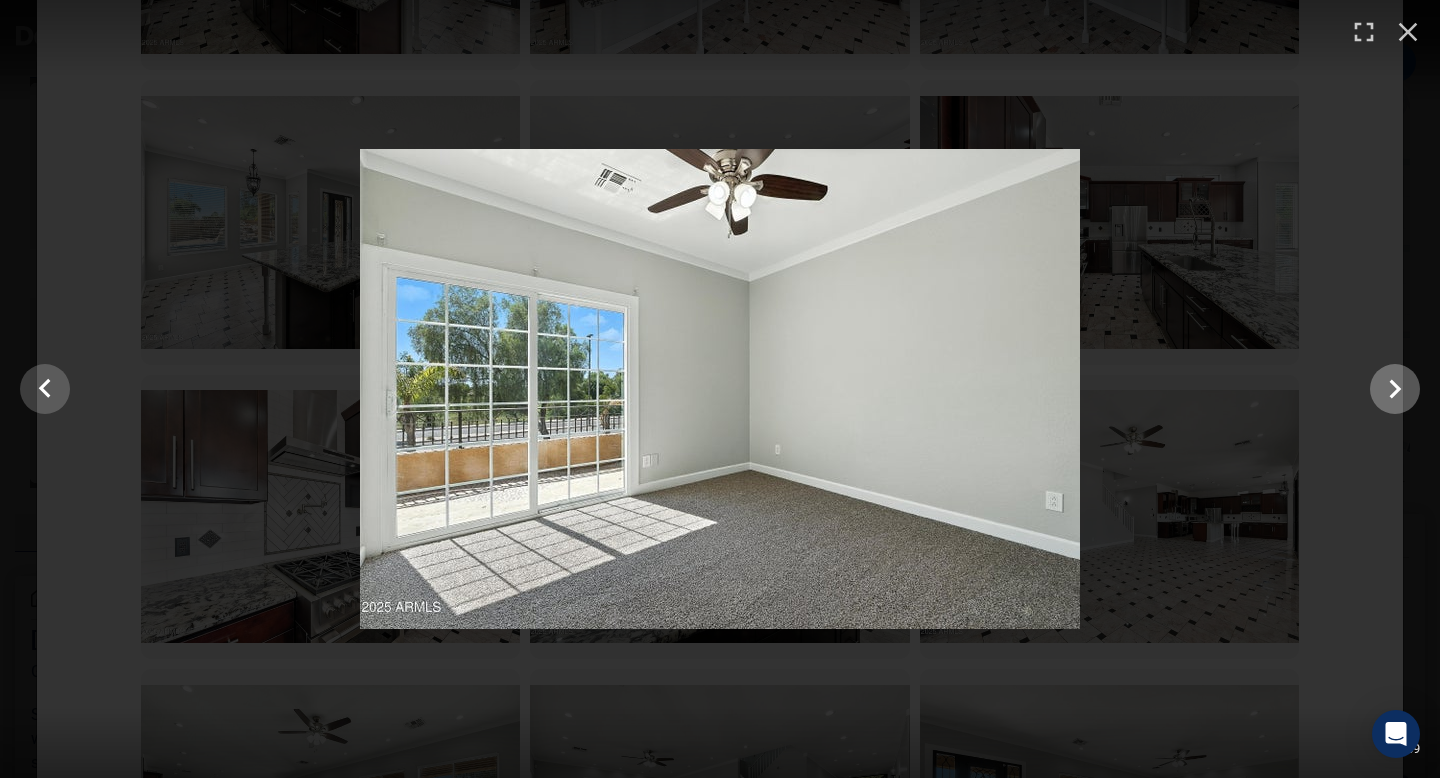 click 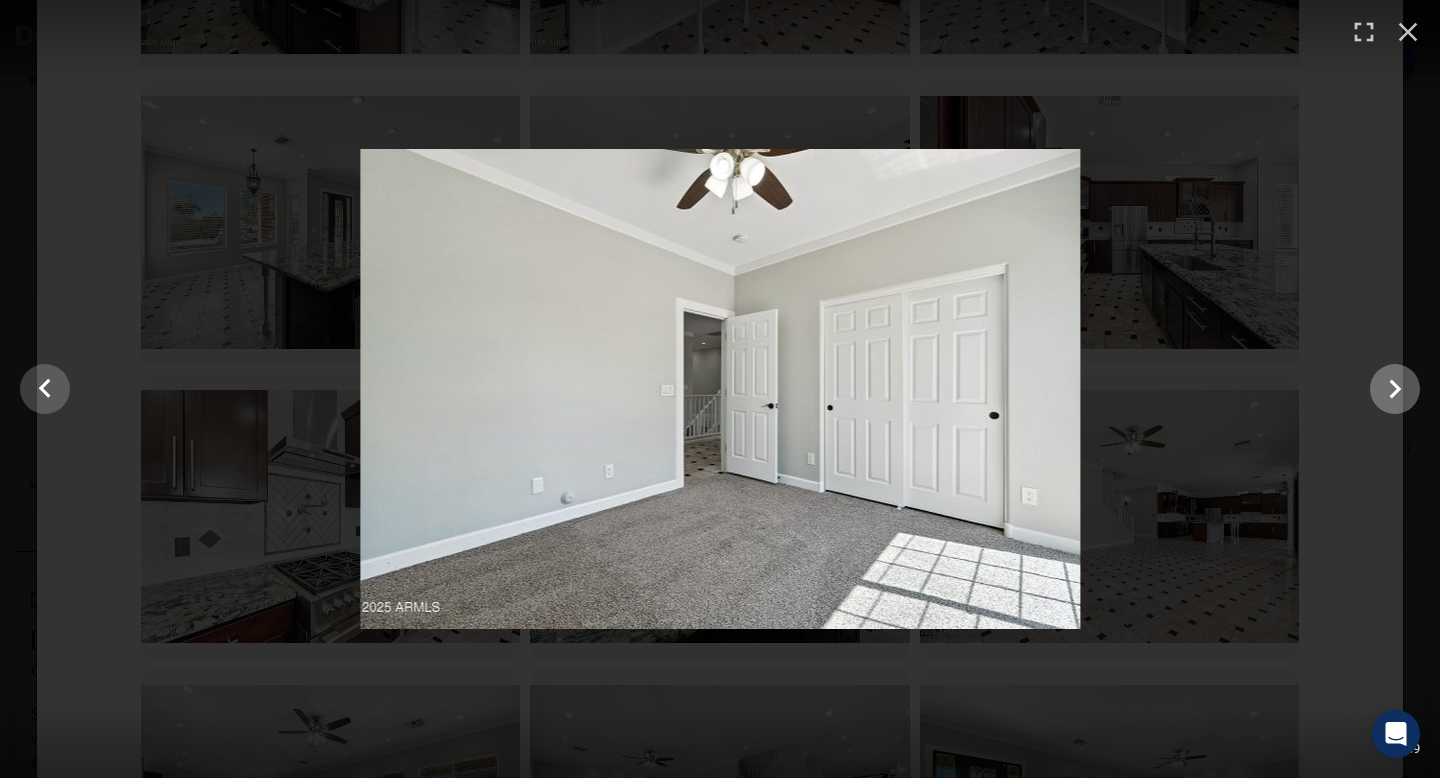 click 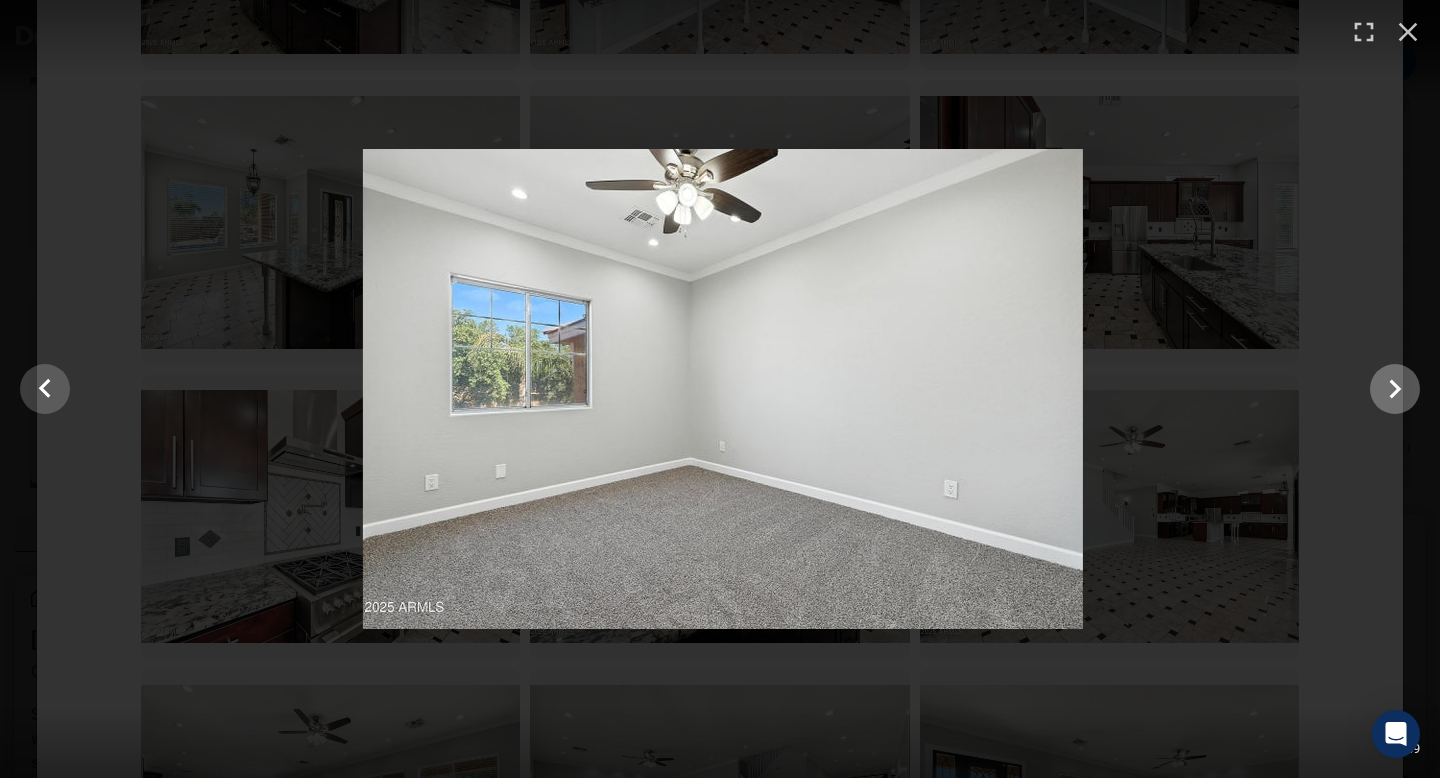 click 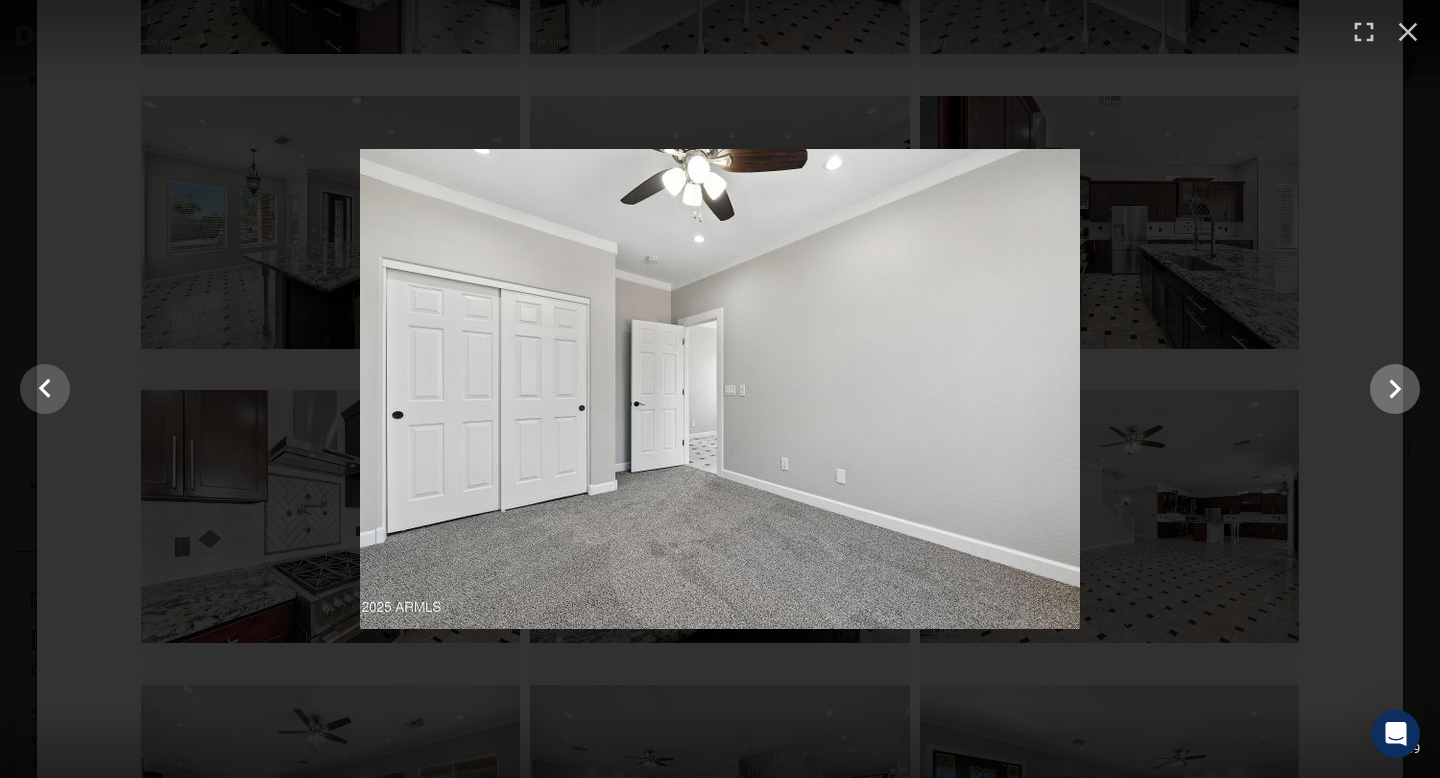 click 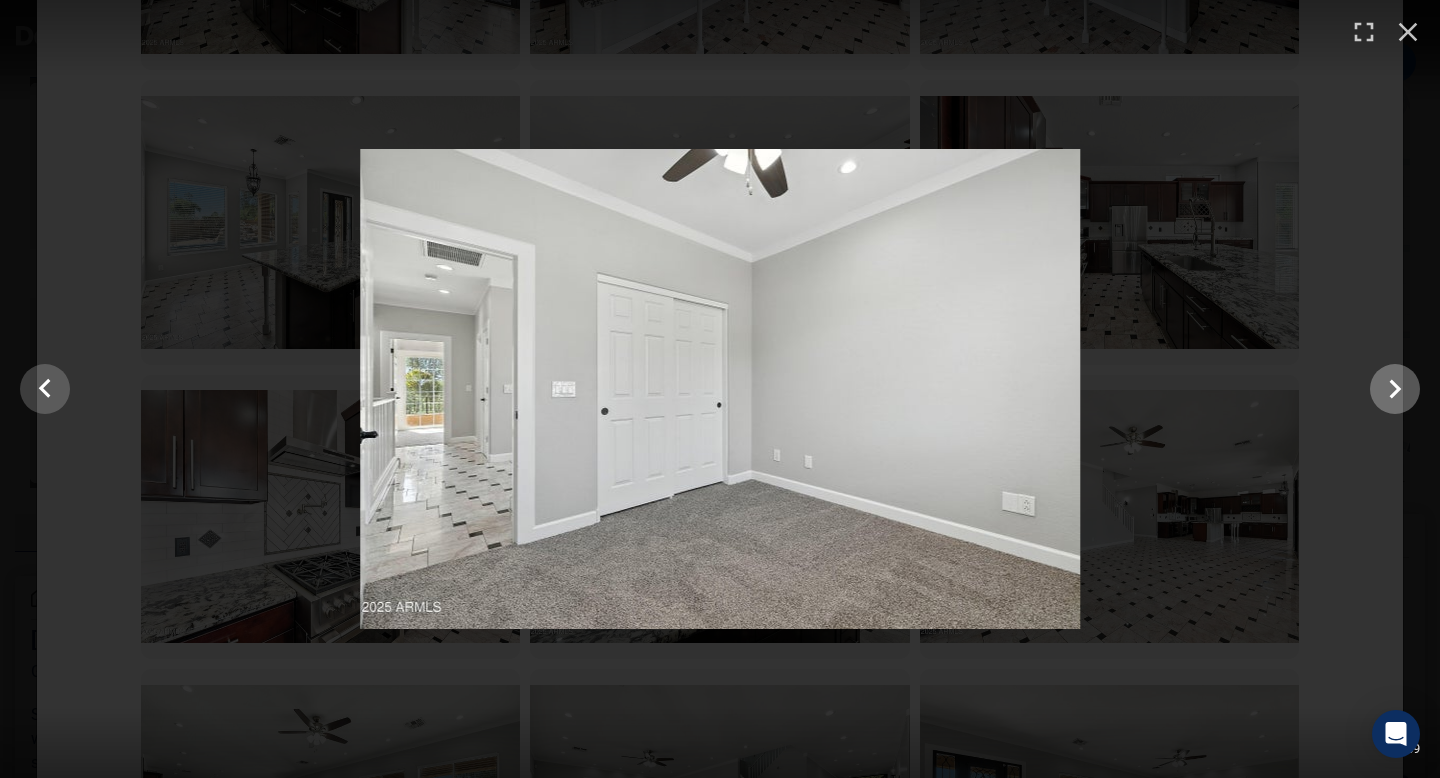 click 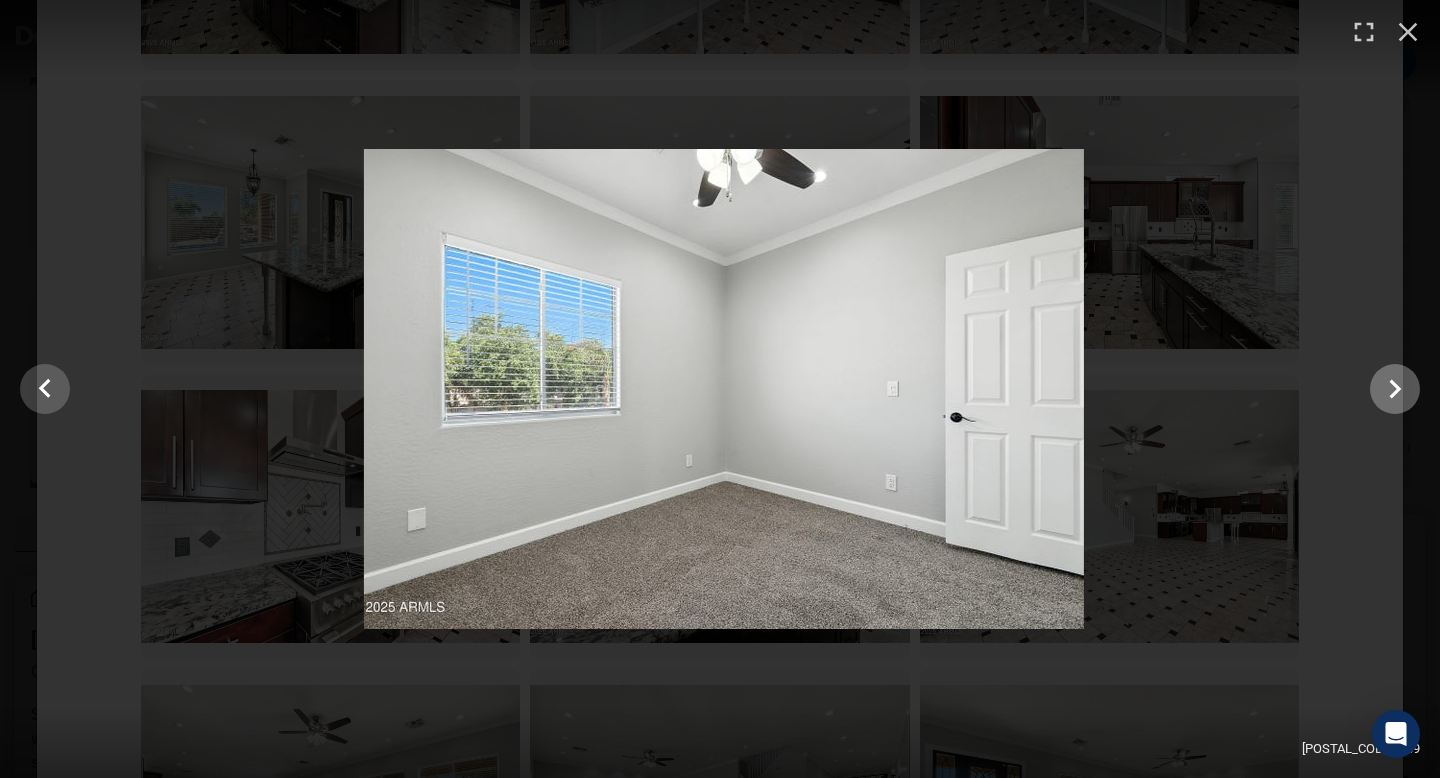 click 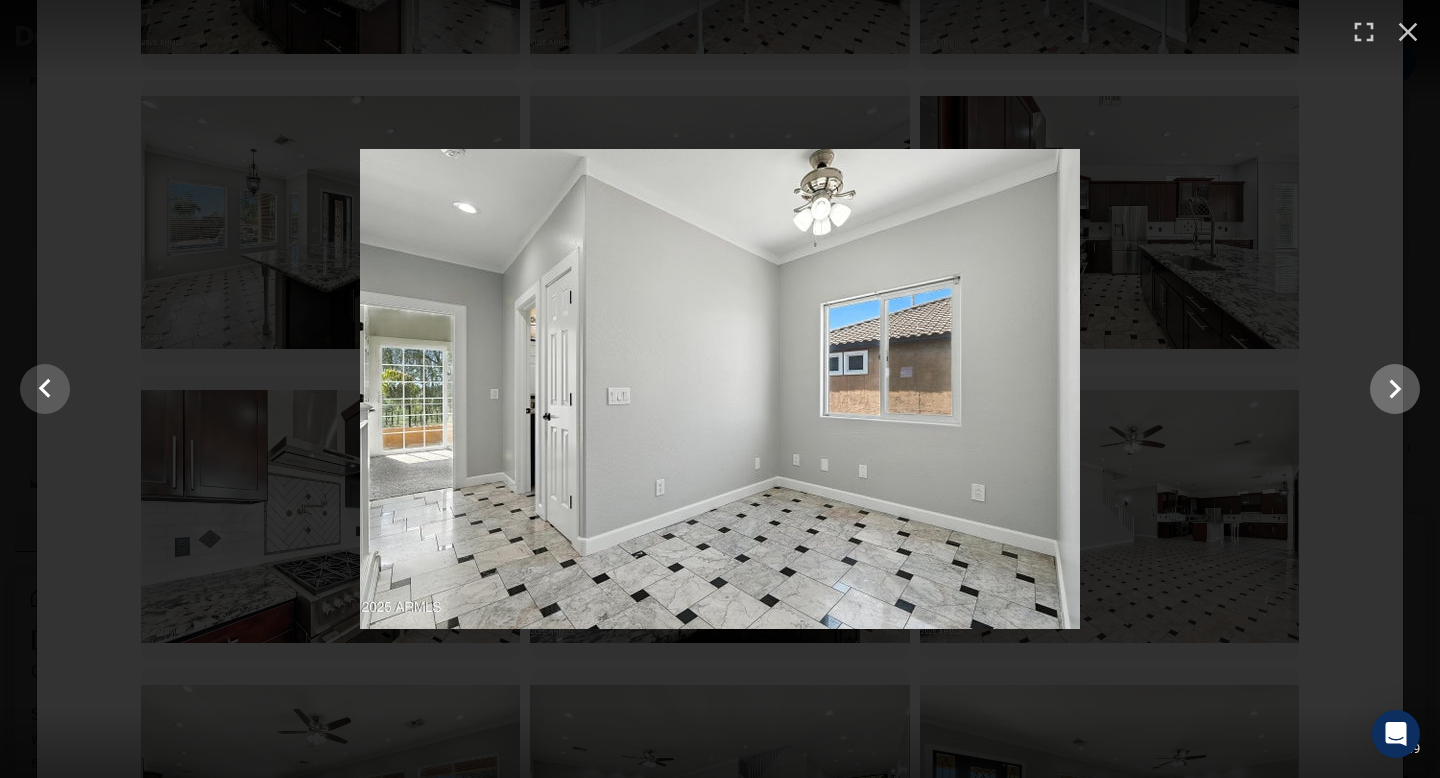 click 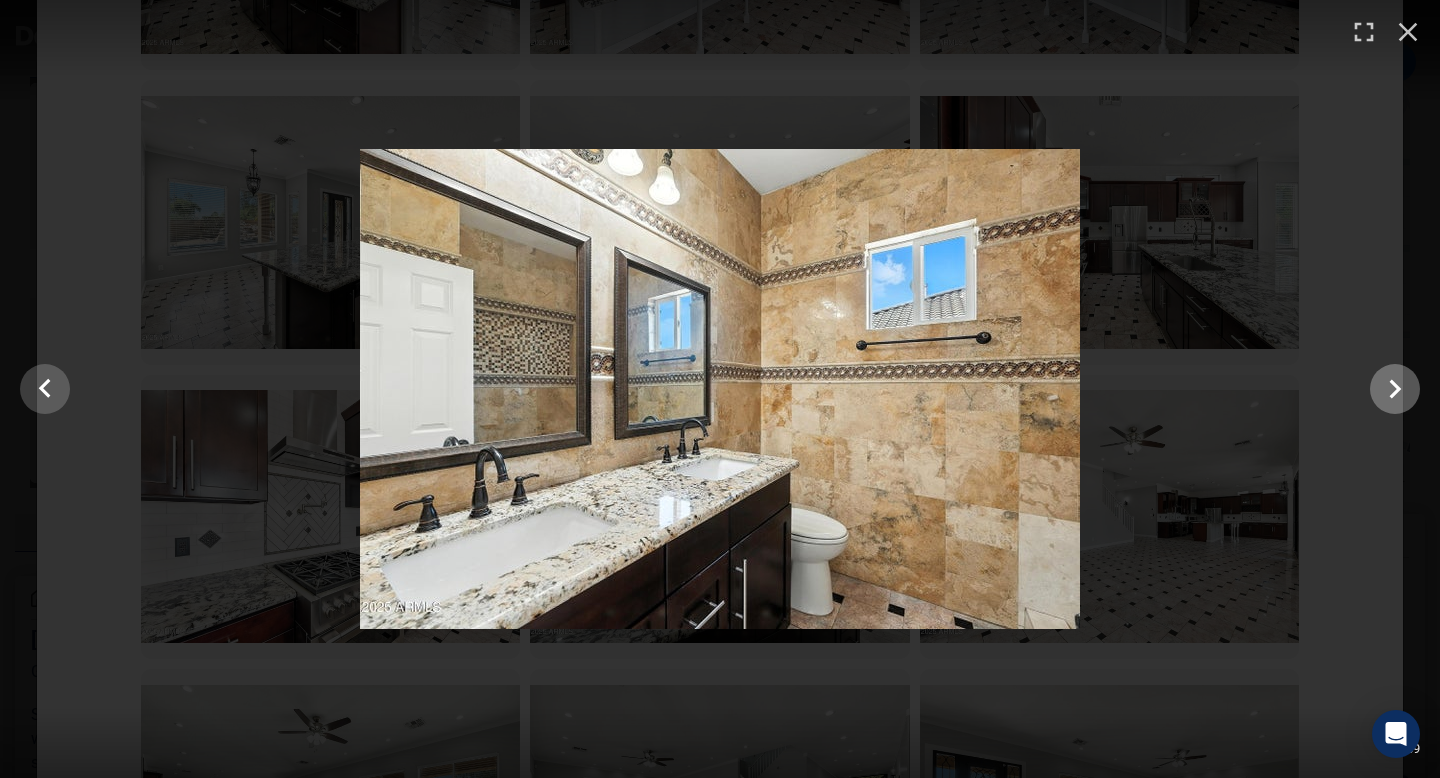 click 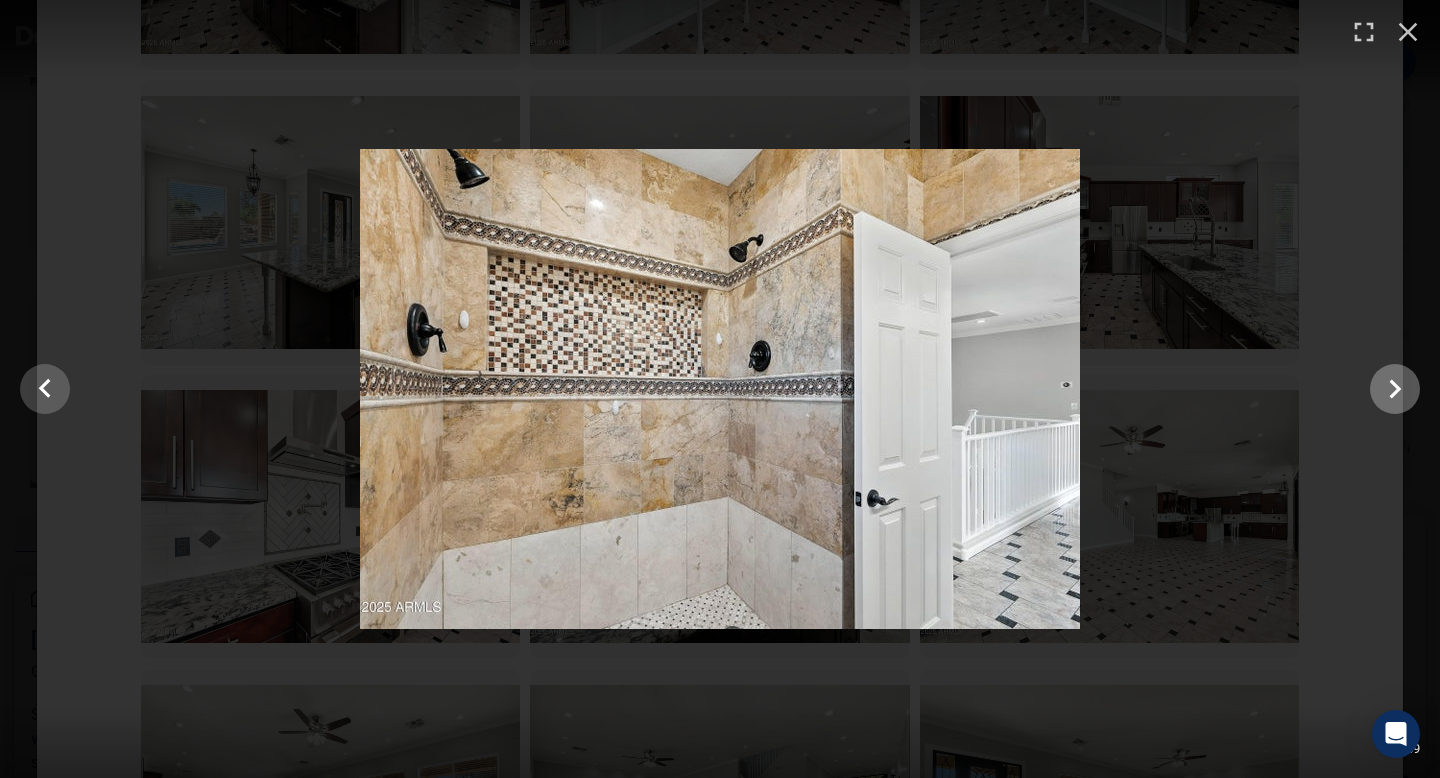 click 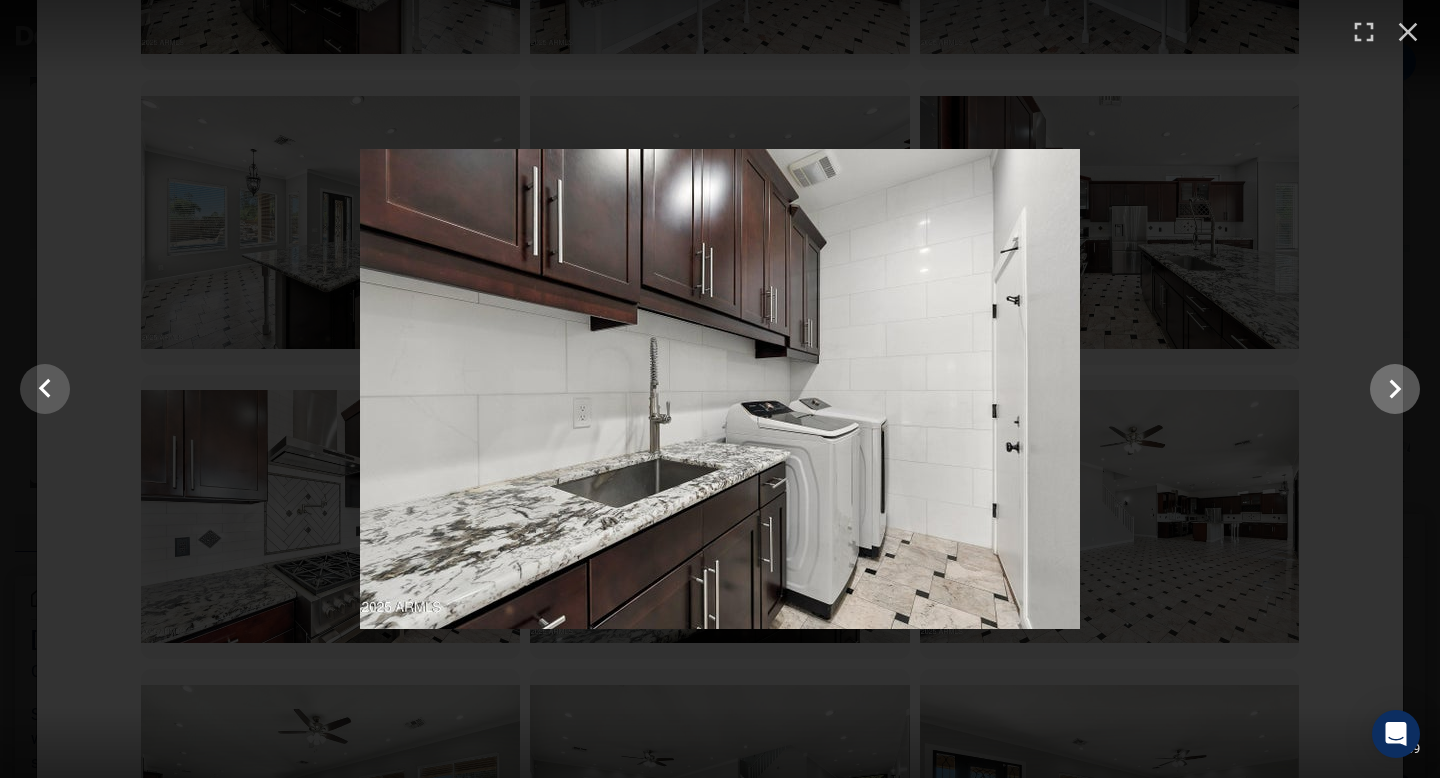 click 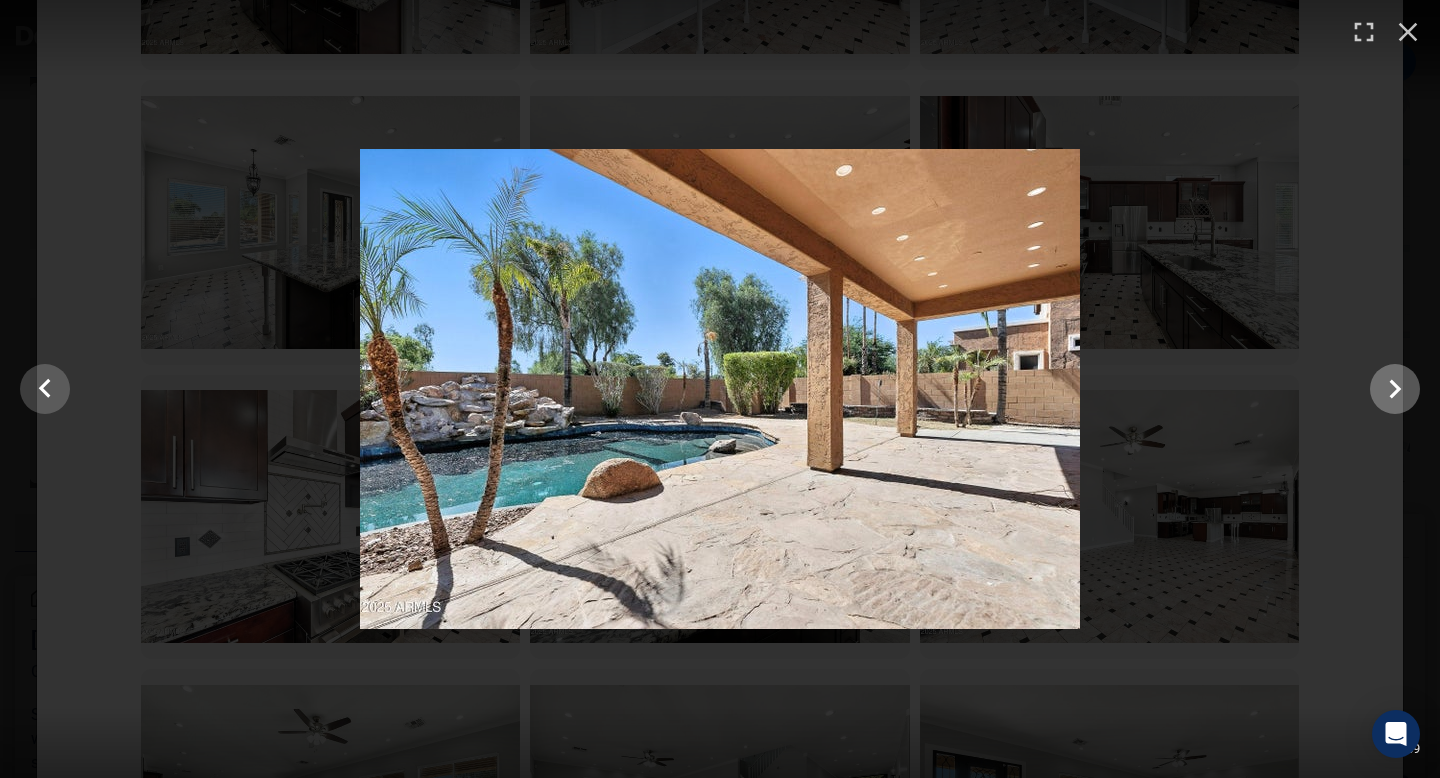 click 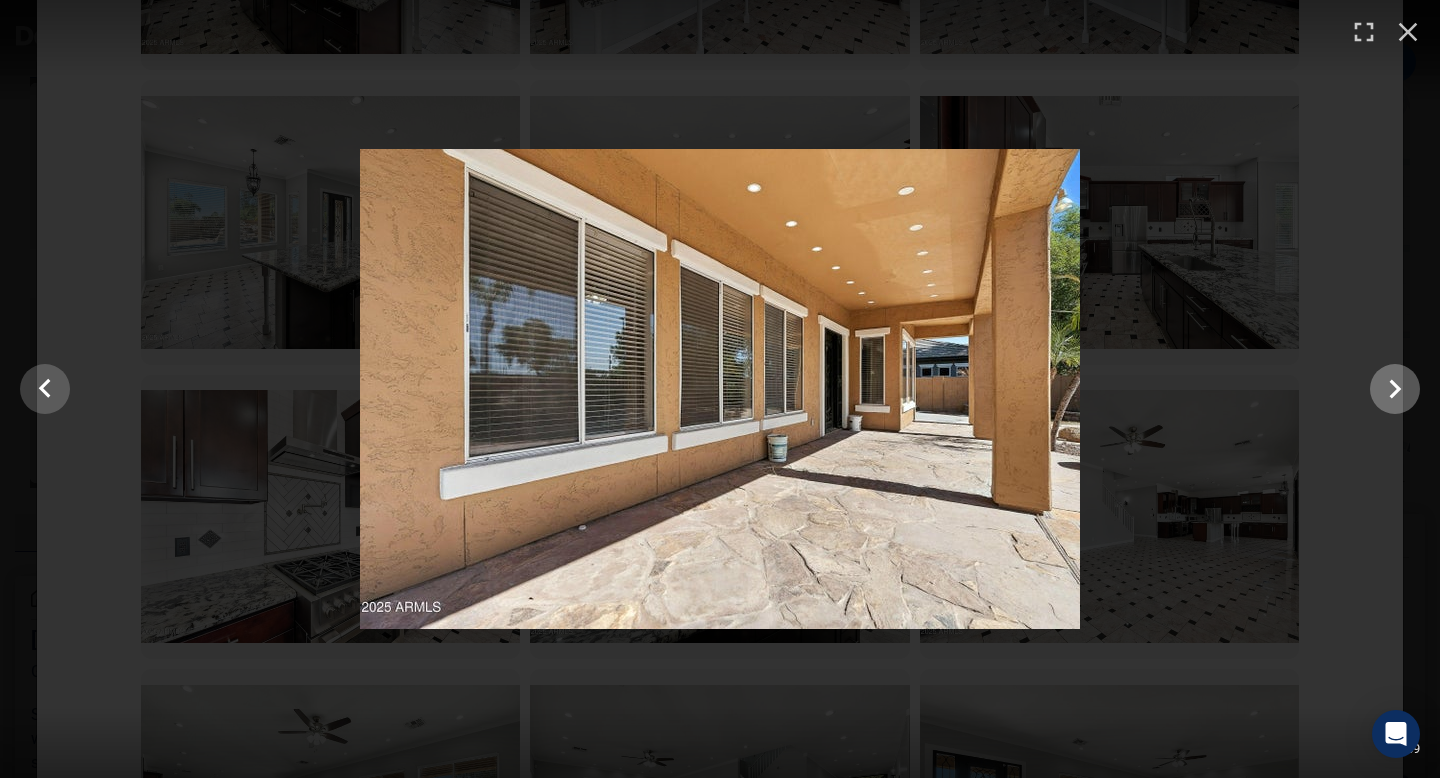 click 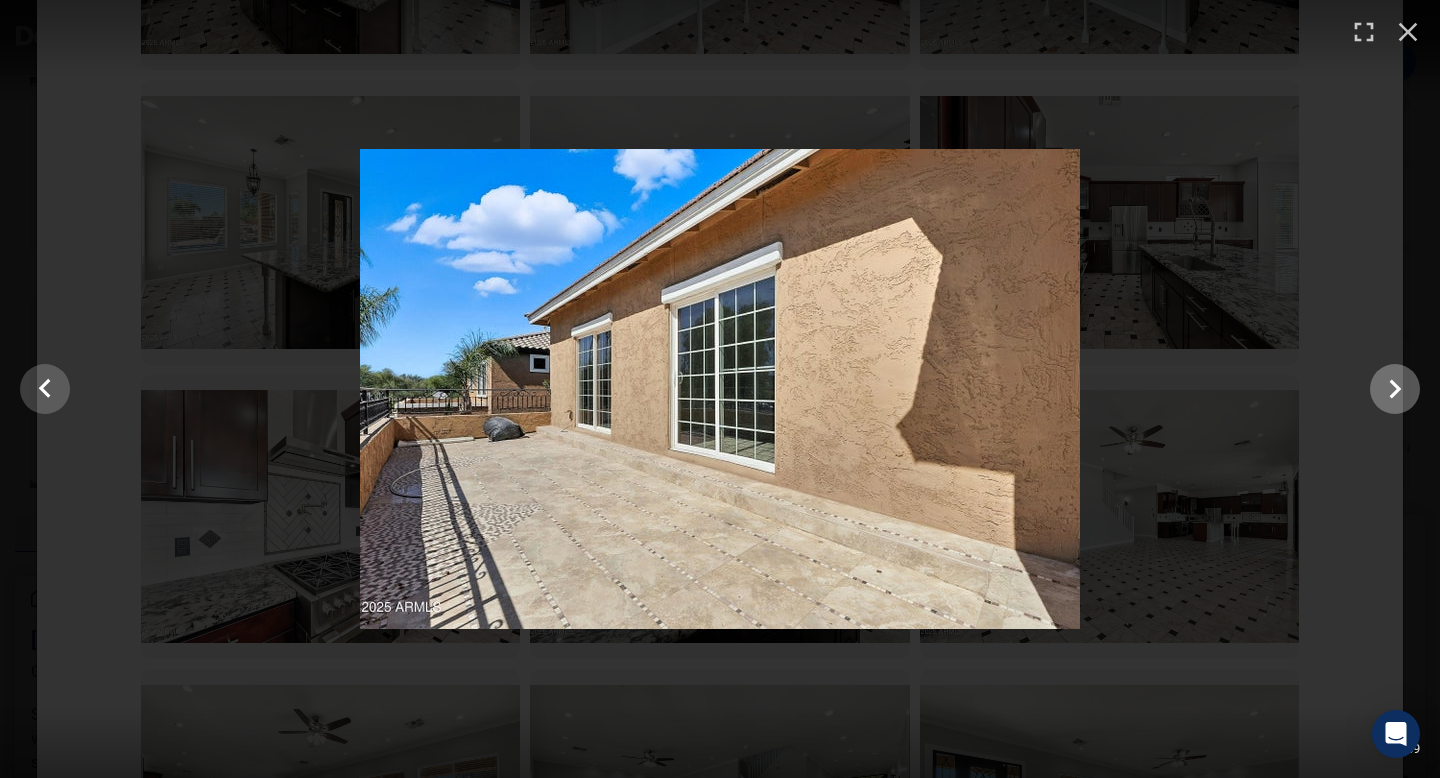 click 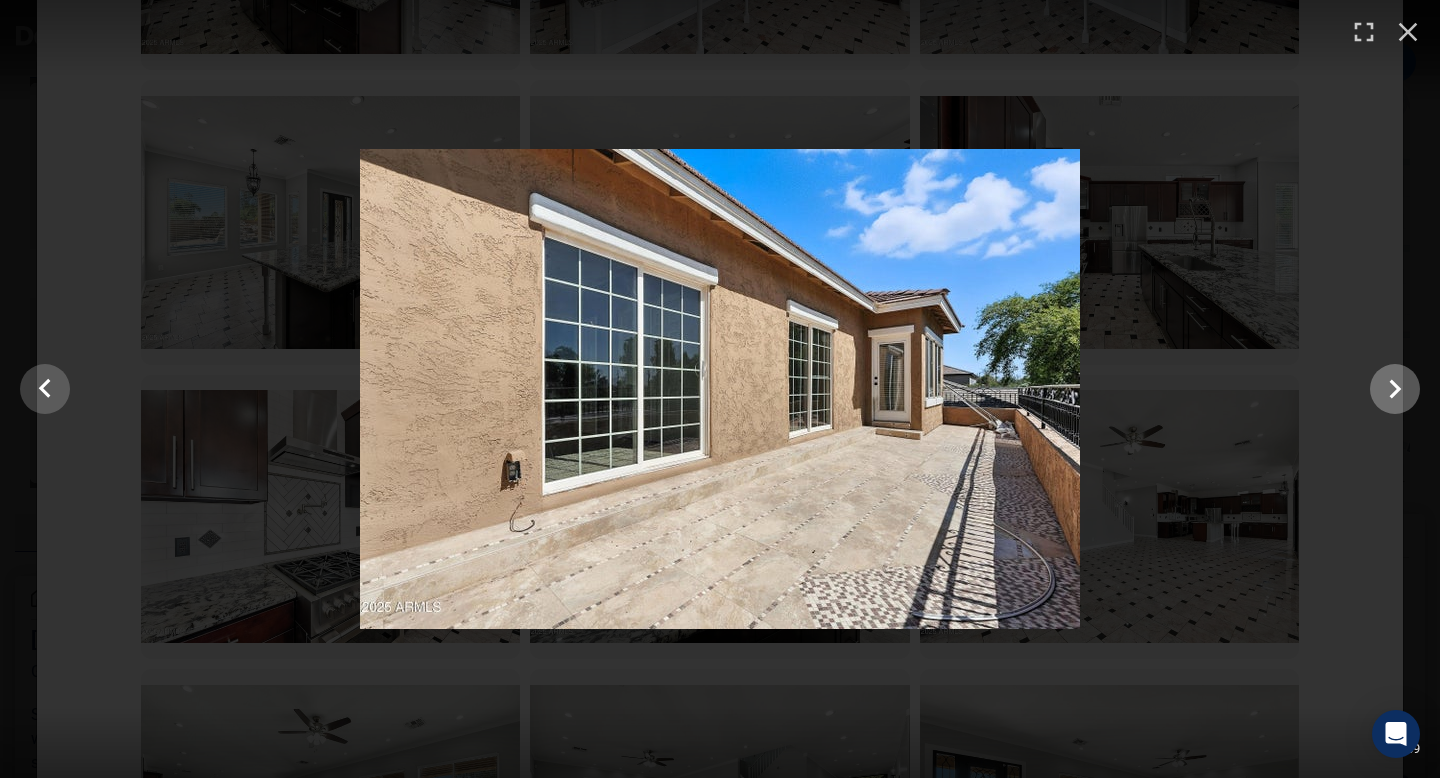 click 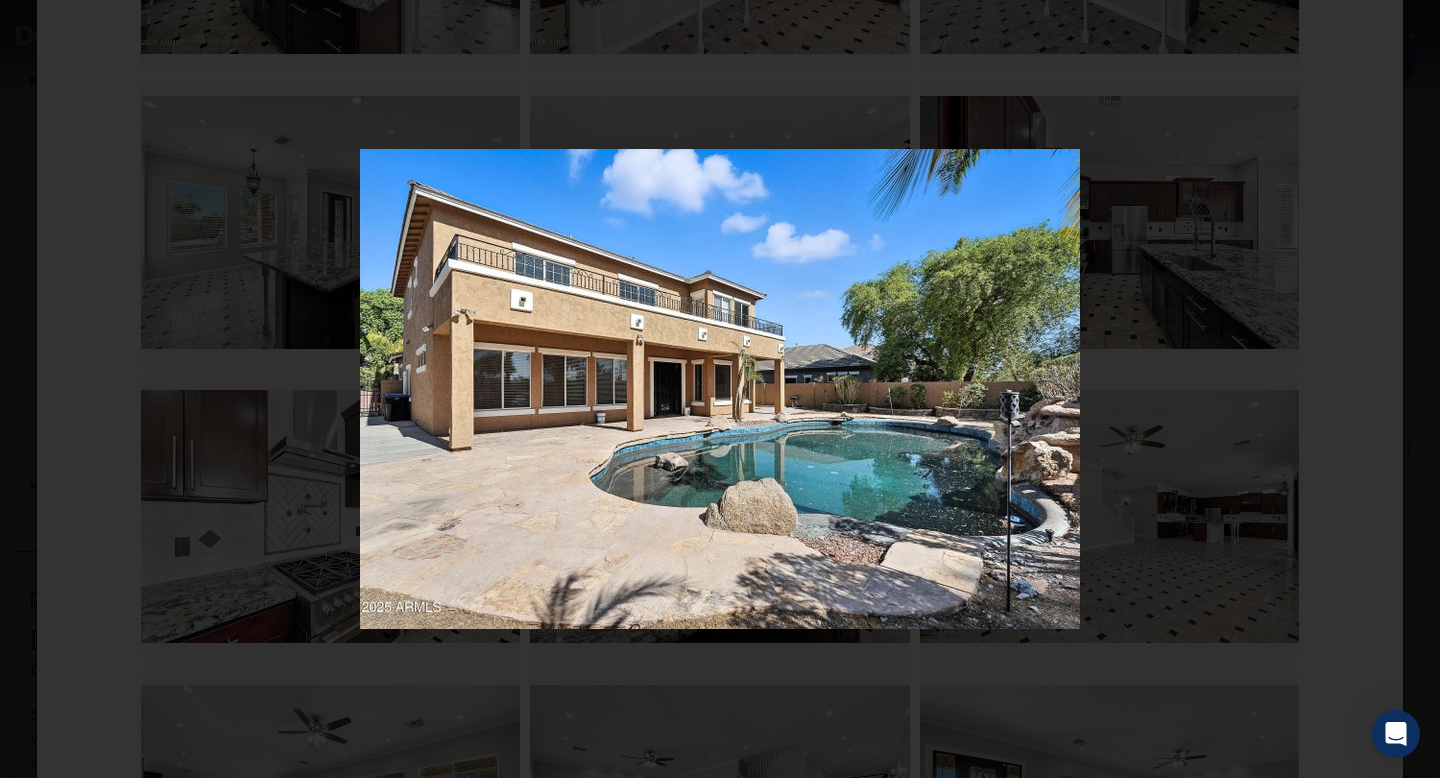 click 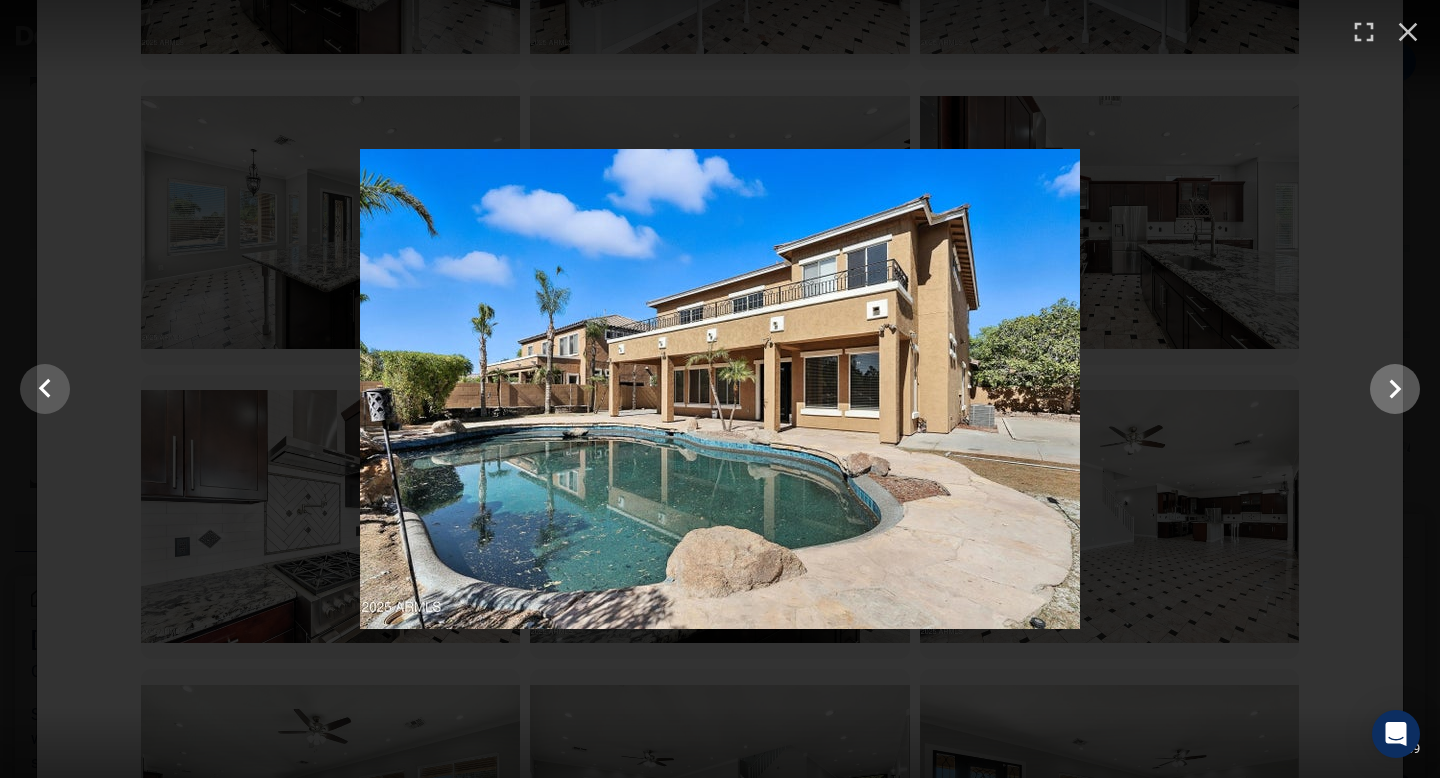 click 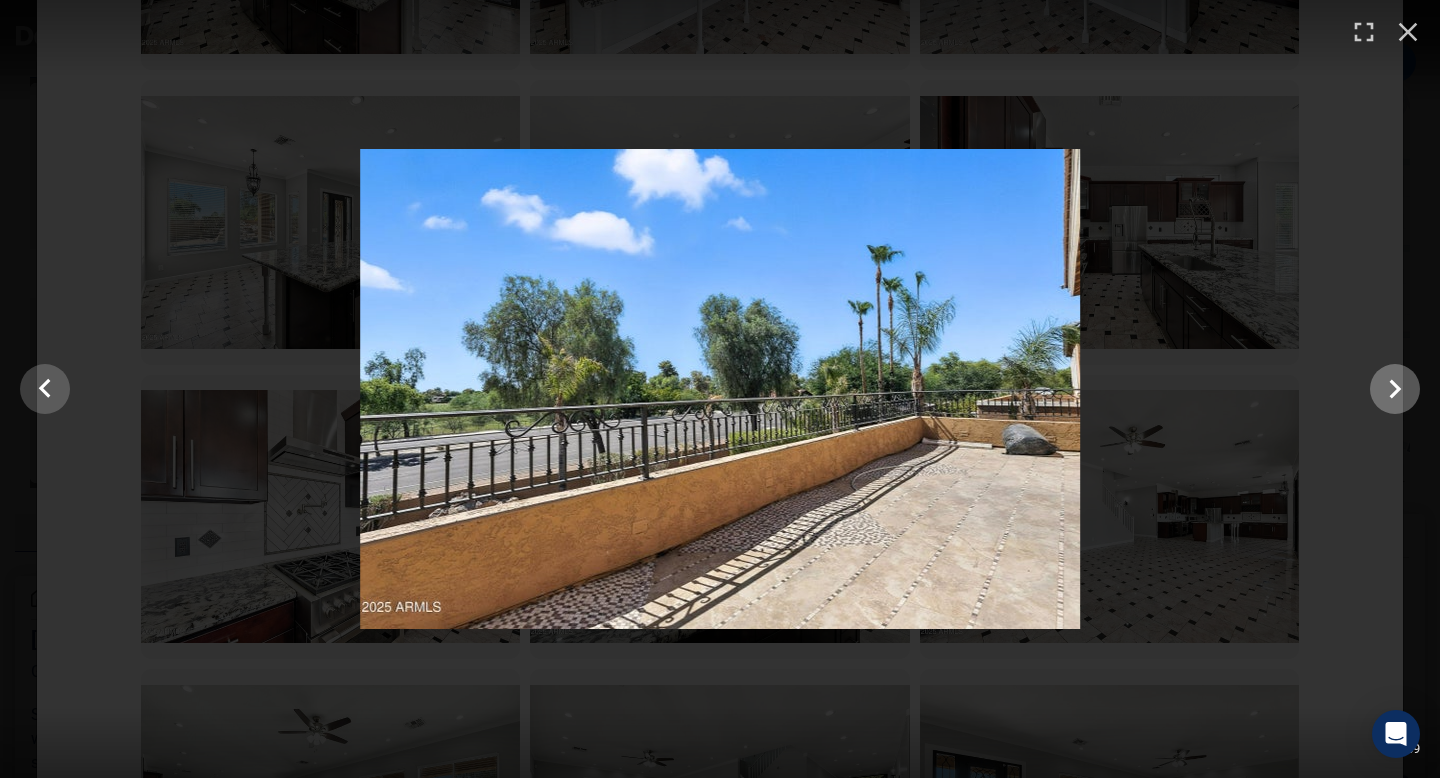 click 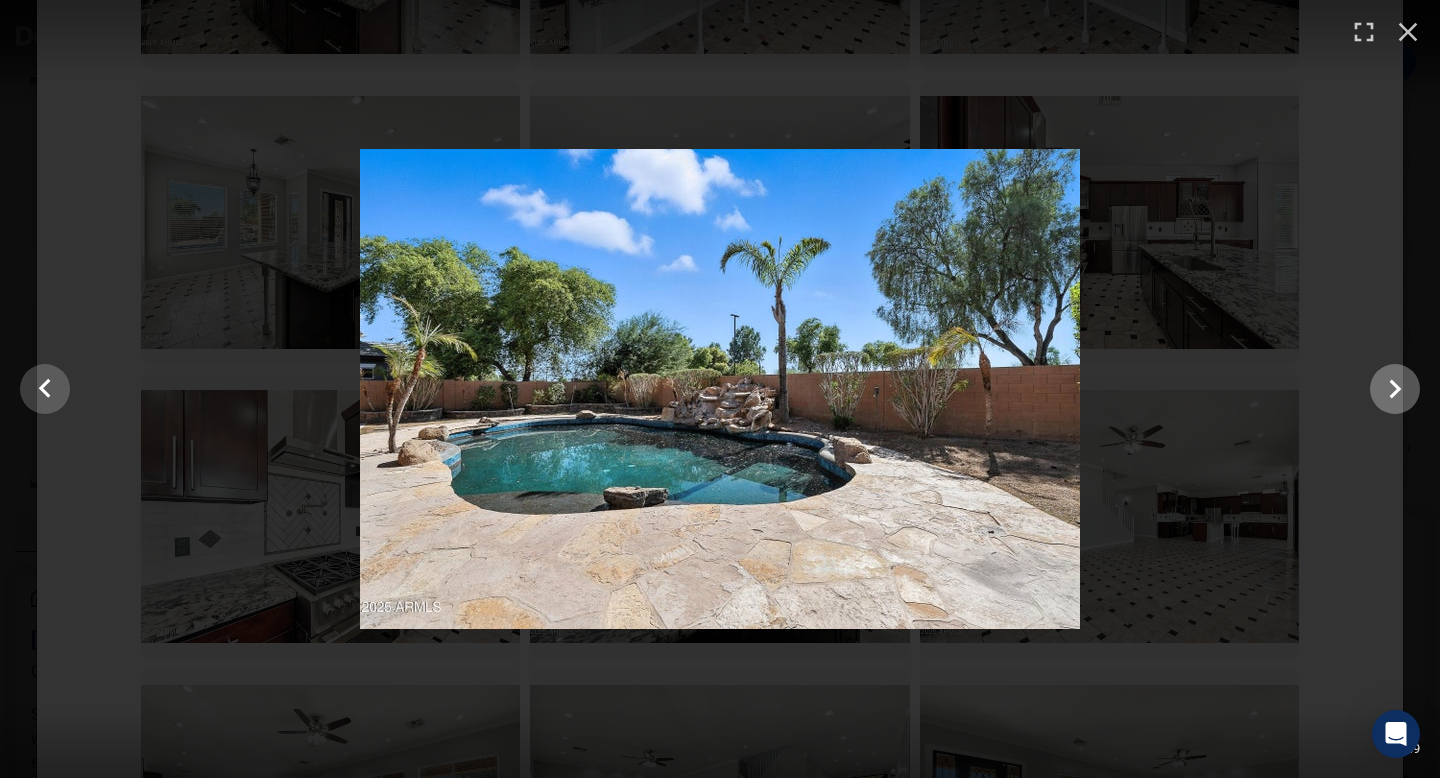 click 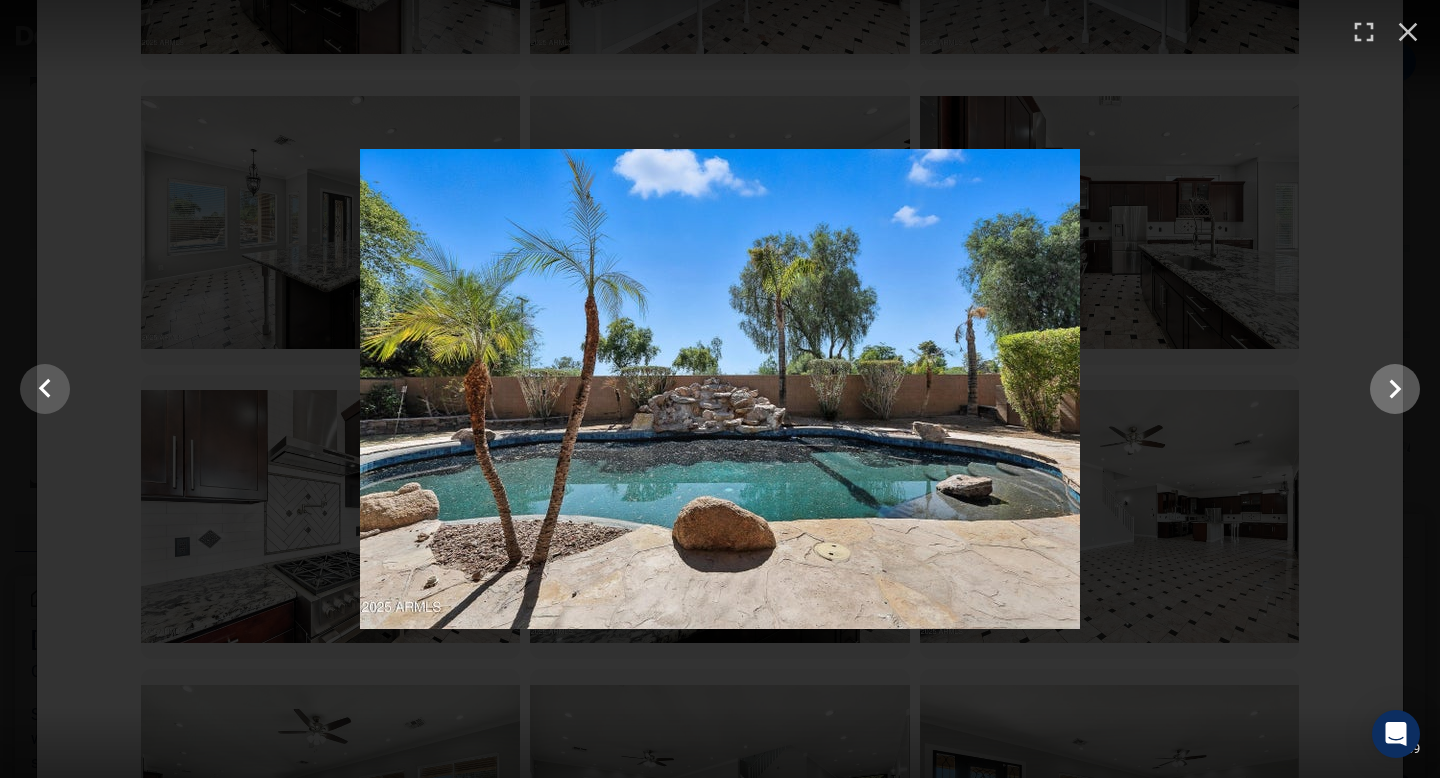 click 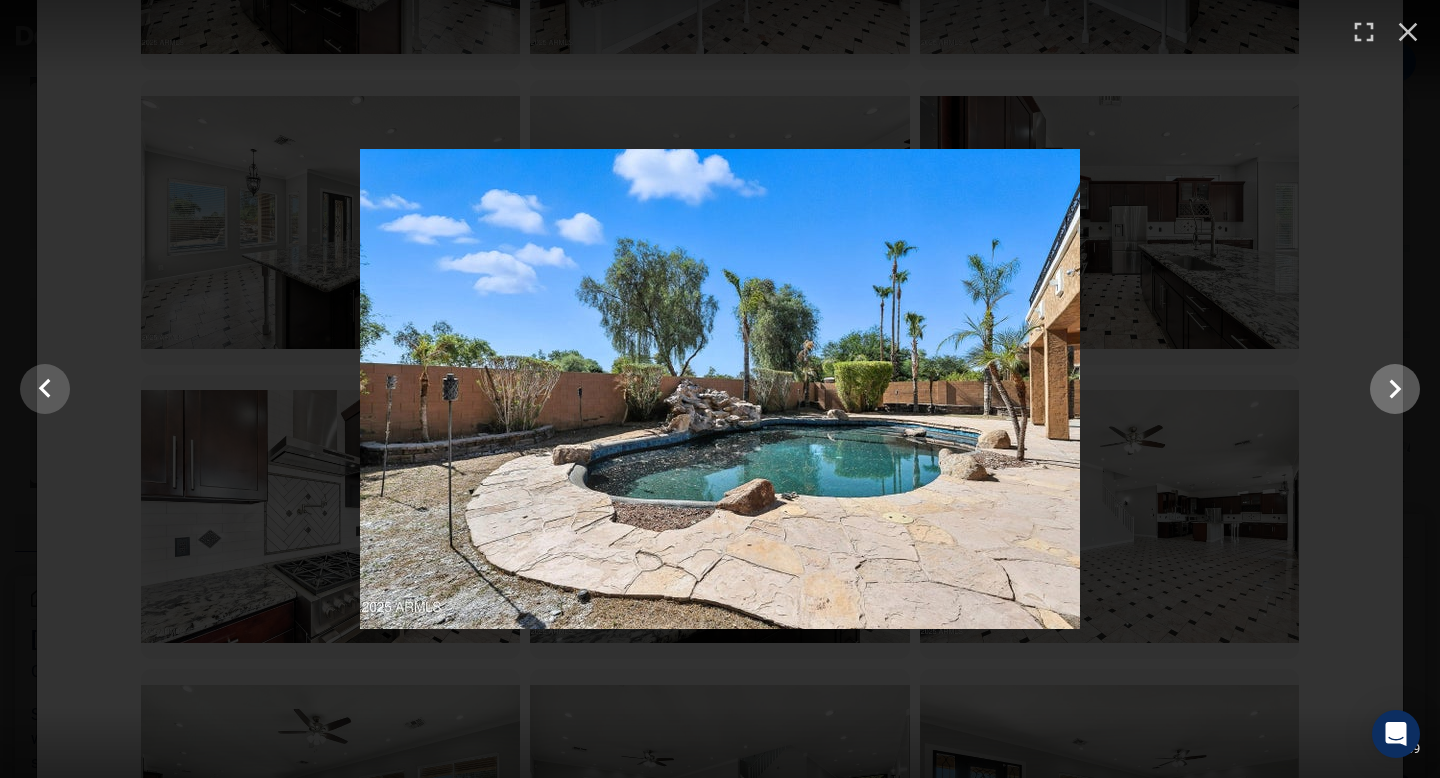 click 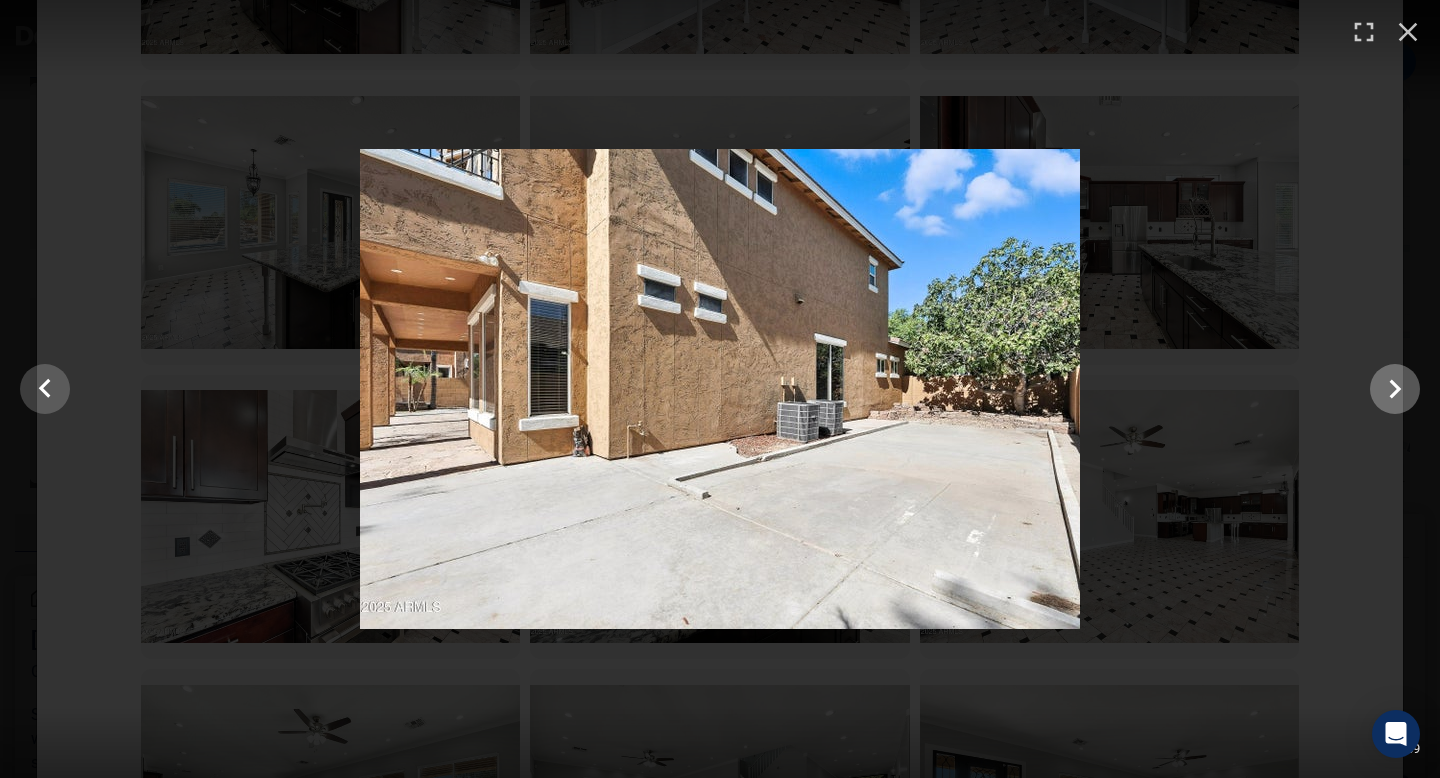 click at bounding box center (1395, 389) 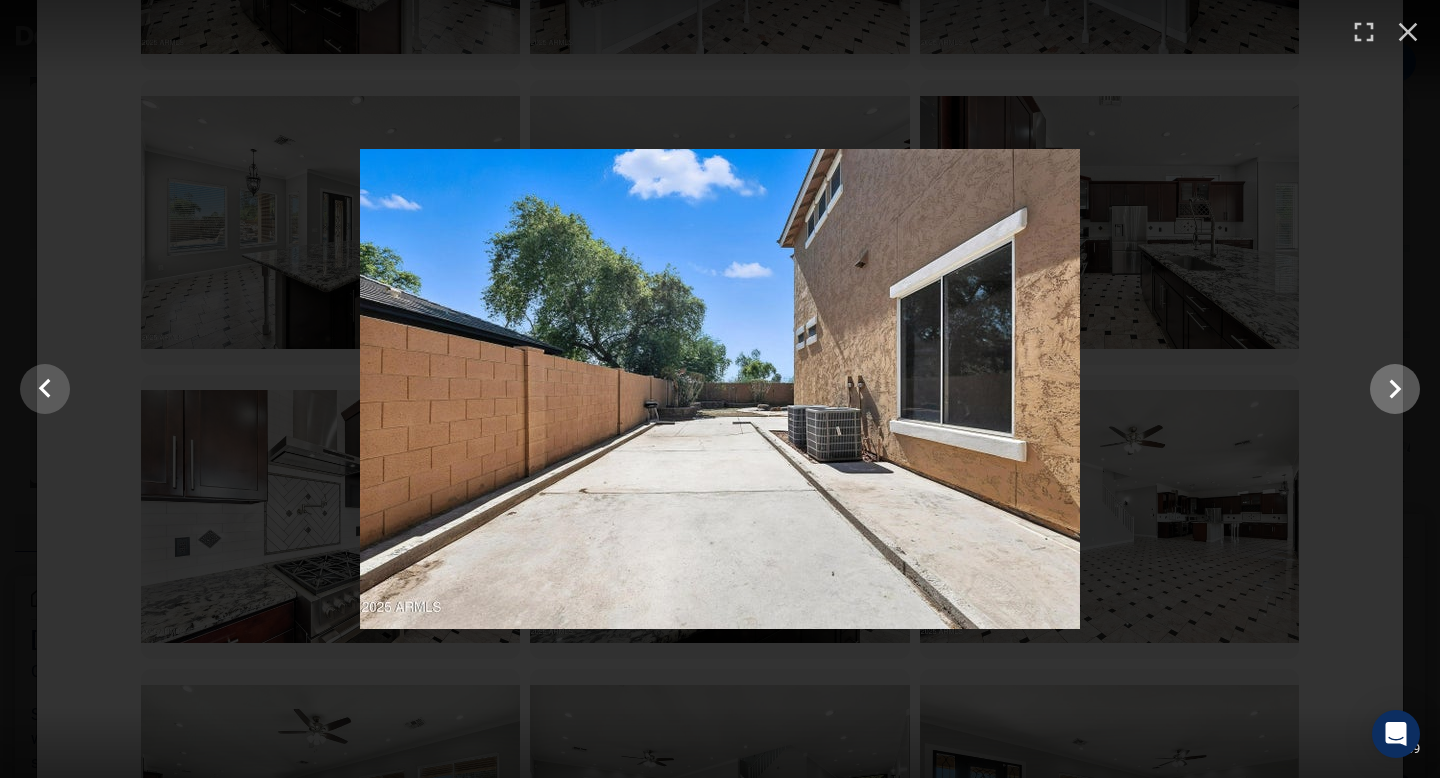 click 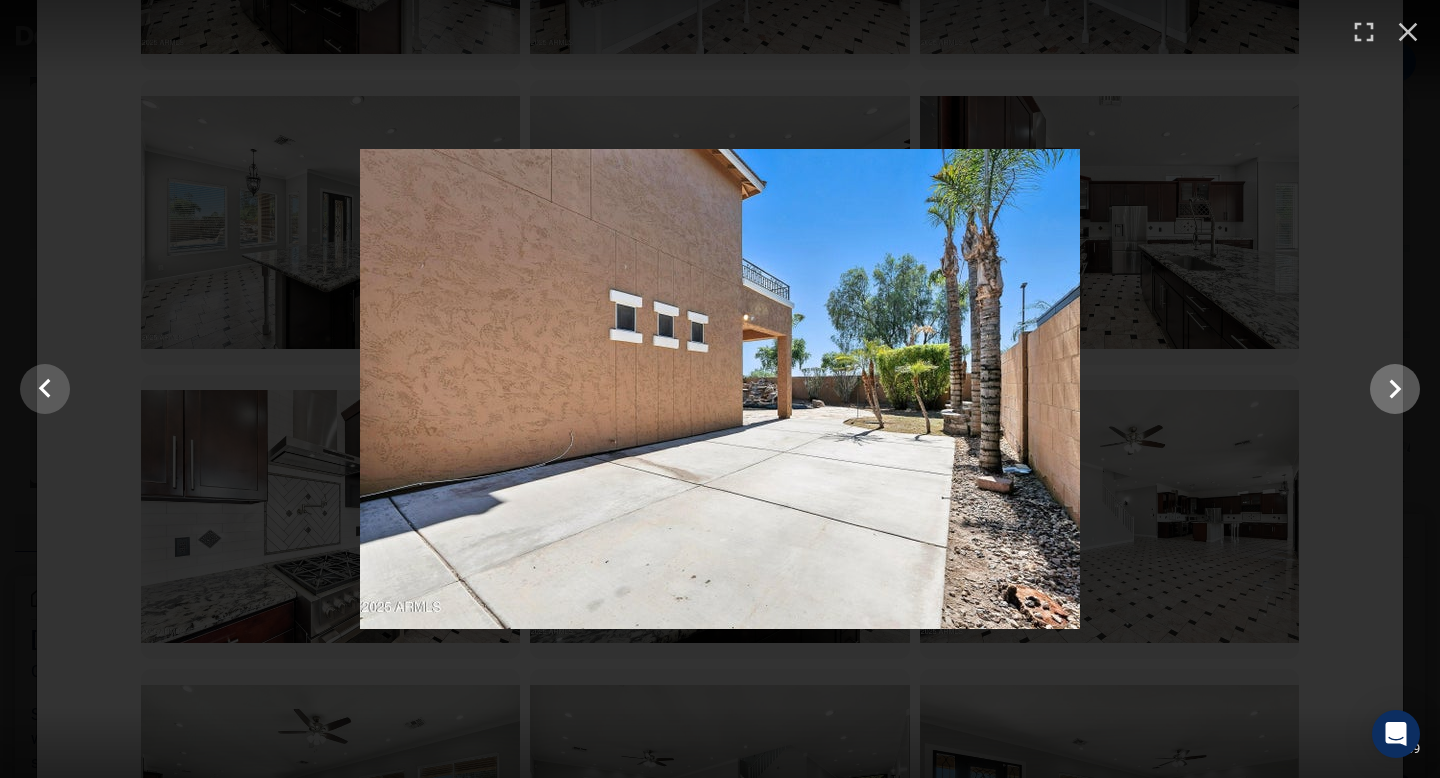 click 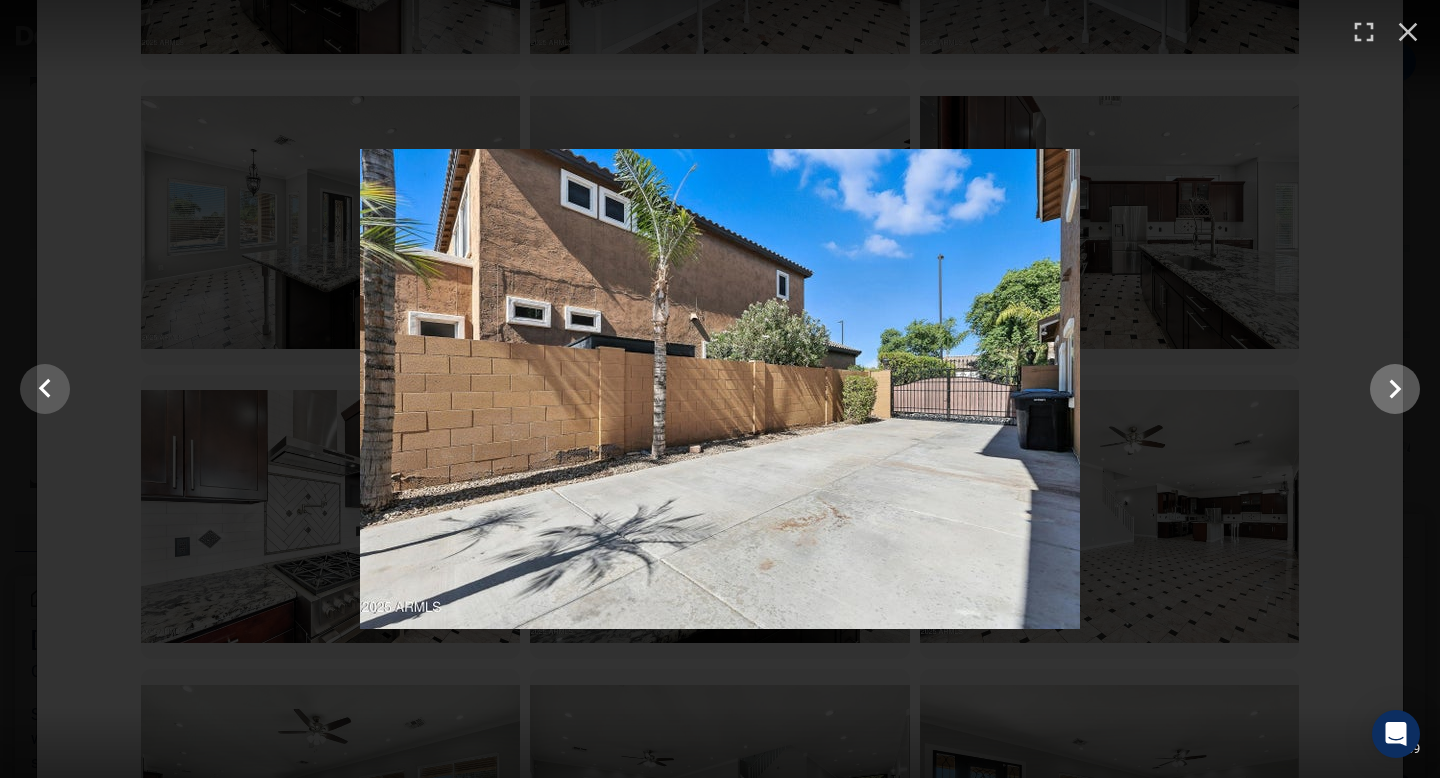 click 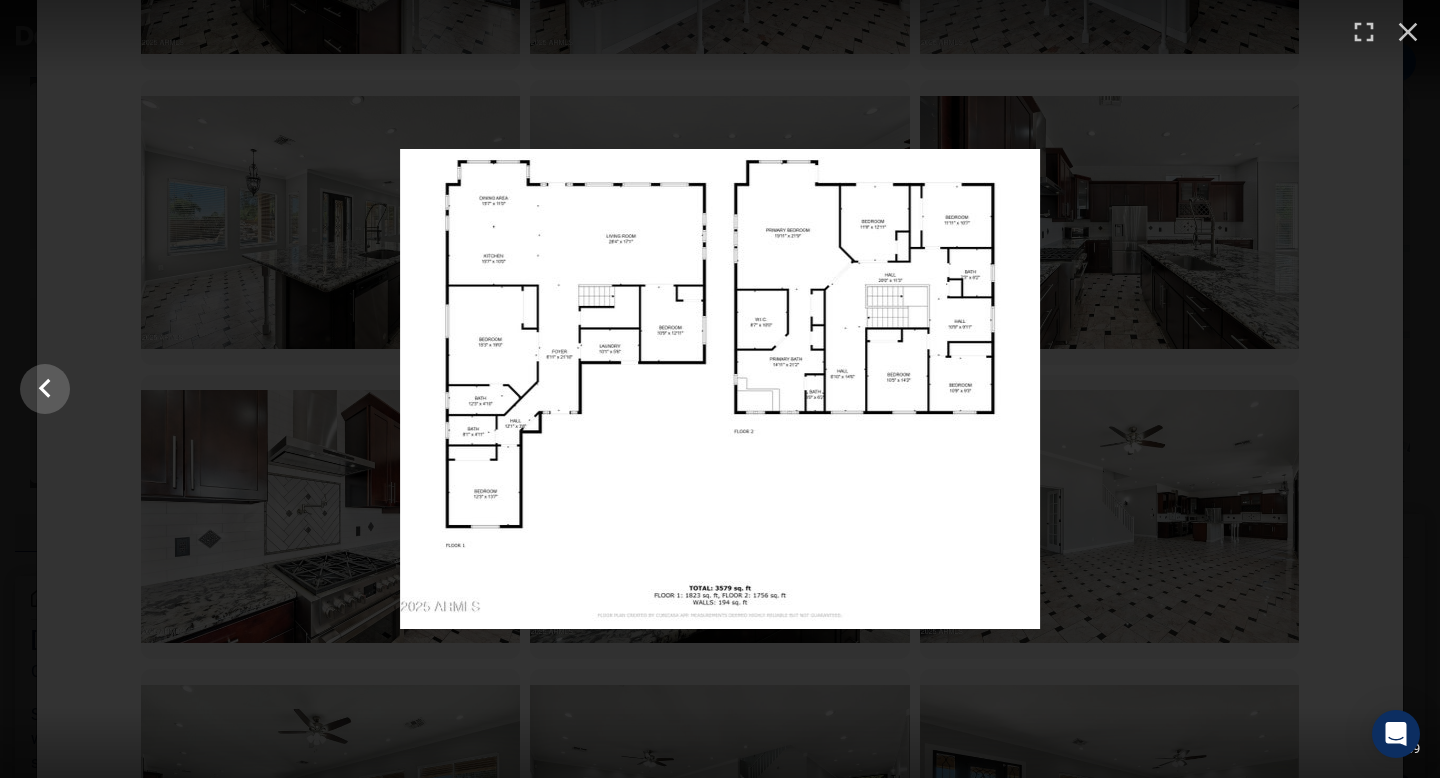 click at bounding box center [720, 389] 